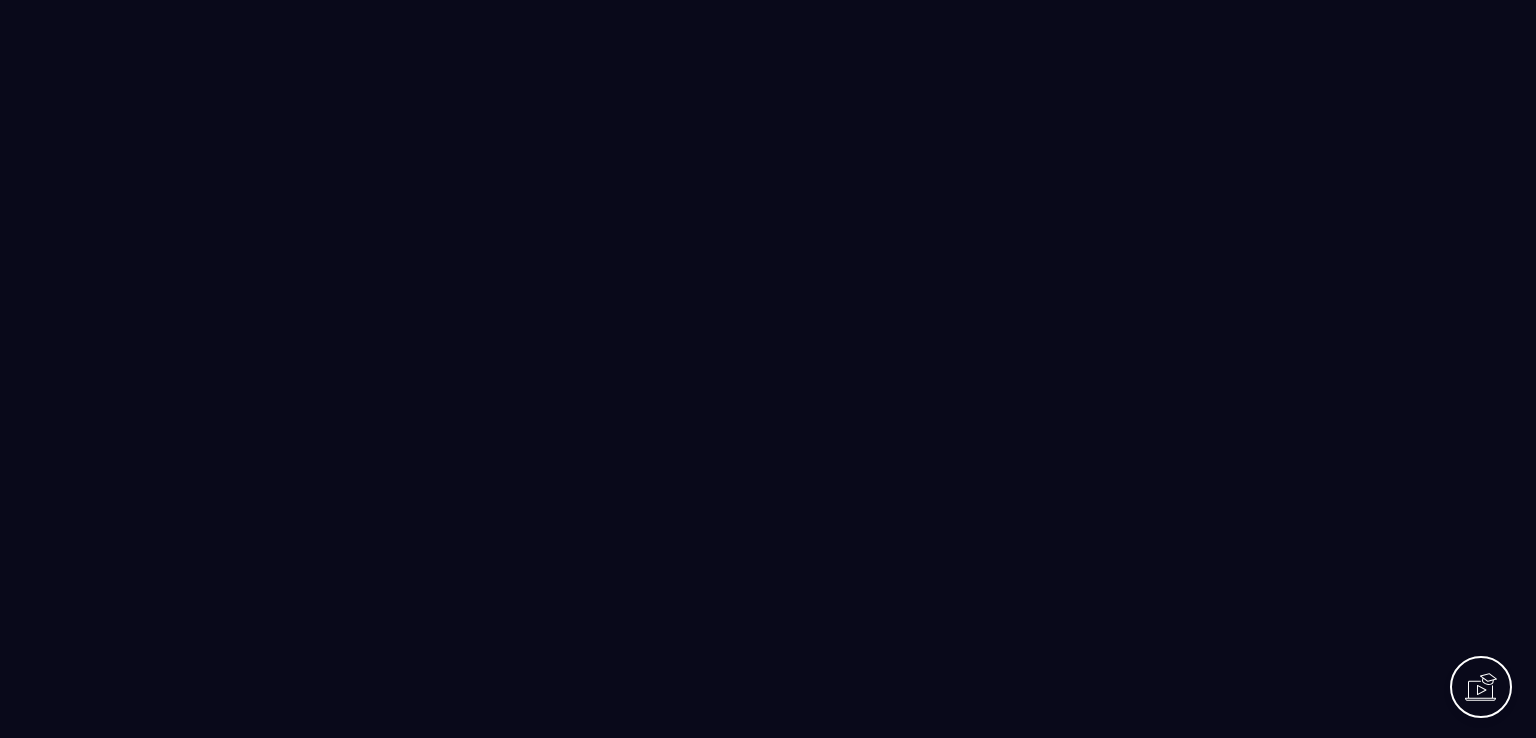 scroll, scrollTop: 0, scrollLeft: 0, axis: both 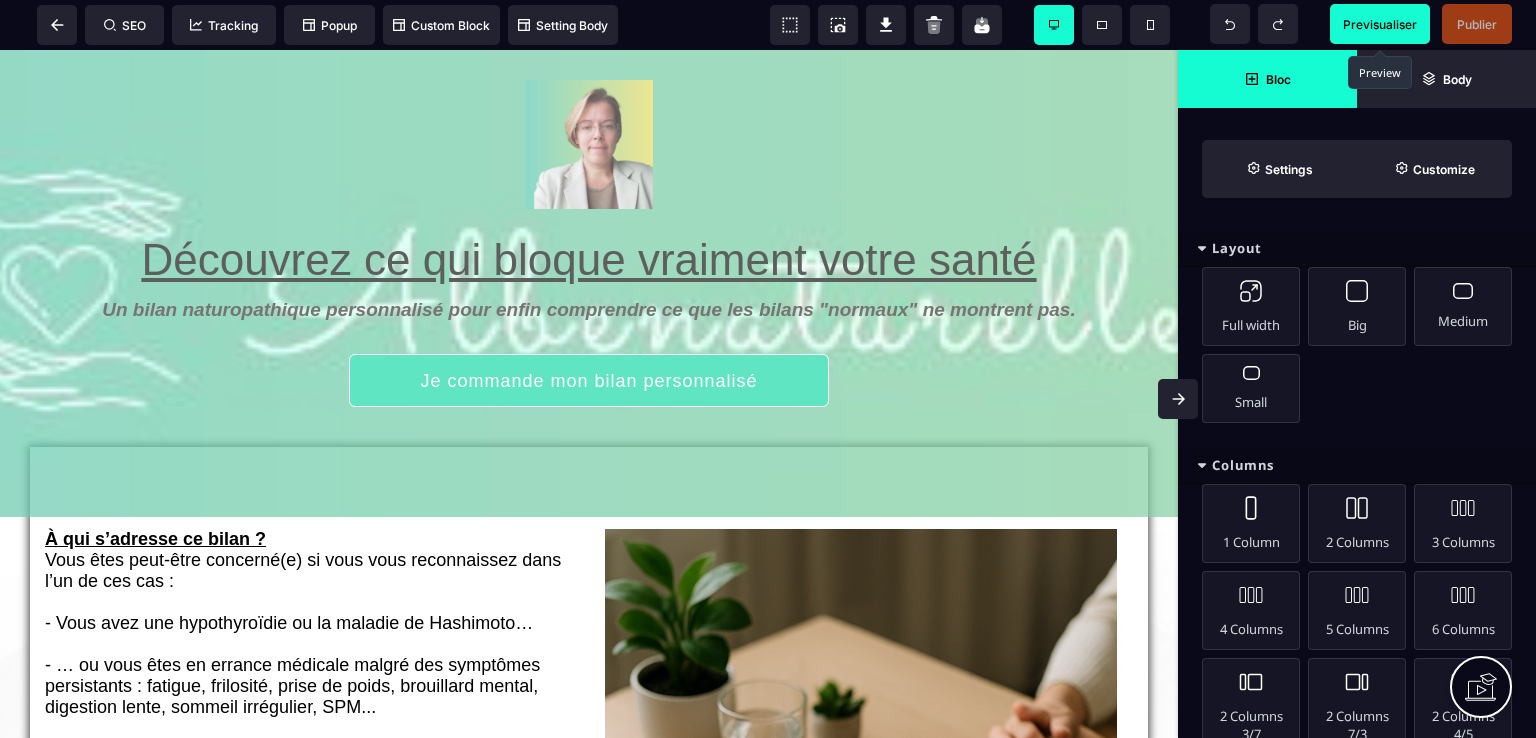 click on "Previsualiser" at bounding box center [1380, 24] 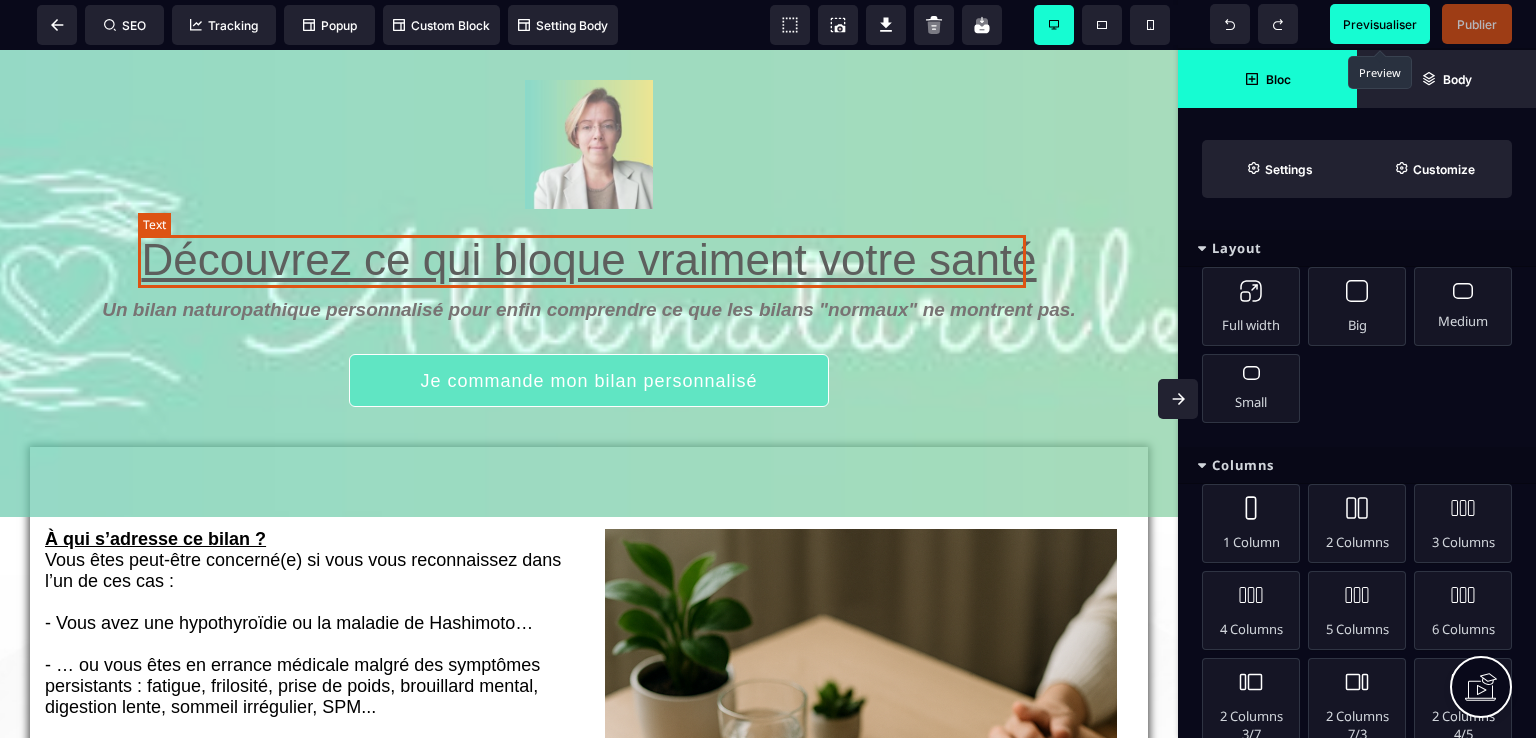 click on "Découvrez ce qui bloque vraiment votre santé" at bounding box center [588, 259] 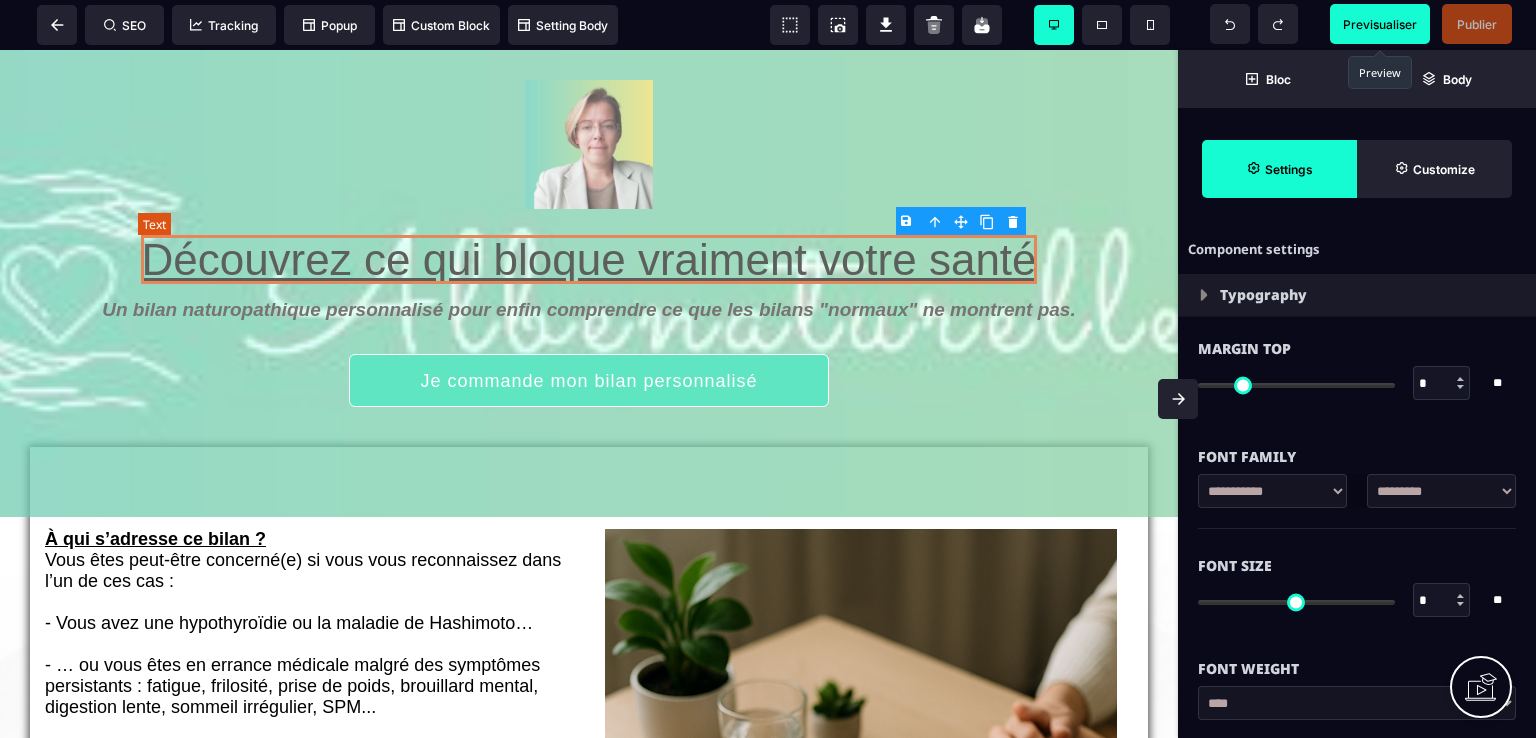 type on "*" 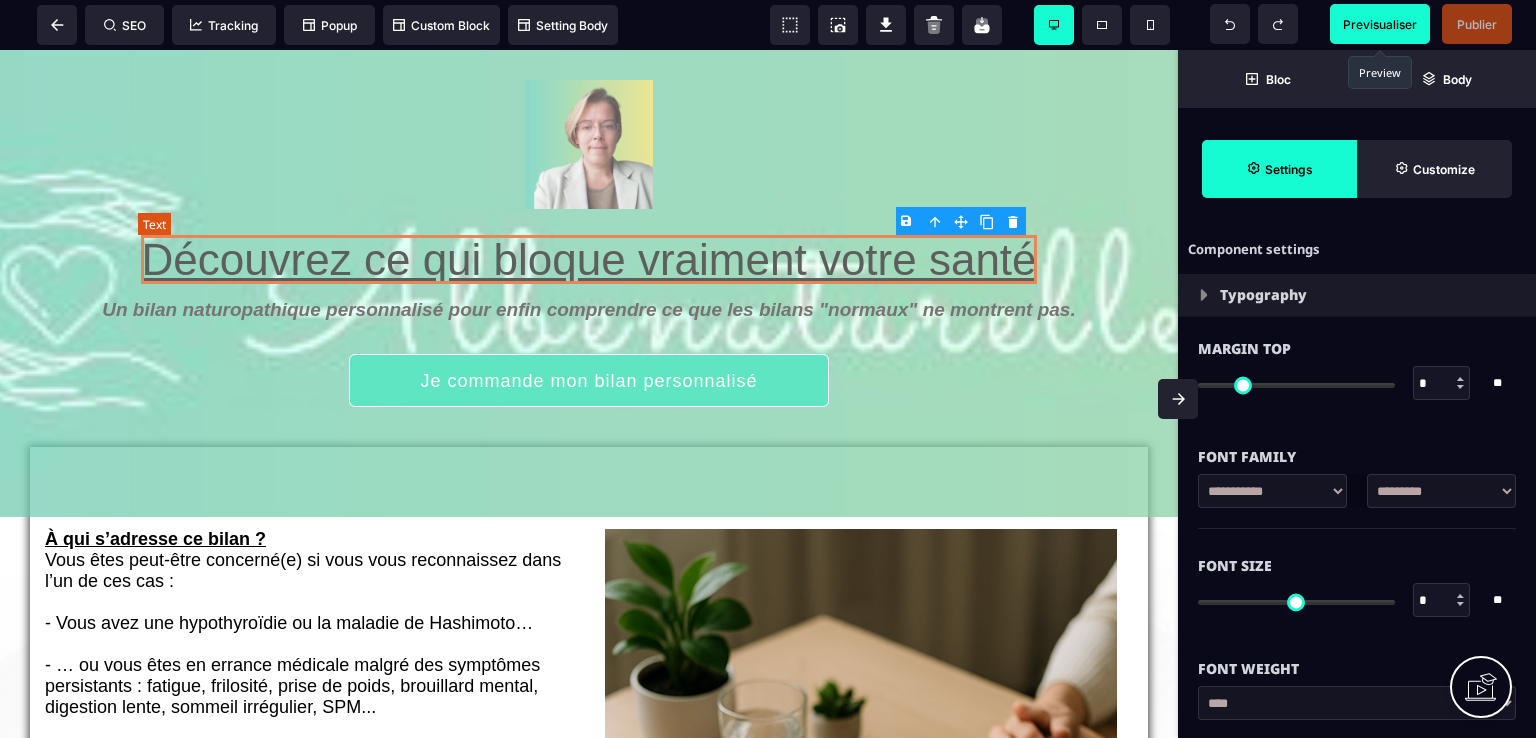 type on "*" 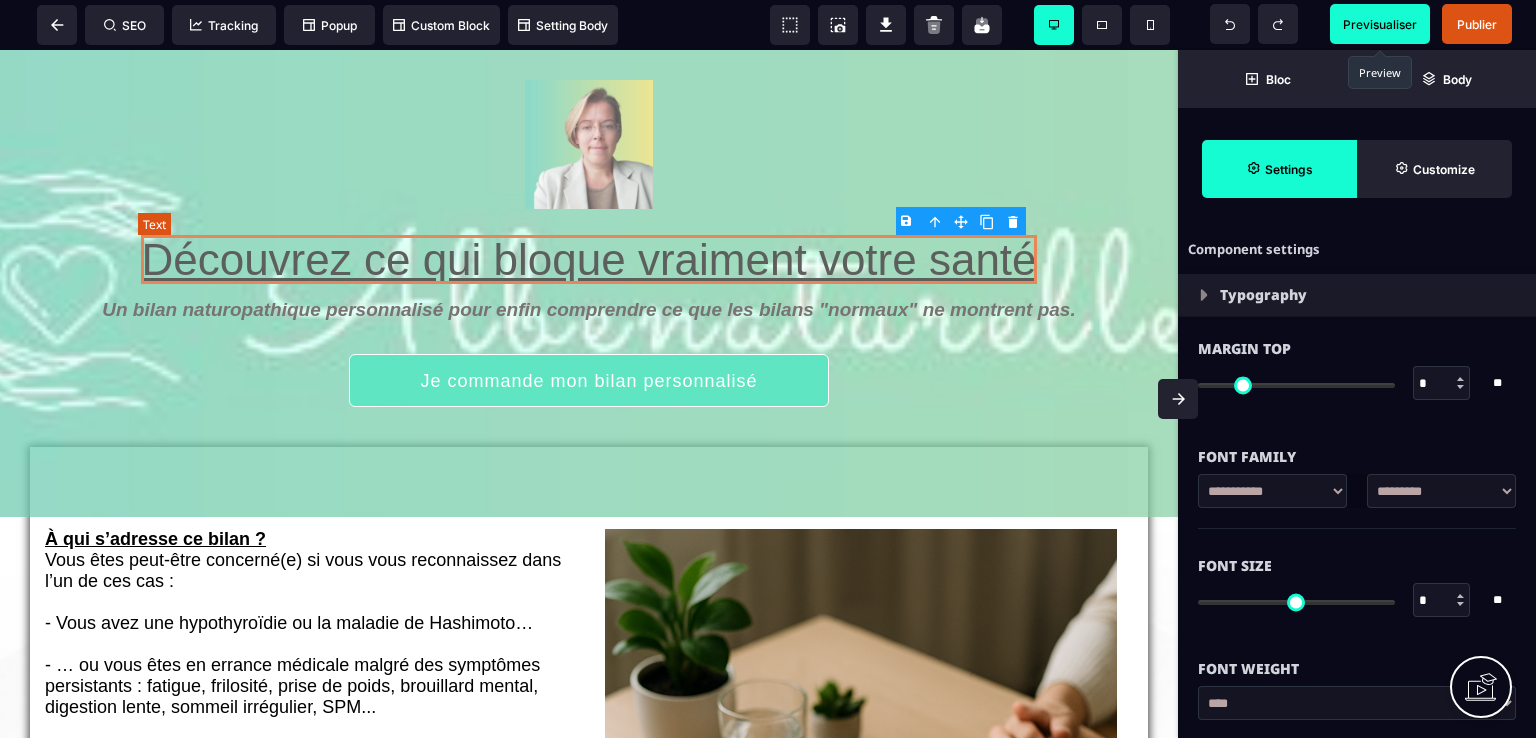 click on "Découvrez ce qui bloque vraiment votre santé" at bounding box center [588, 259] 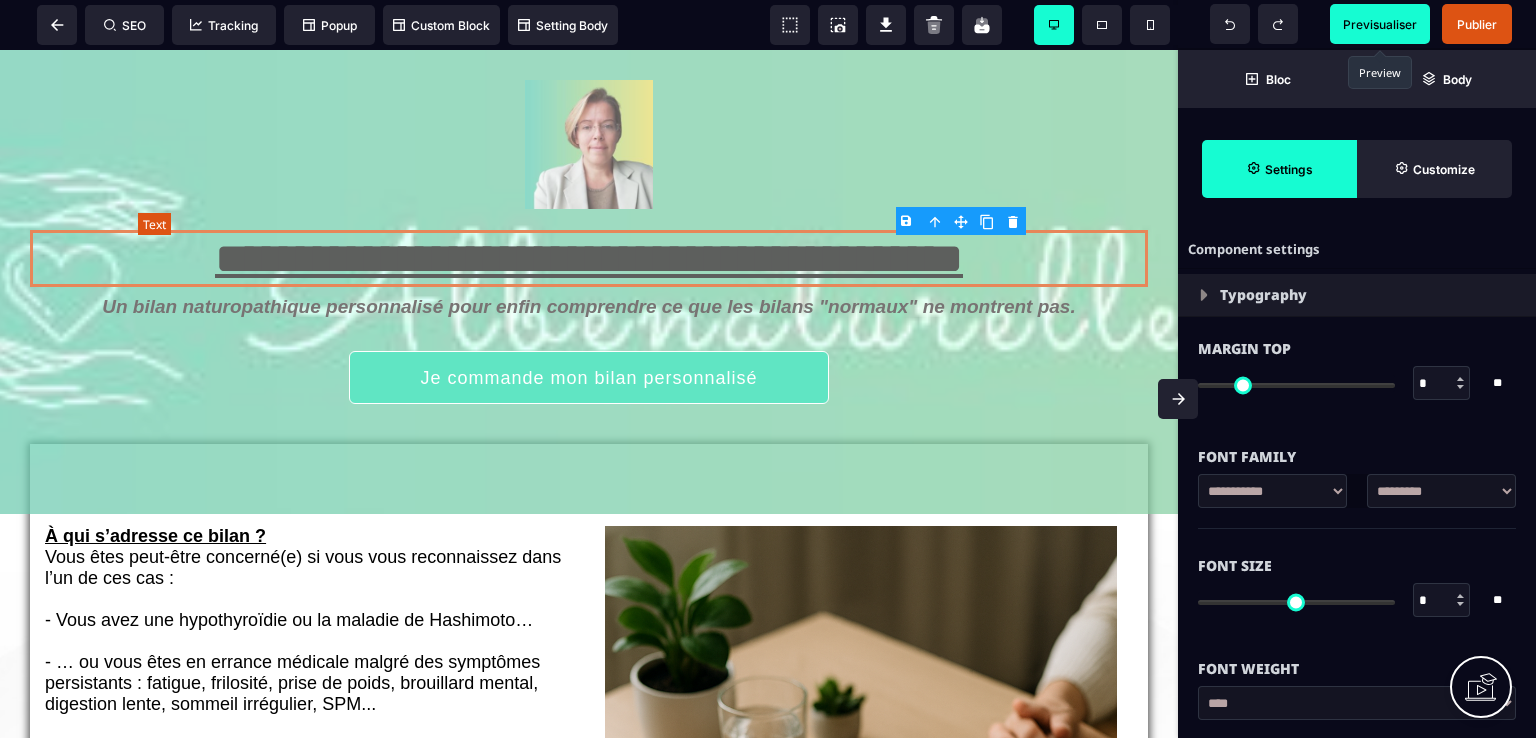 select on "***" 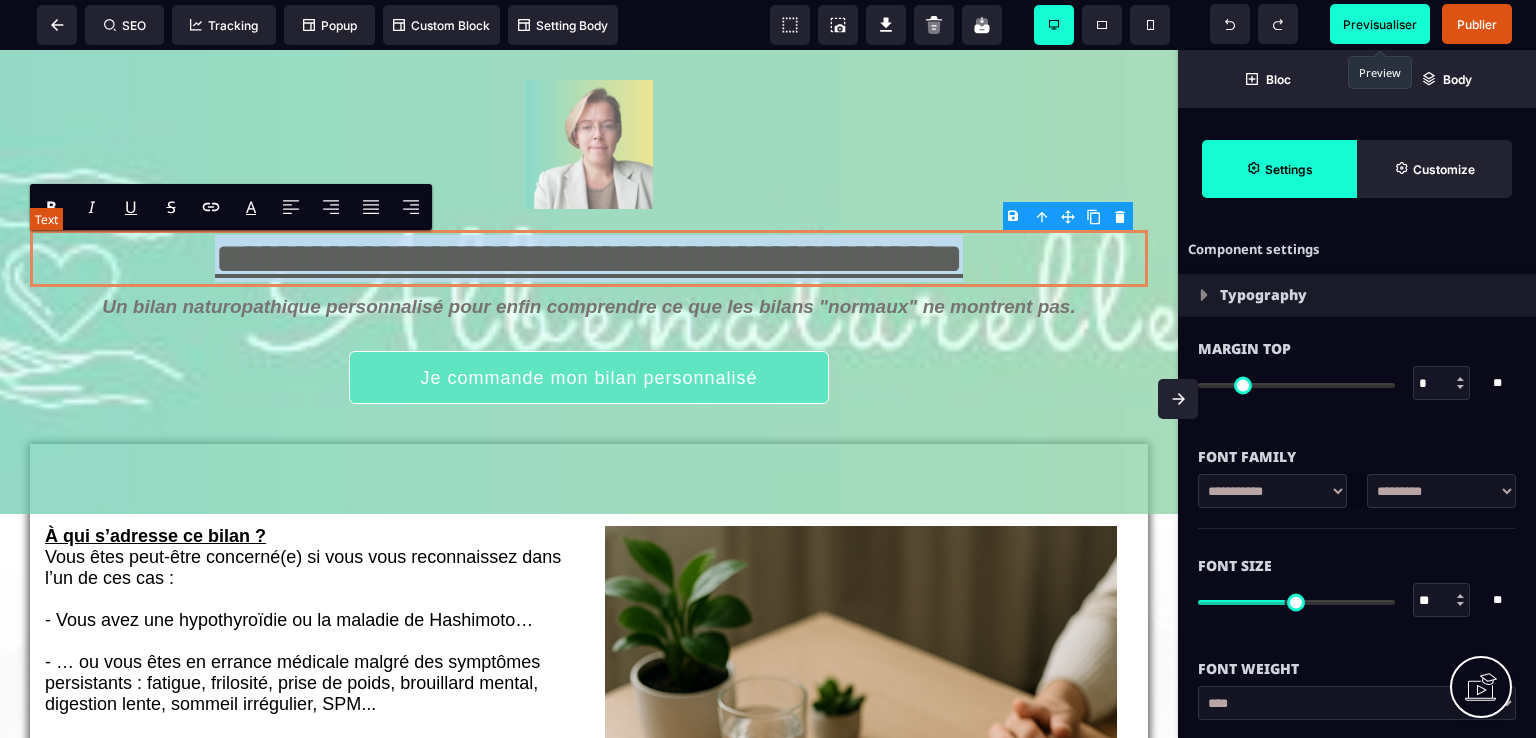 click on "**********" at bounding box center [589, 258] 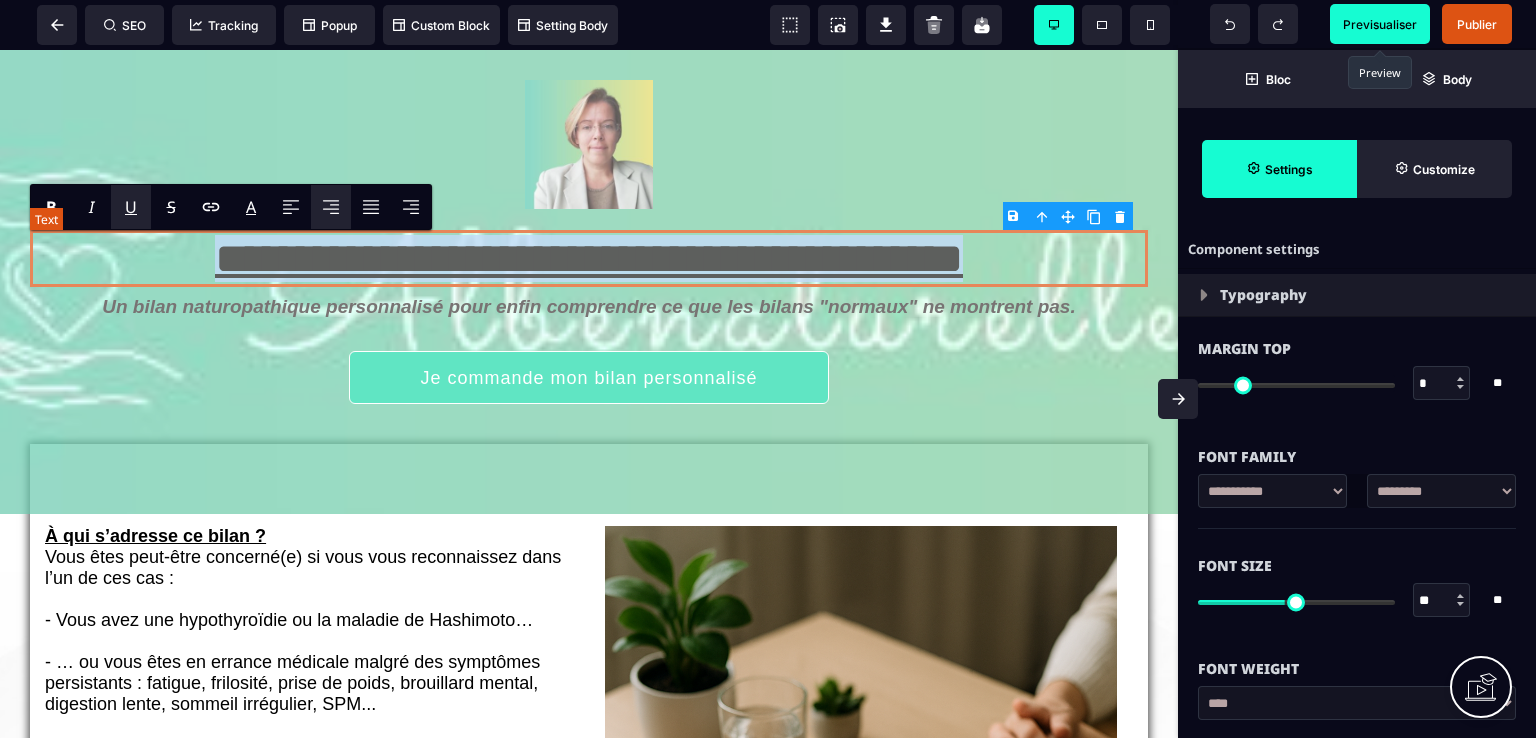 type 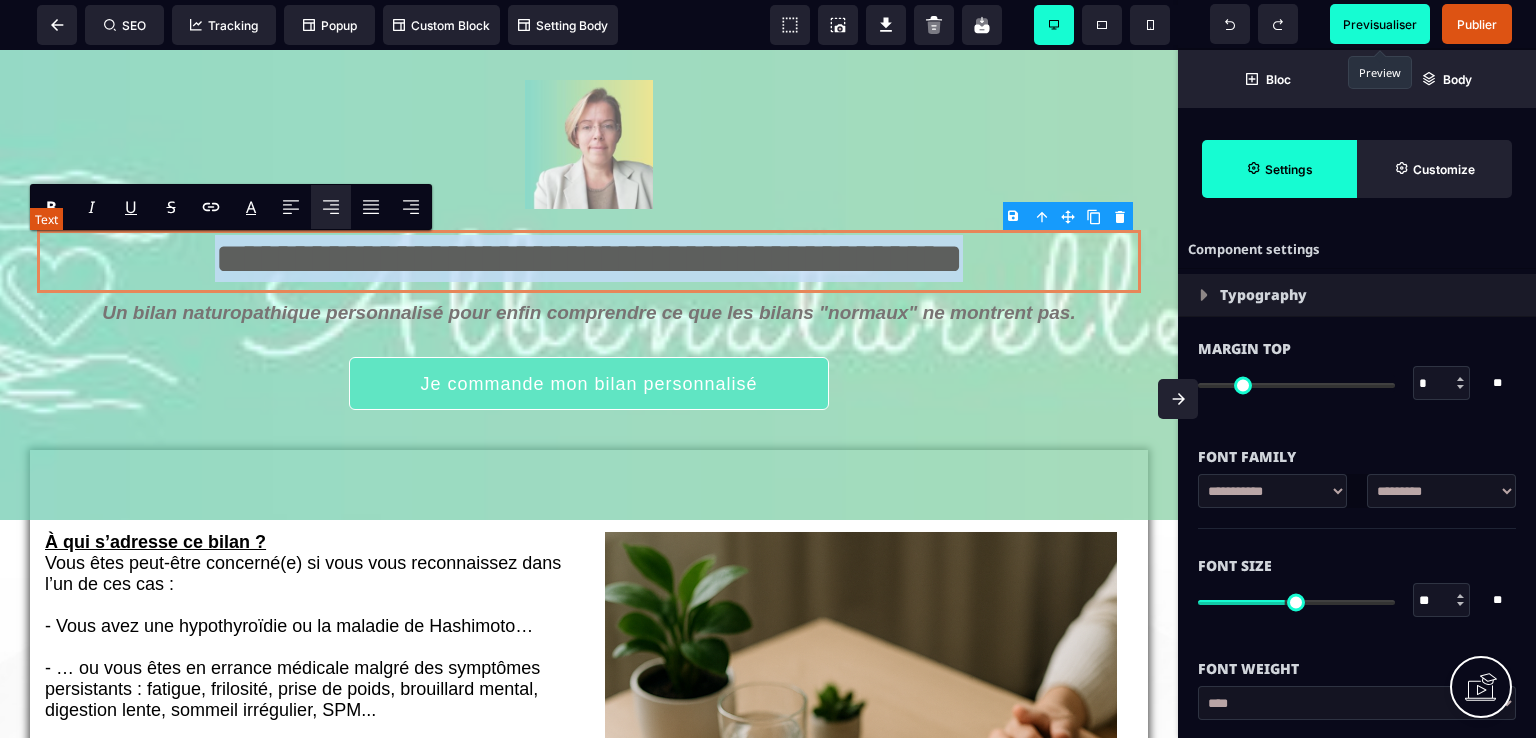 drag, startPoint x: 1067, startPoint y: 264, endPoint x: 149, endPoint y: 245, distance: 918.1966 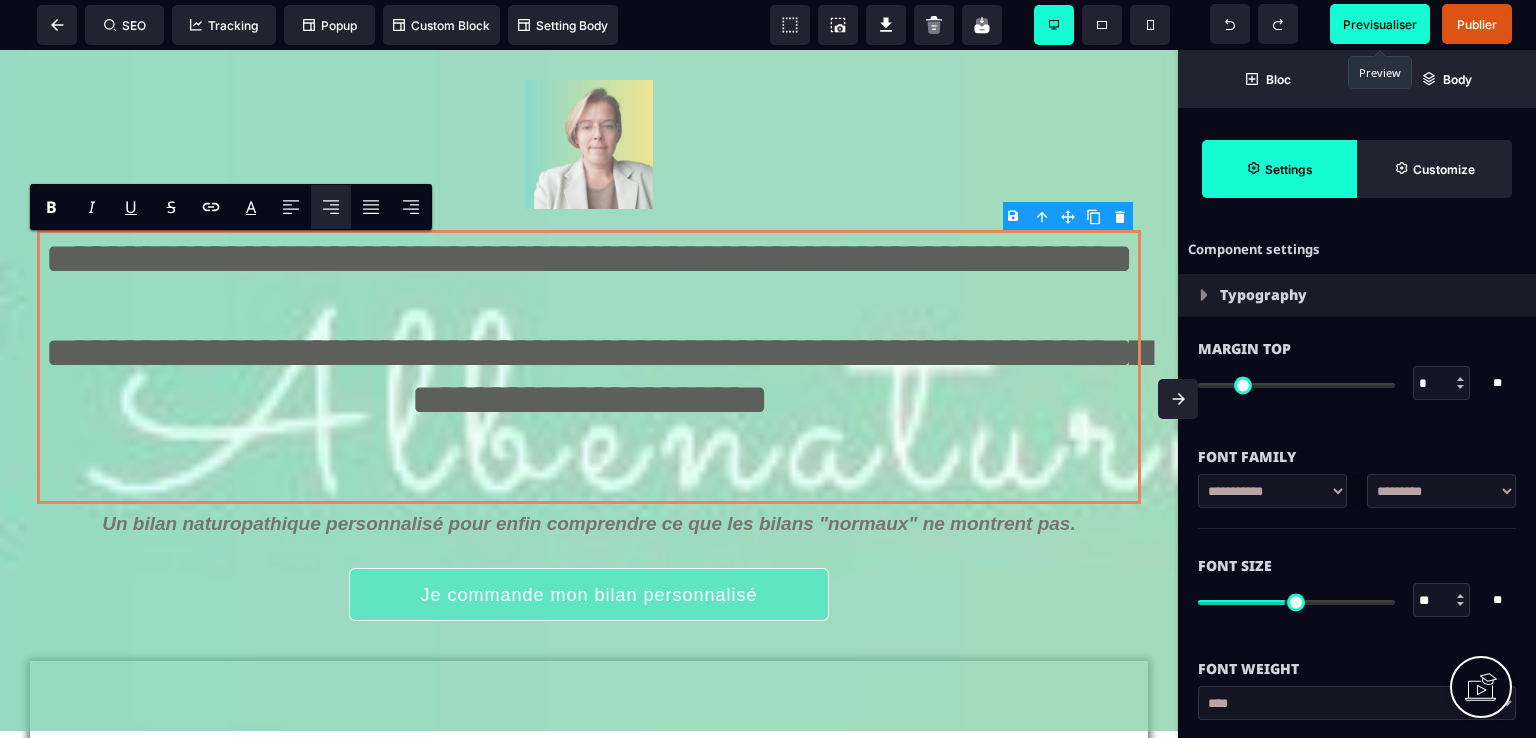 click at bounding box center (1460, 604) 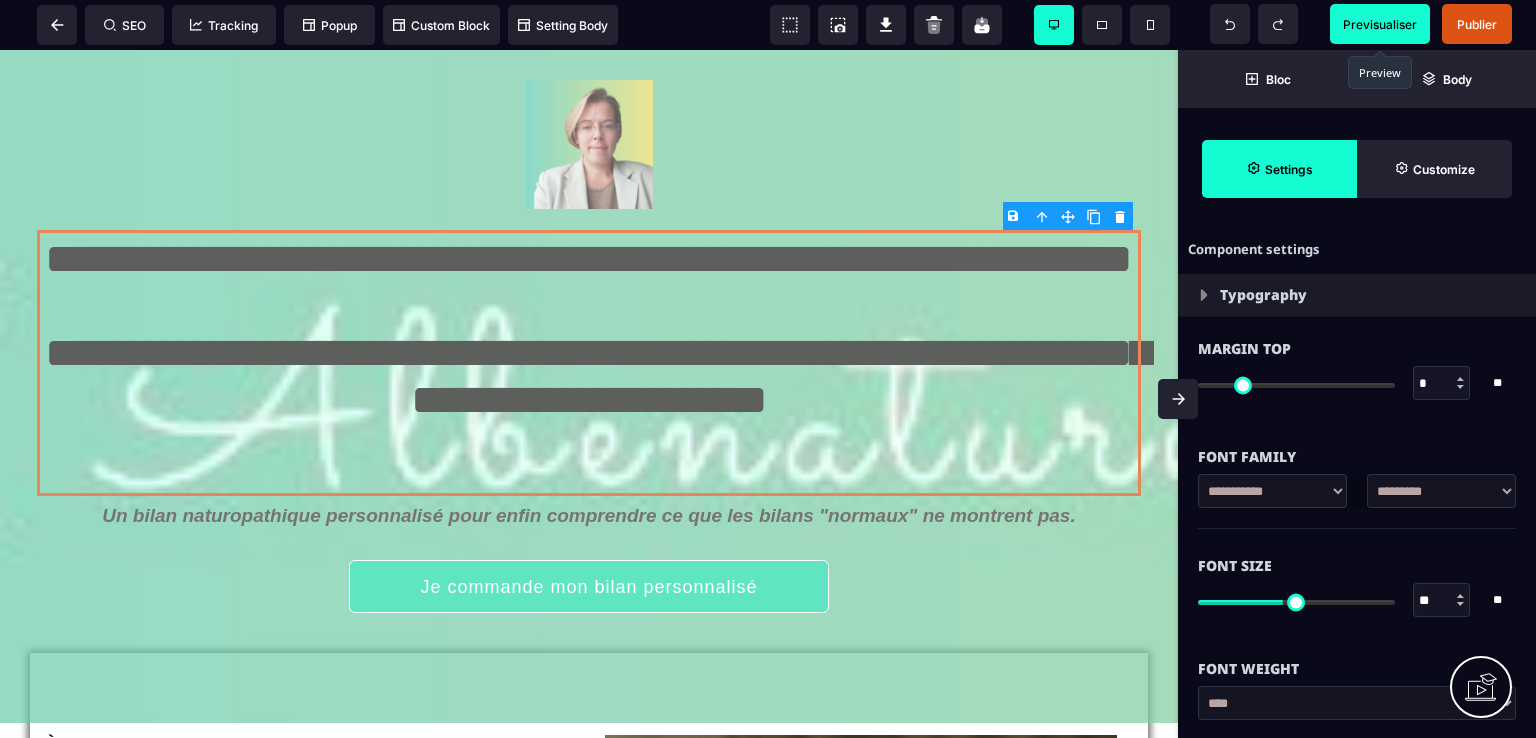 click at bounding box center (1460, 604) 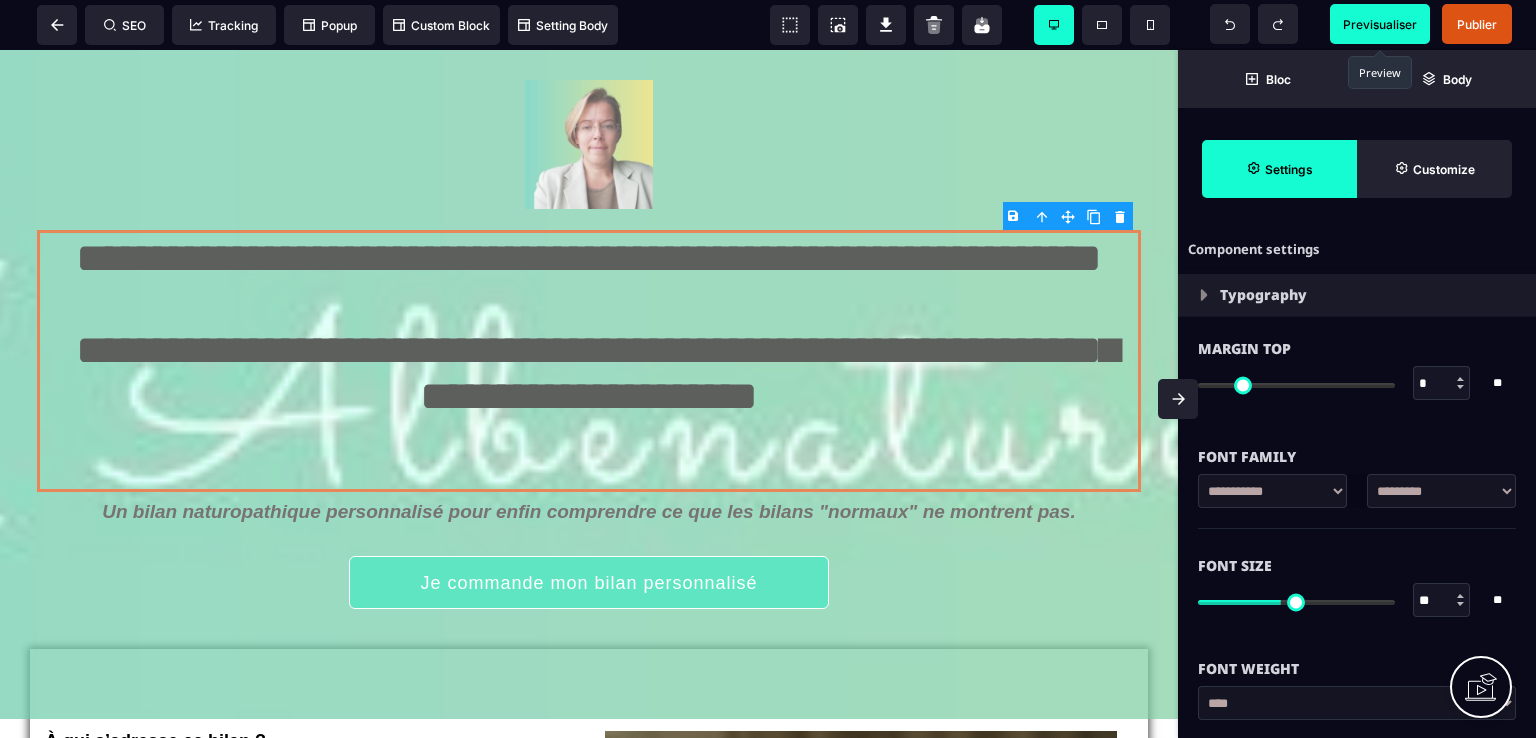 click at bounding box center (1460, 604) 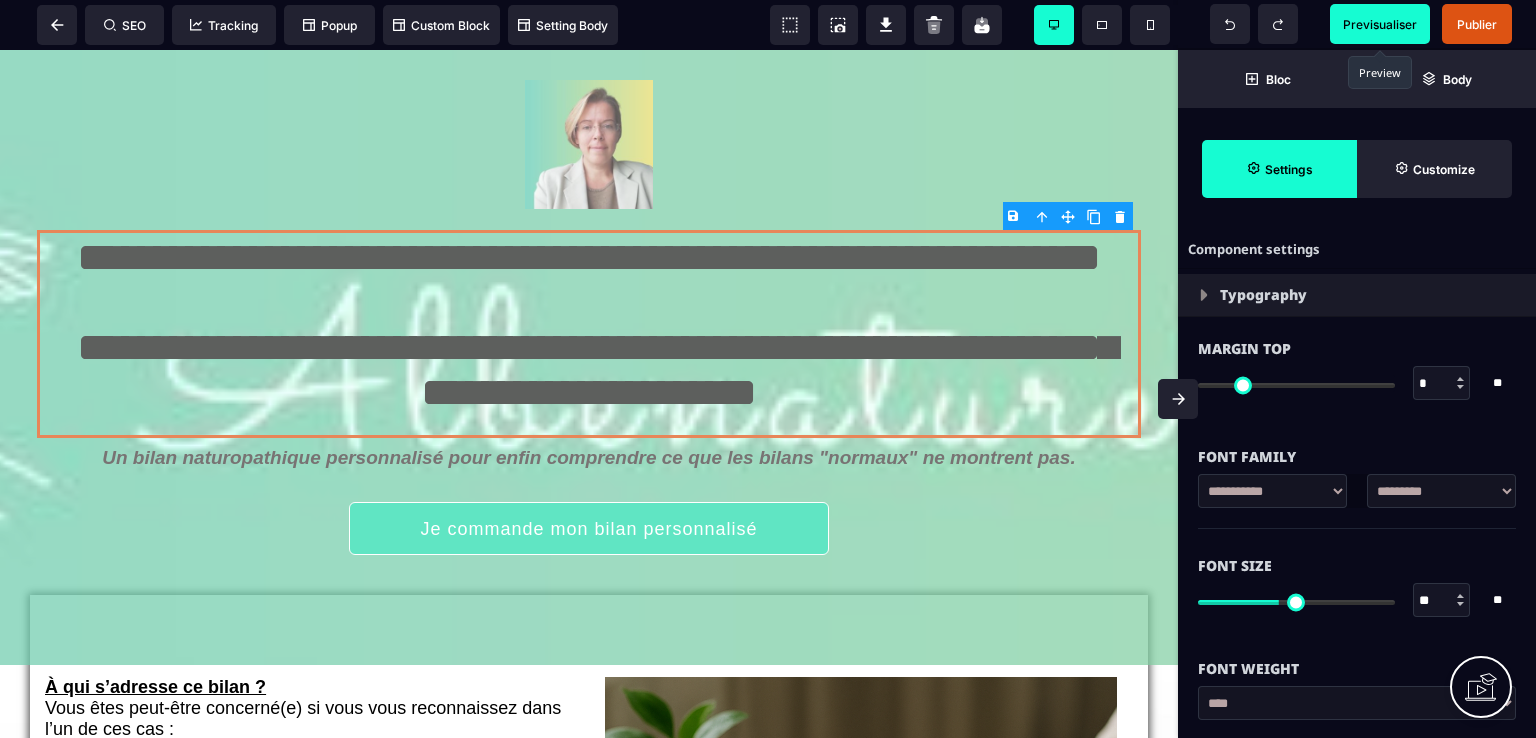 click at bounding box center [1460, 604] 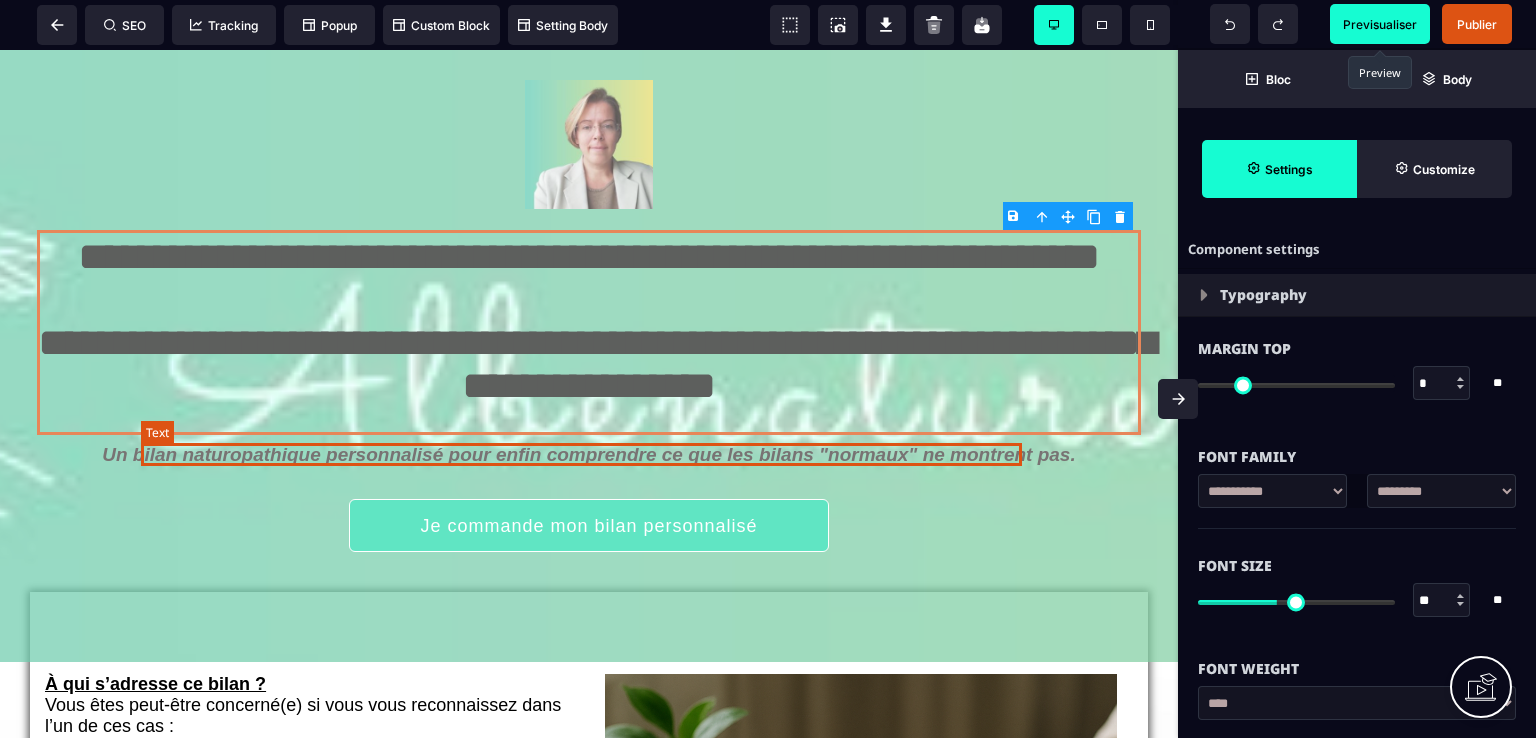 click on "Un bilan naturopathique personnalisé pour enfin comprendre ce que les bilans "normaux" ne montrent pas." at bounding box center (588, 454) 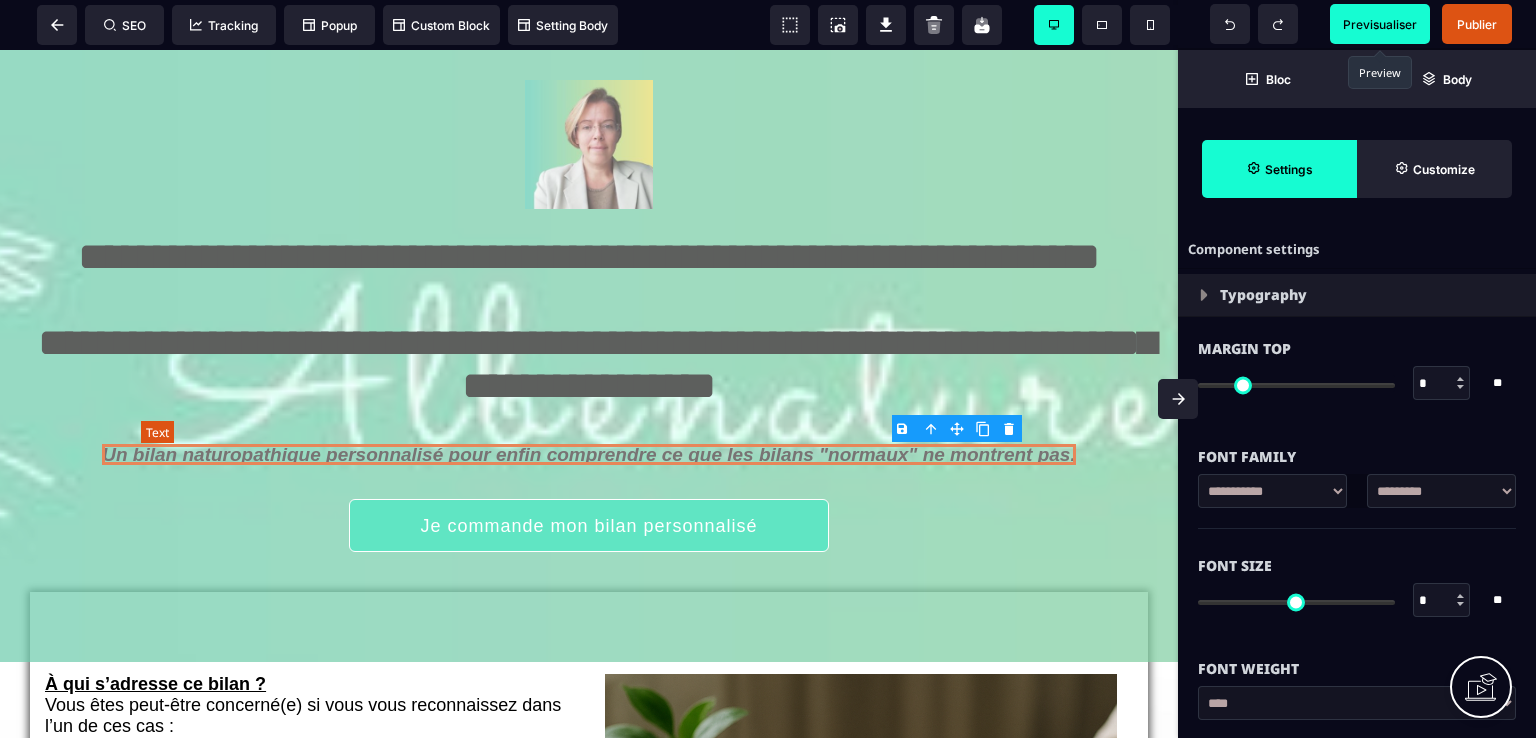 type on "*" 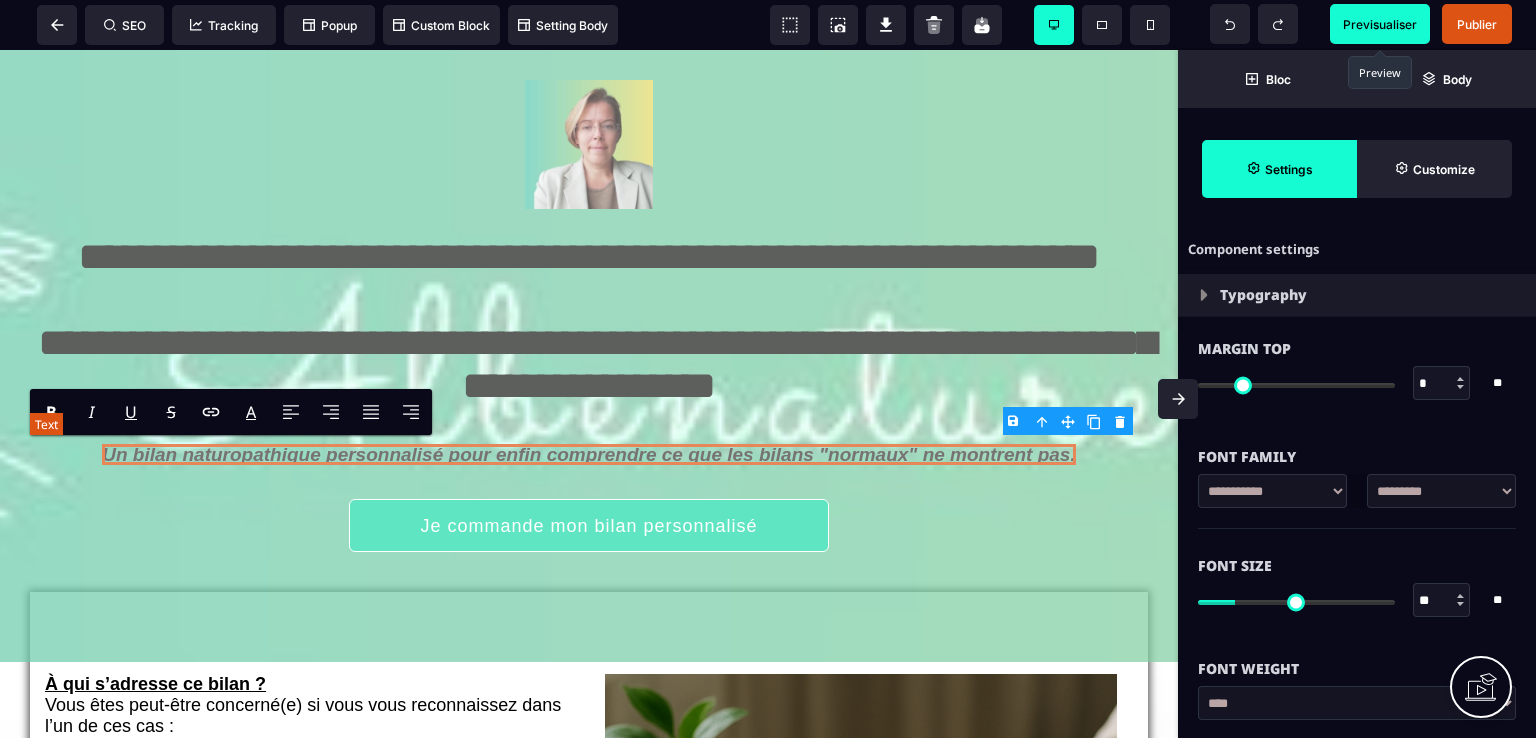 type on "*" 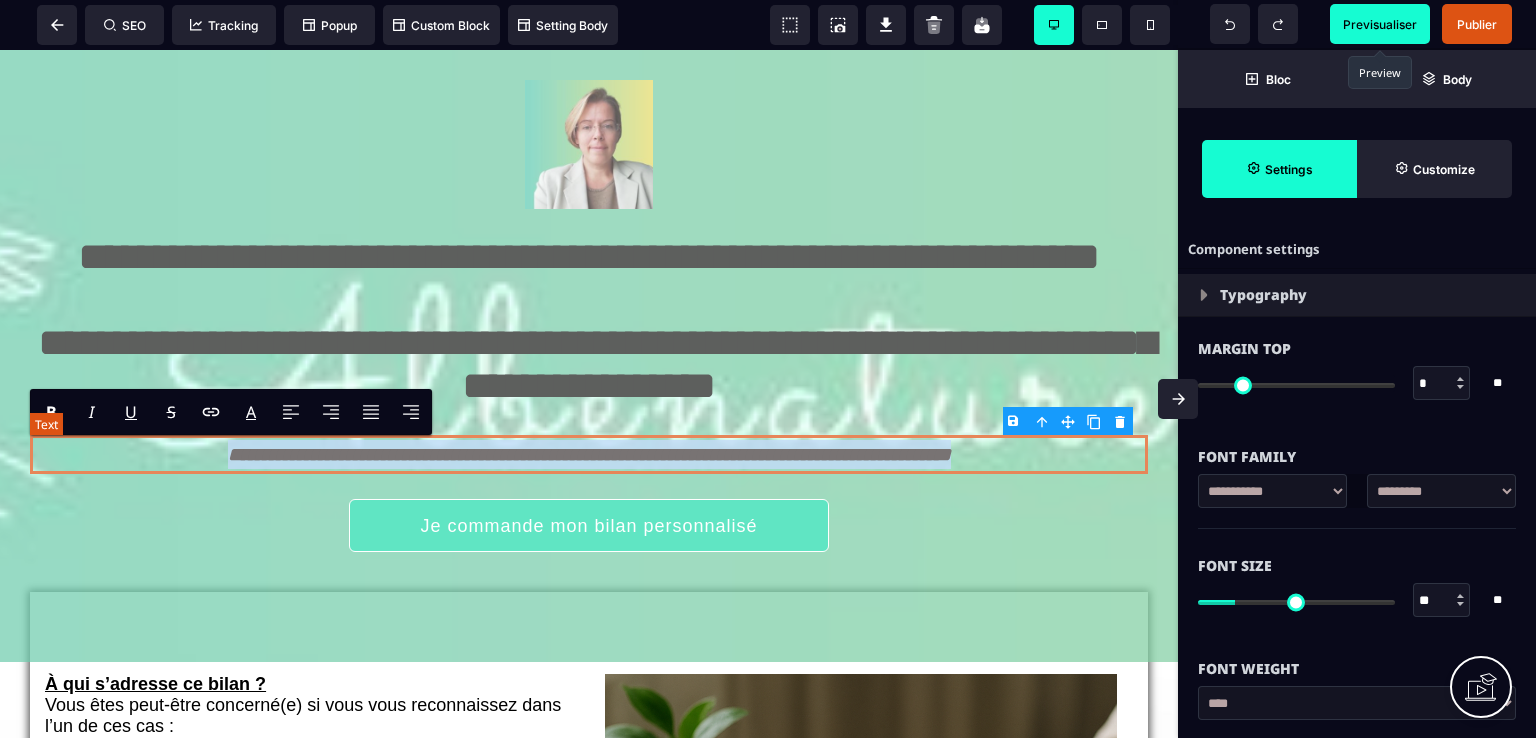 click on "**********" at bounding box center [589, 454] 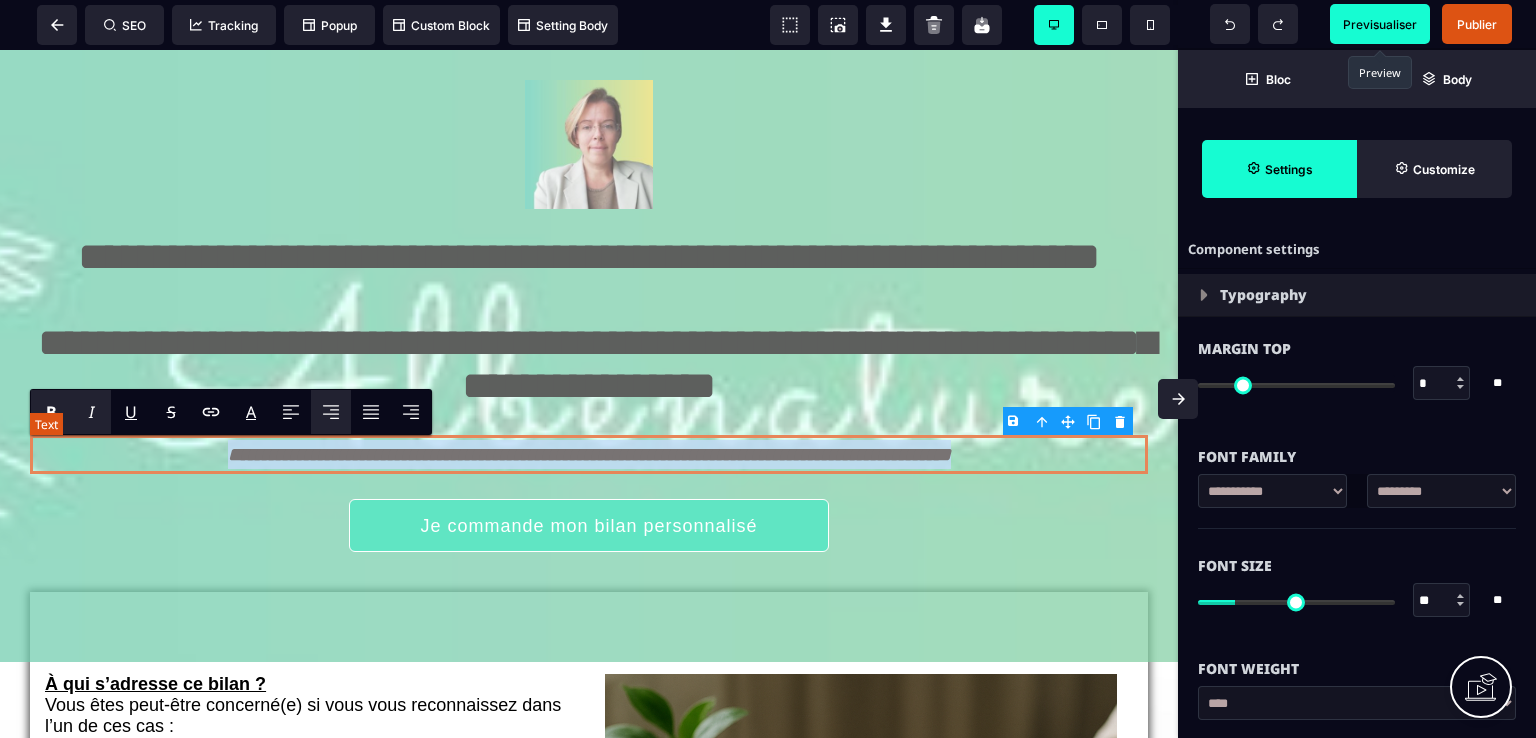 type 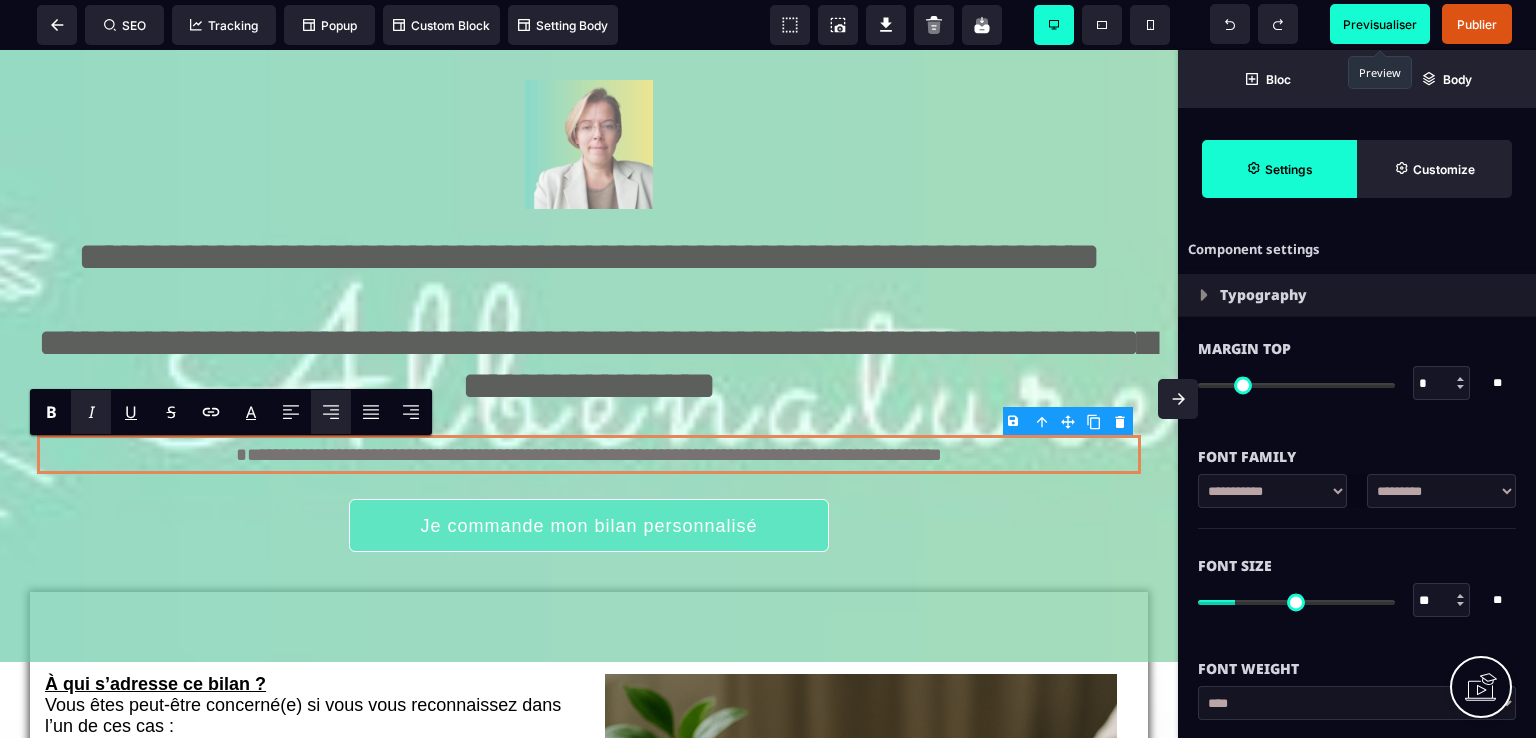 click on "I" at bounding box center [91, 412] 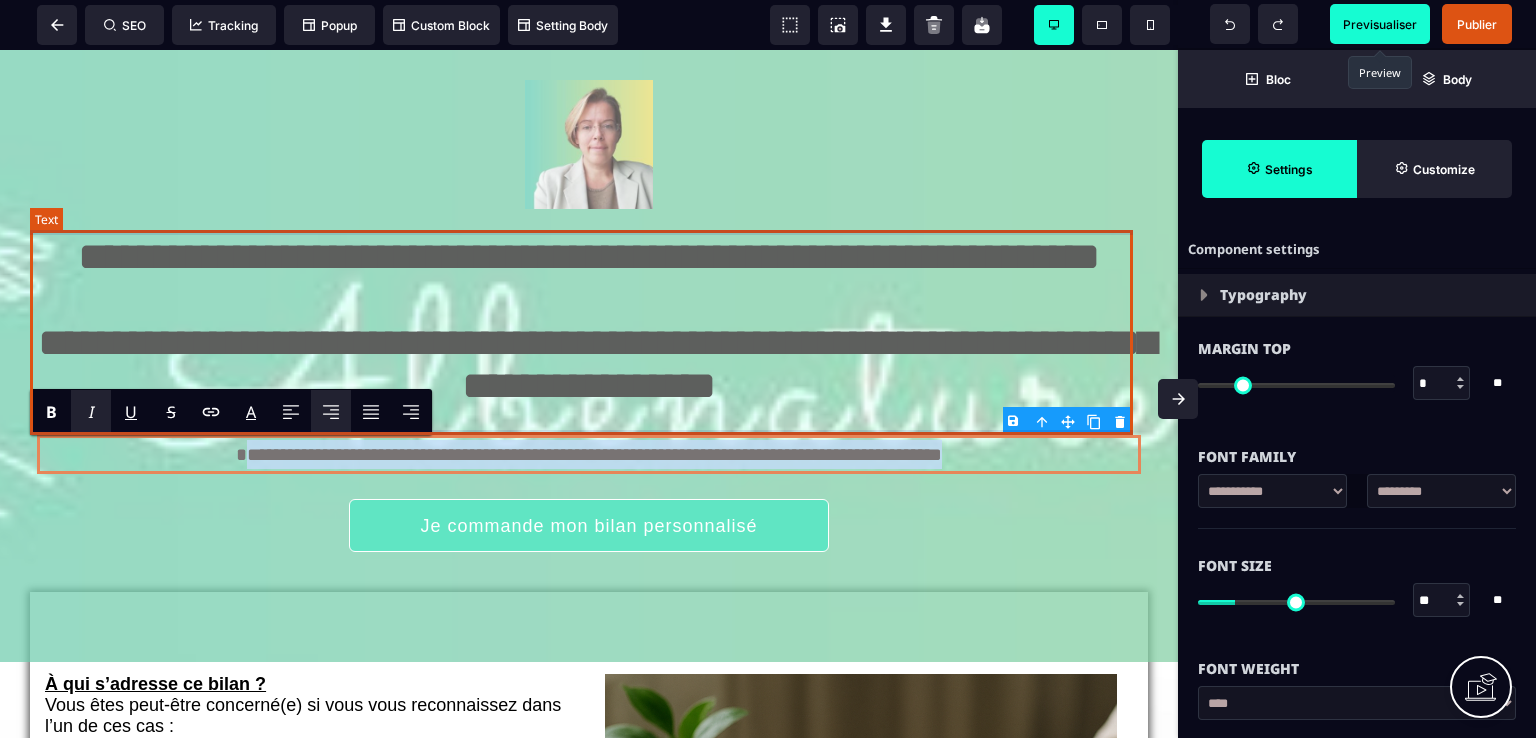 drag, startPoint x: 152, startPoint y: 448, endPoint x: 1024, endPoint y: 433, distance: 872.129 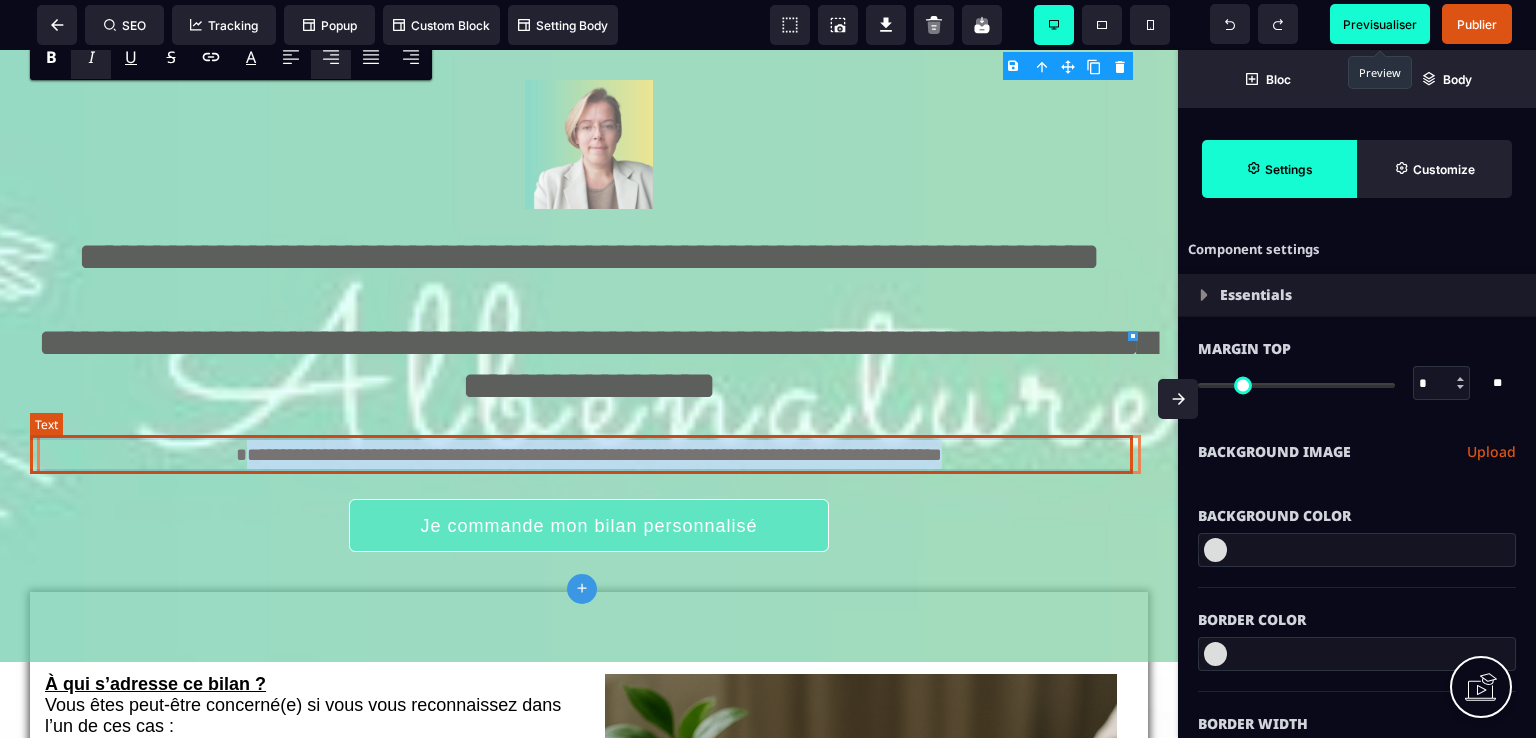 type on "*" 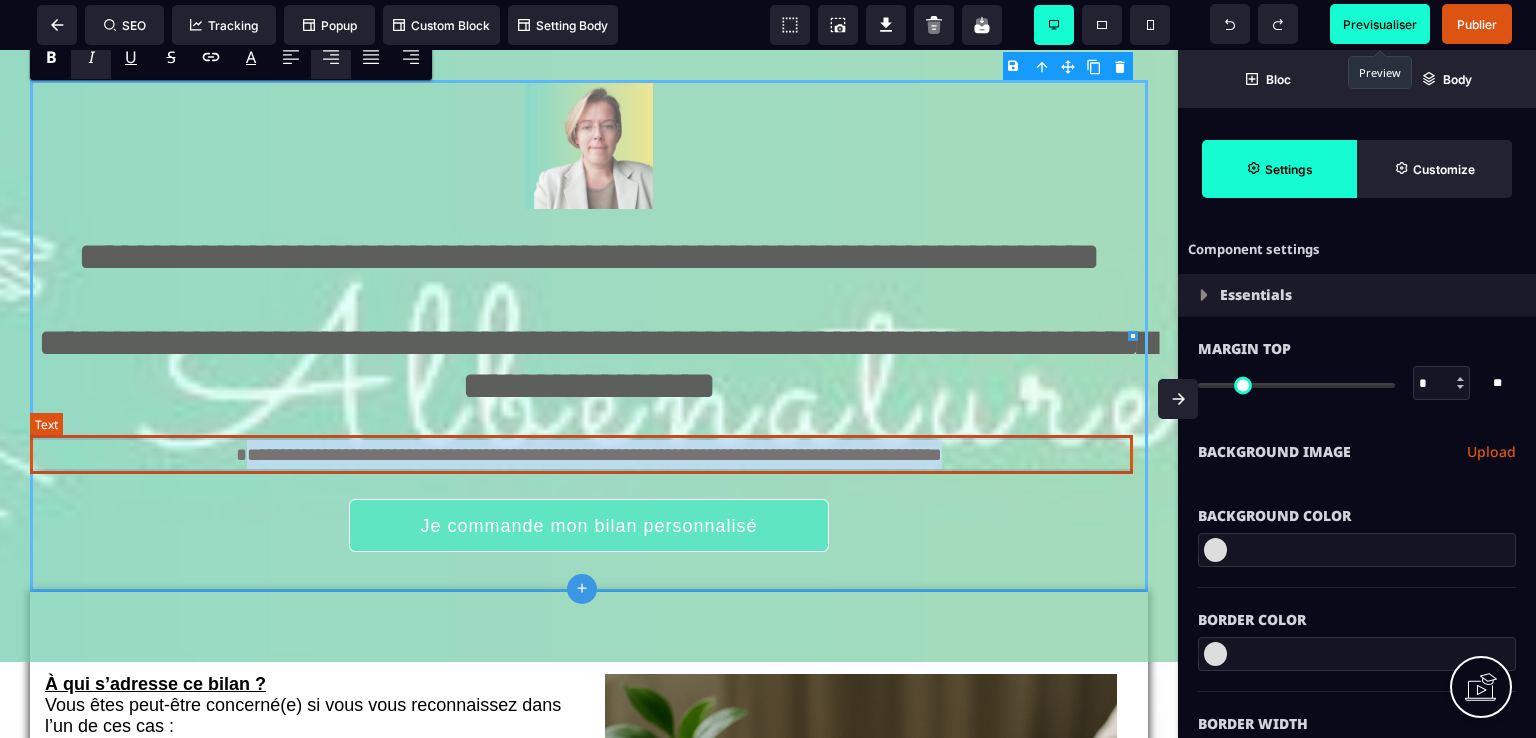 type on "*" 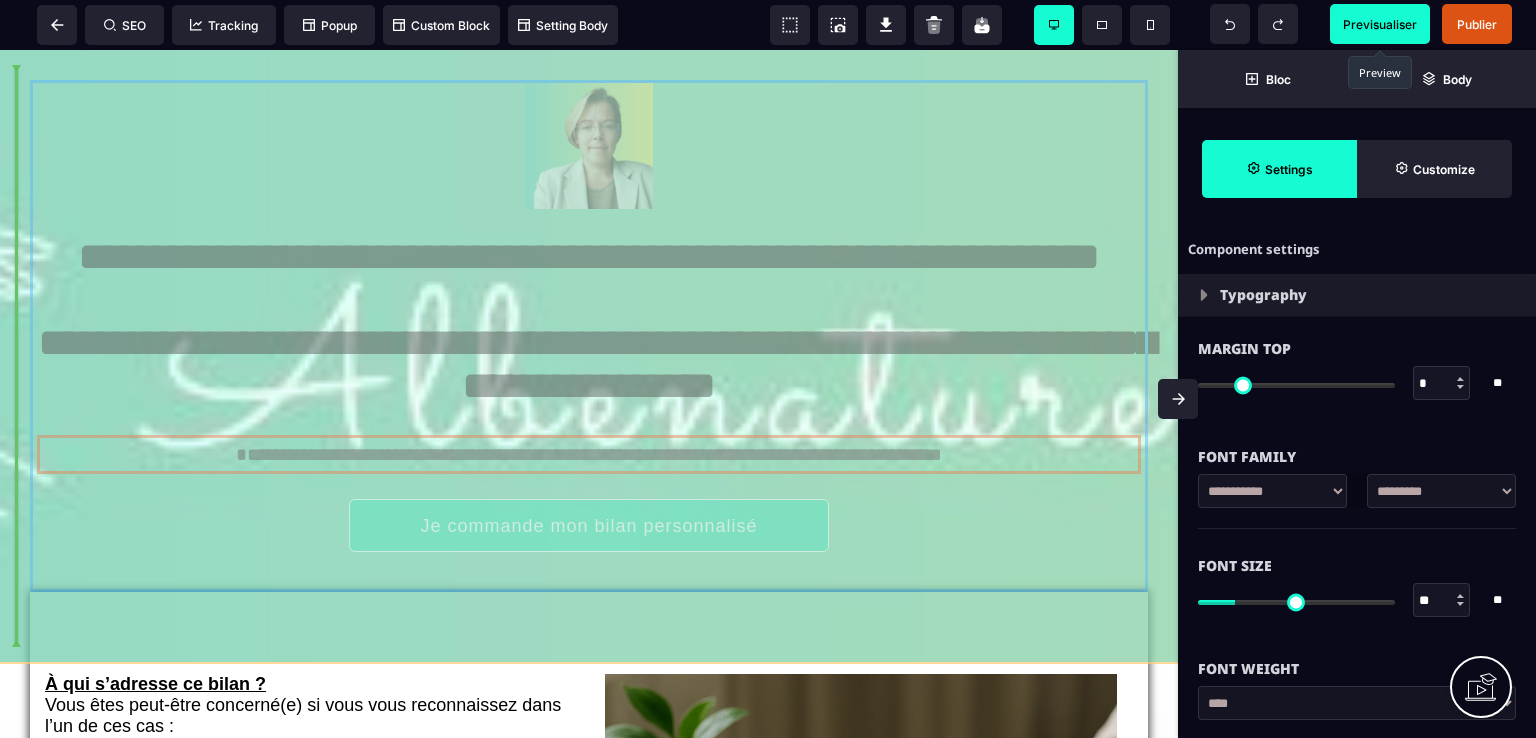 drag, startPoint x: 156, startPoint y: 453, endPoint x: 657, endPoint y: 461, distance: 501.06387 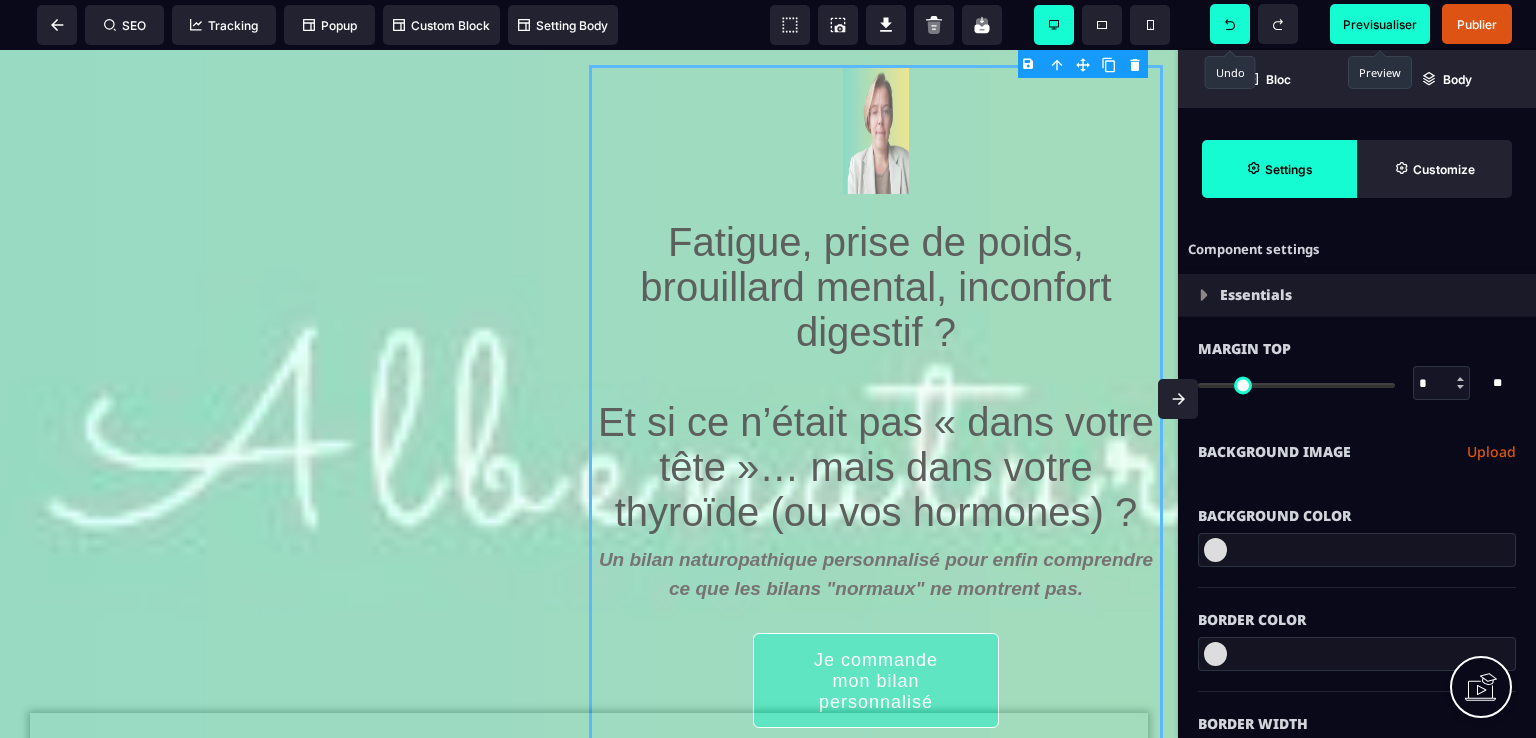 click 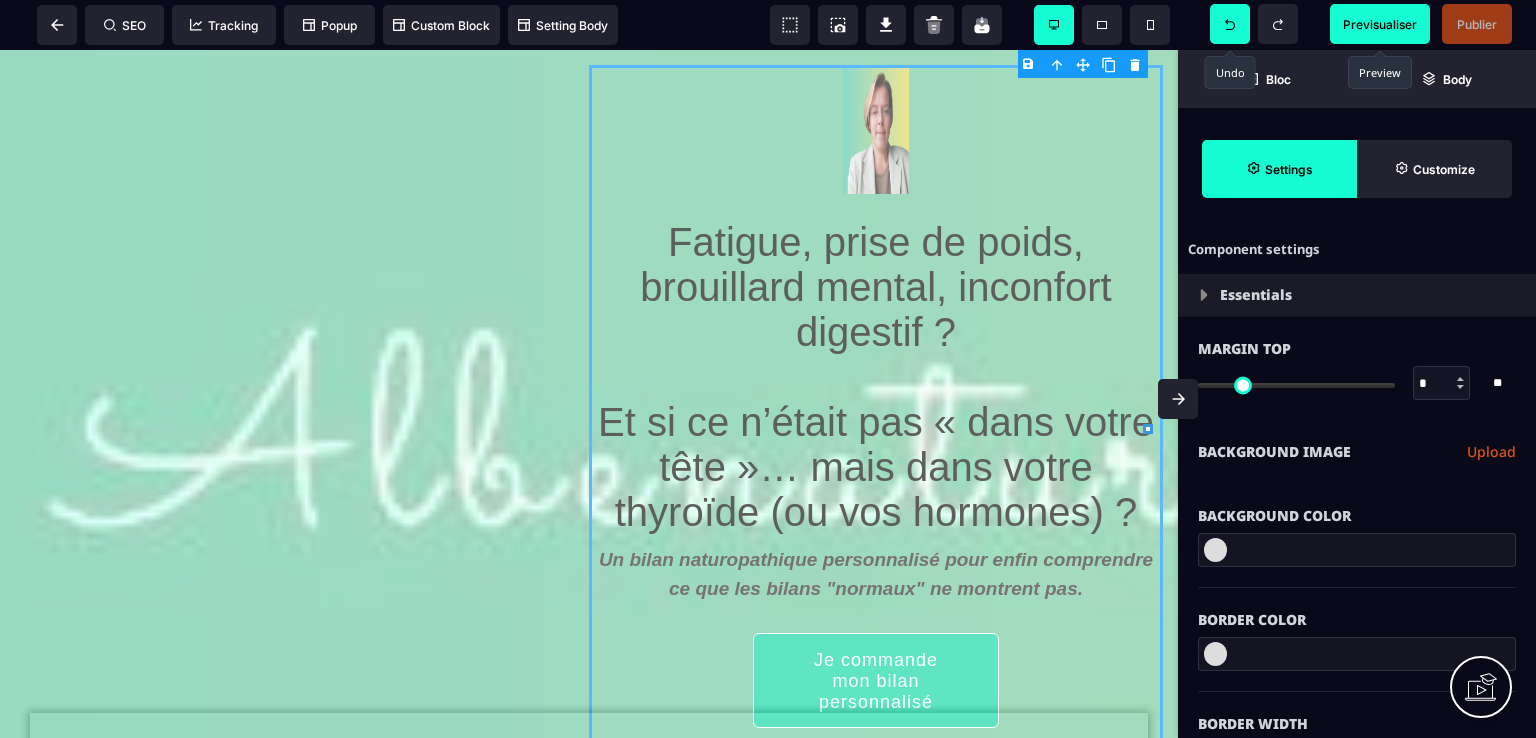 click at bounding box center (1230, 24) 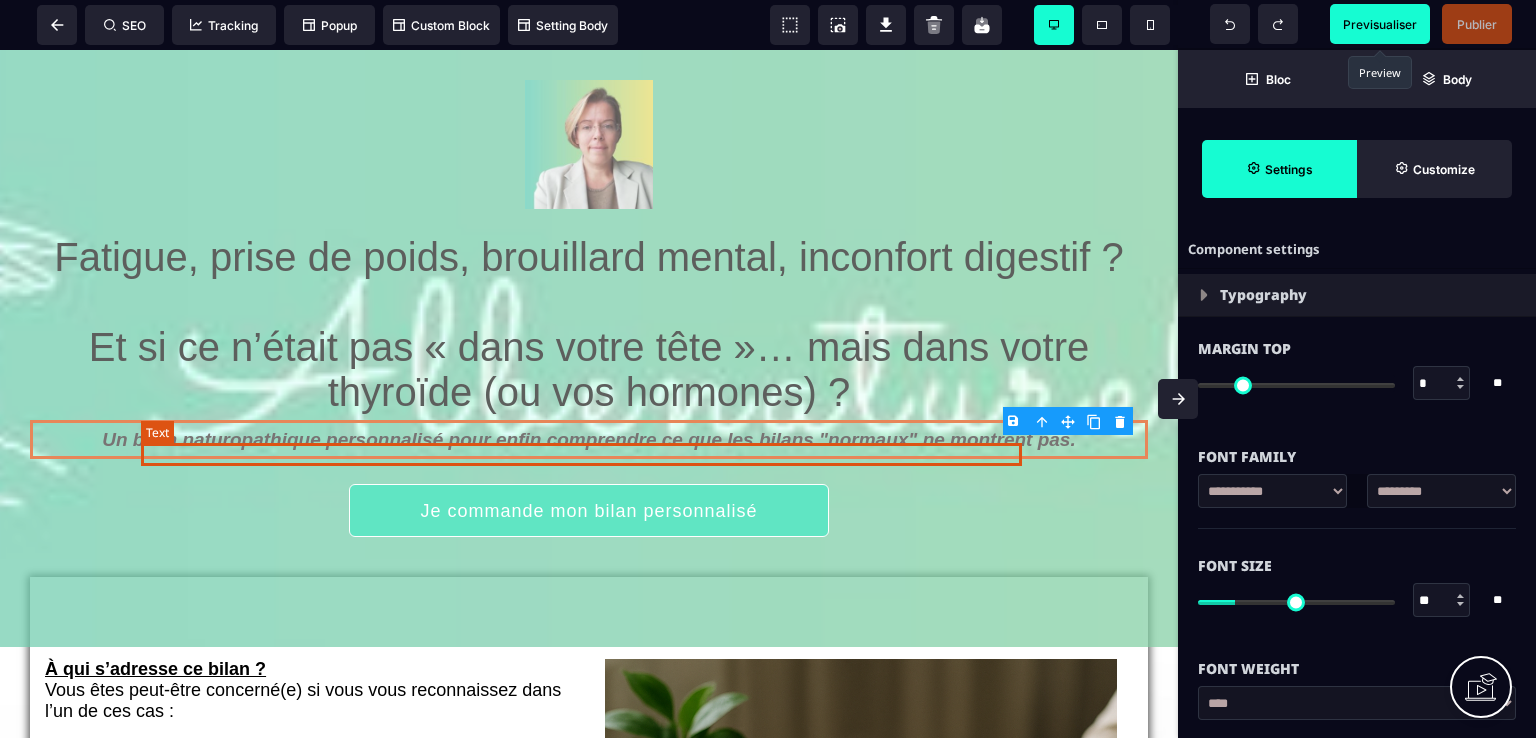 click on "Un bilan naturopathique personnalisé pour enfin comprendre ce que les bilans "normaux" ne montrent pas." at bounding box center (588, 439) 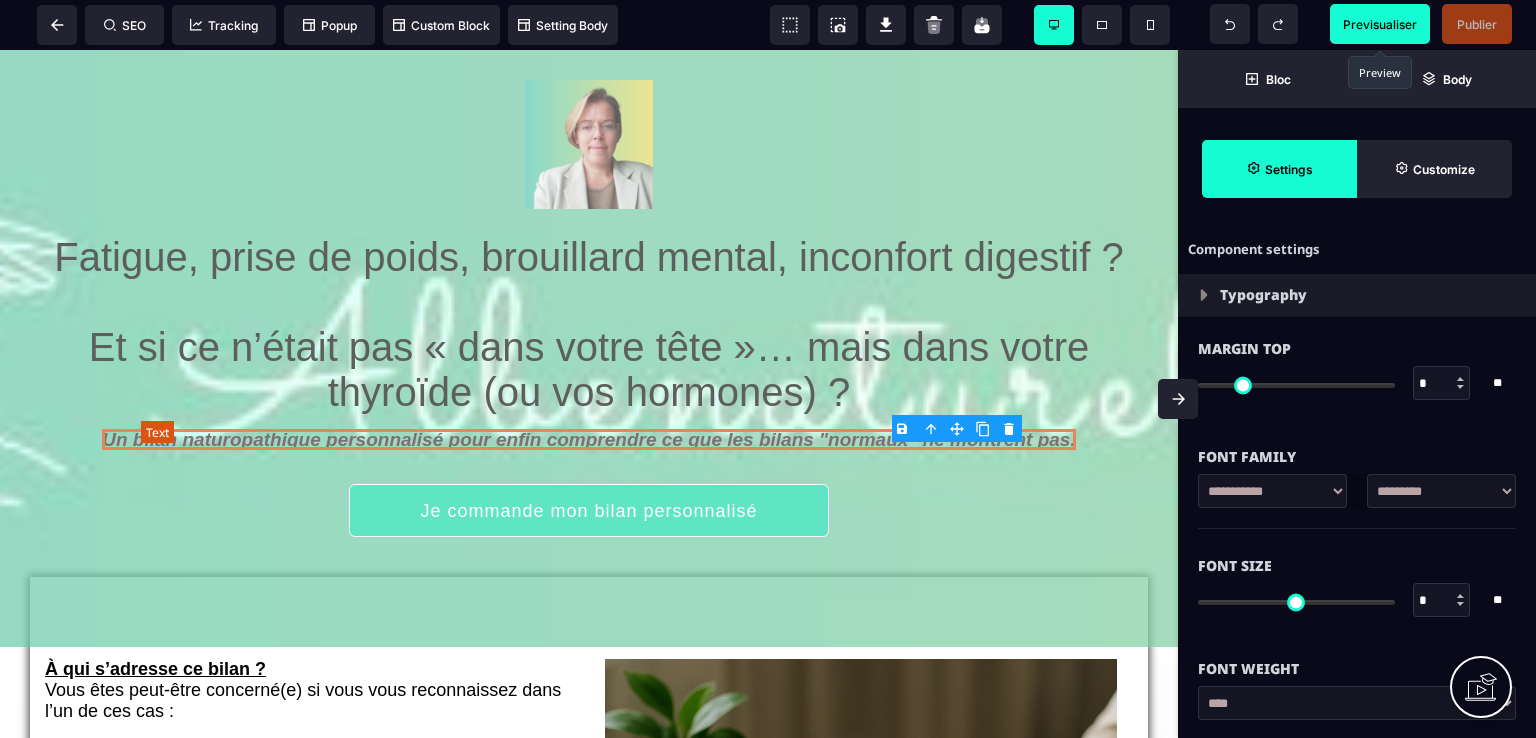 click on "Un bilan naturopathique personnalisé pour enfin comprendre ce que les bilans "normaux" ne montrent pas." at bounding box center (588, 439) 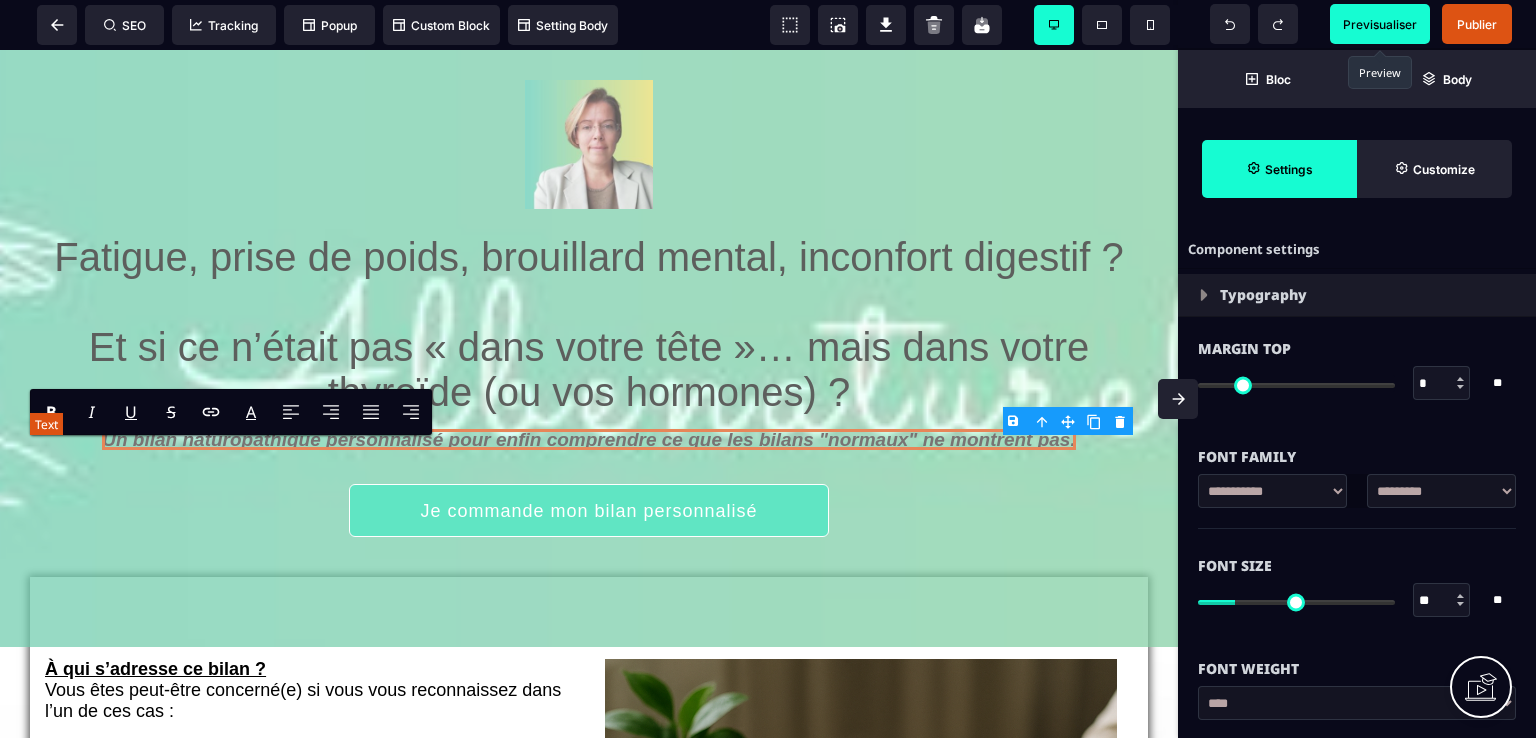 click on "Un bilan naturopathique personnalisé pour enfin comprendre ce que les bilans "normaux" ne montrent pas." at bounding box center (588, 439) 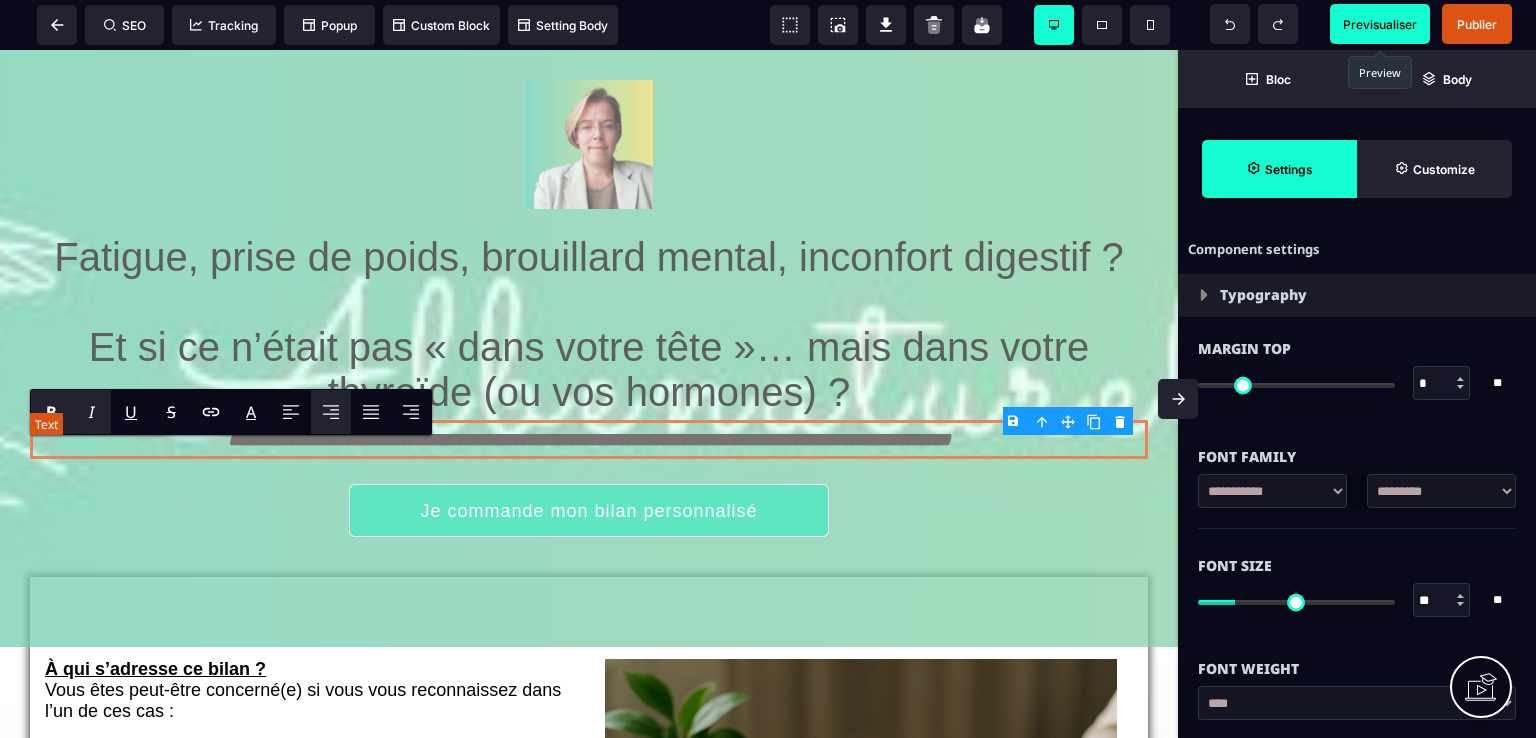 type 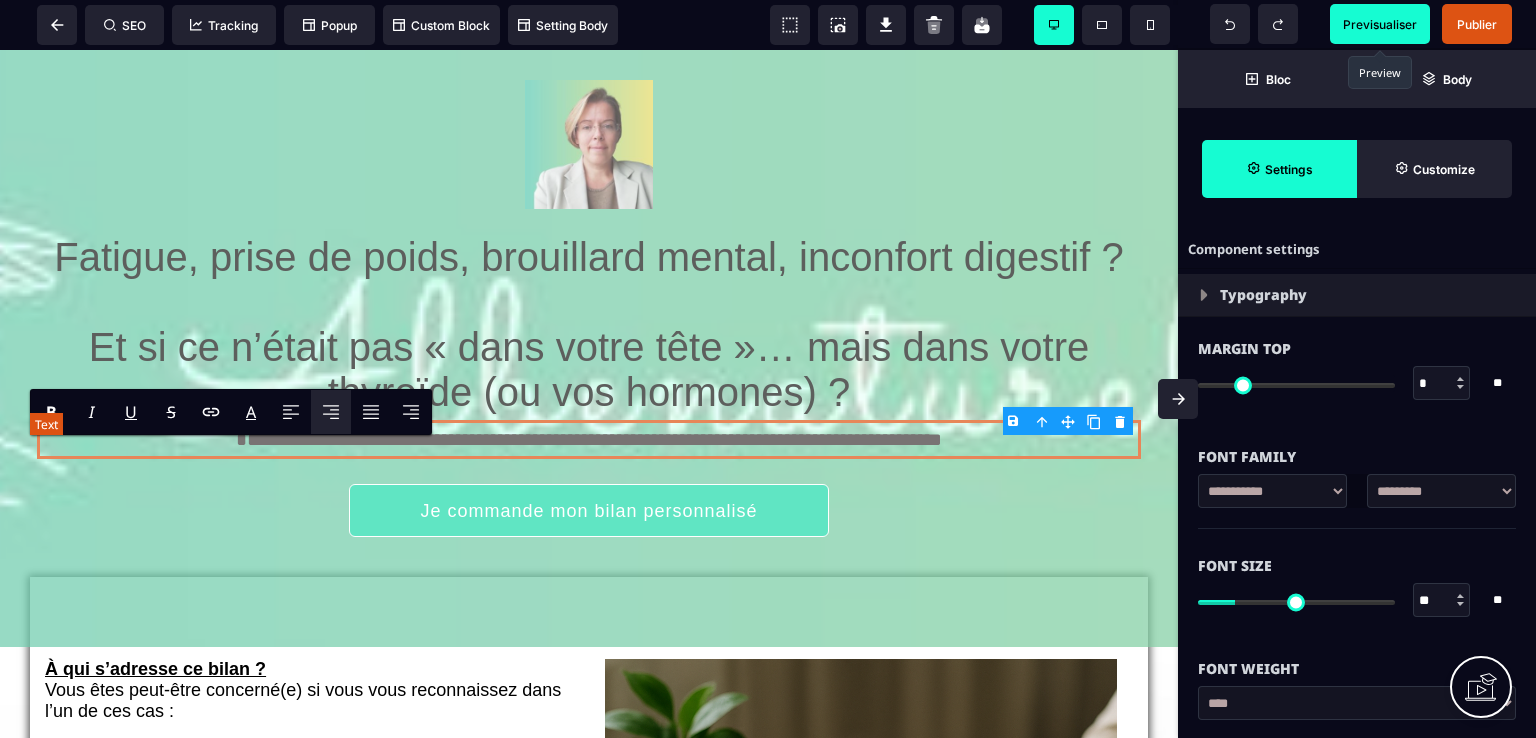 click on "**********" at bounding box center [588, 439] 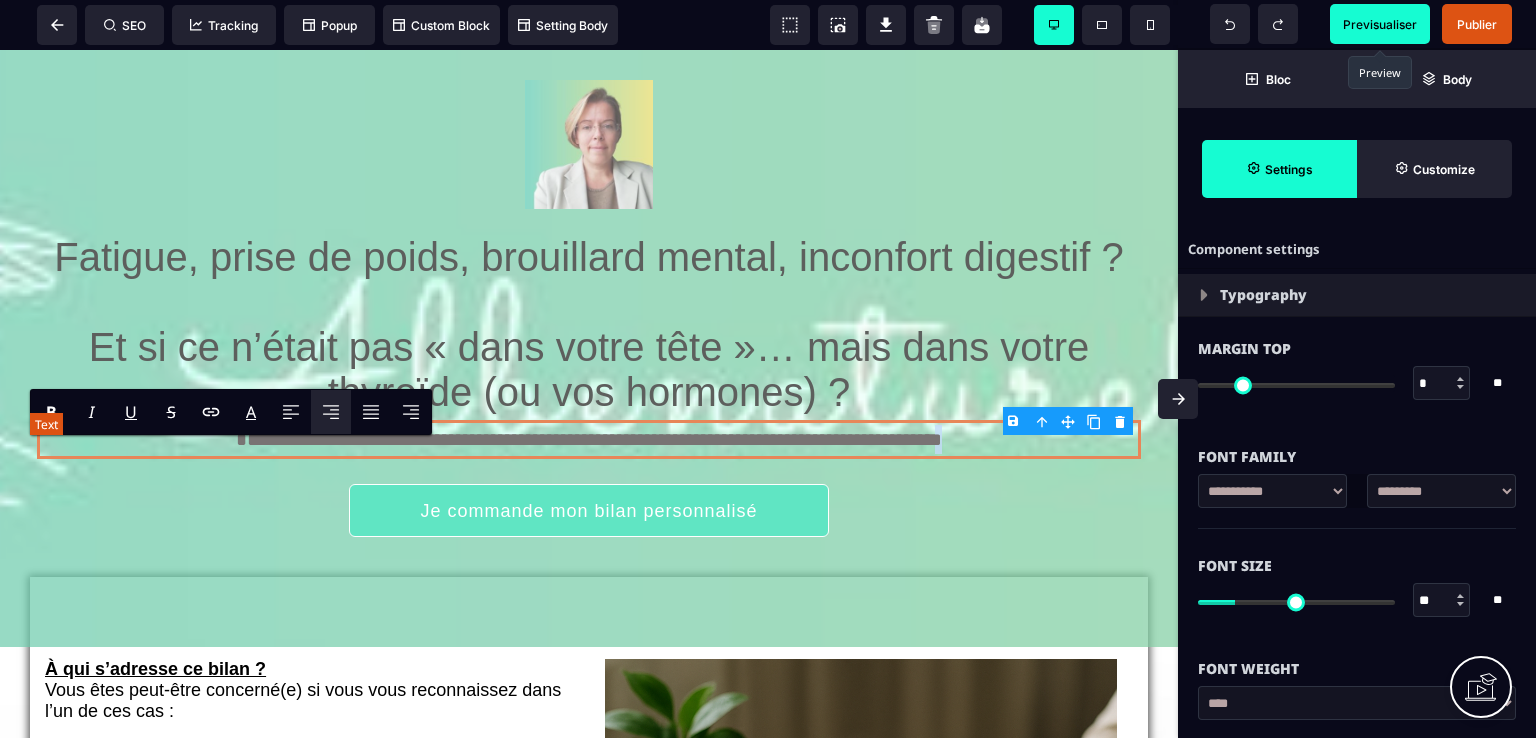 click on "**********" at bounding box center [588, 439] 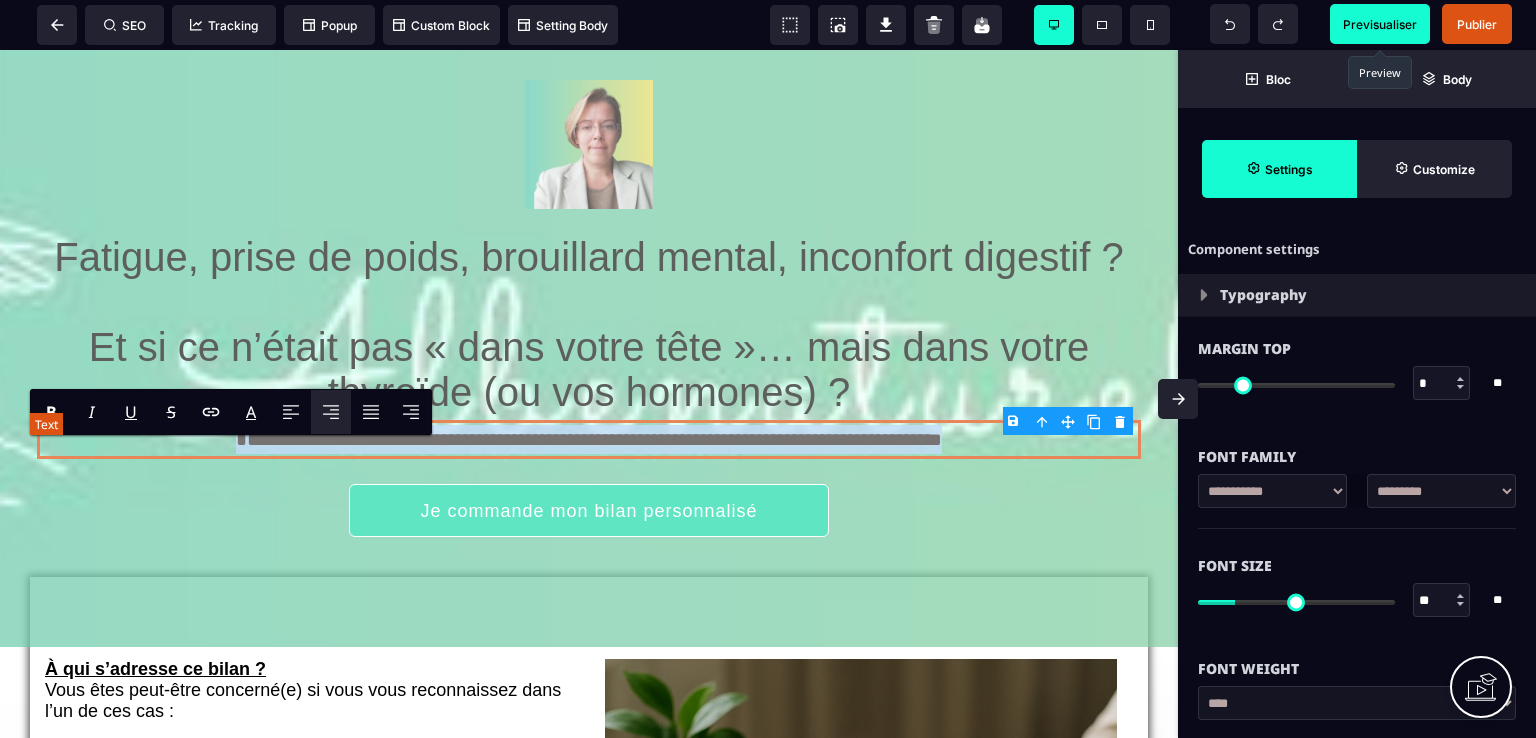 click on "**********" at bounding box center [588, 439] 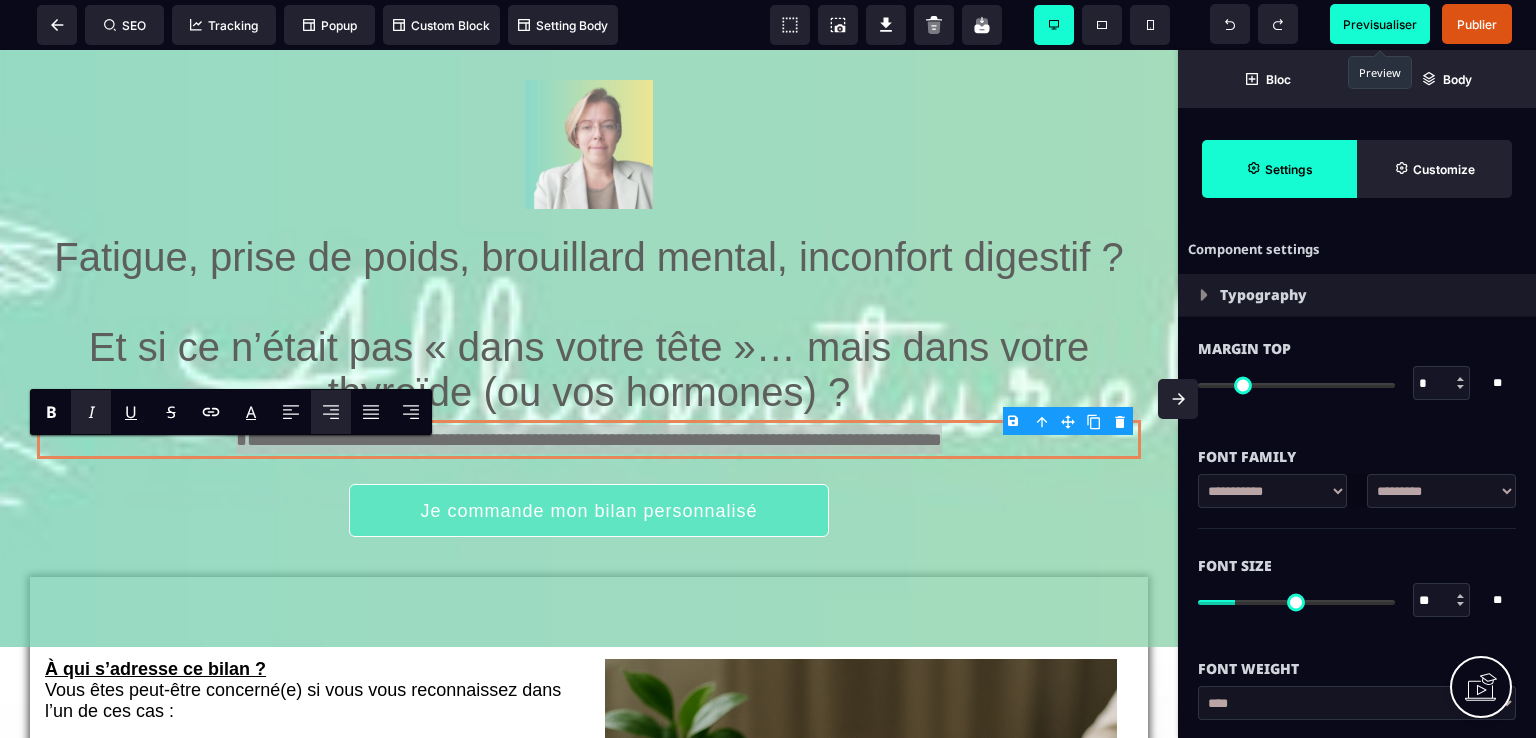 click on "I" at bounding box center [91, 412] 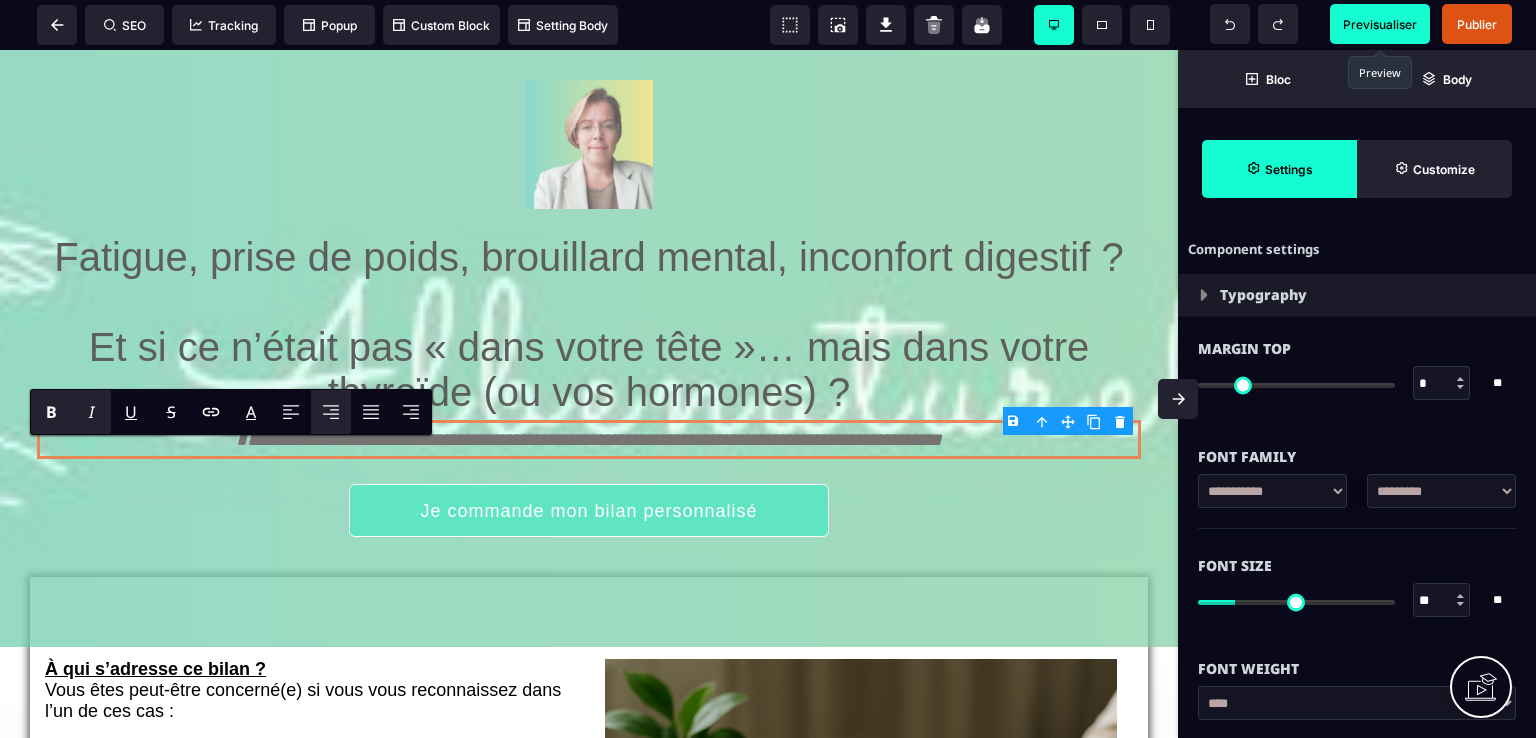 click on "B" at bounding box center [51, 412] 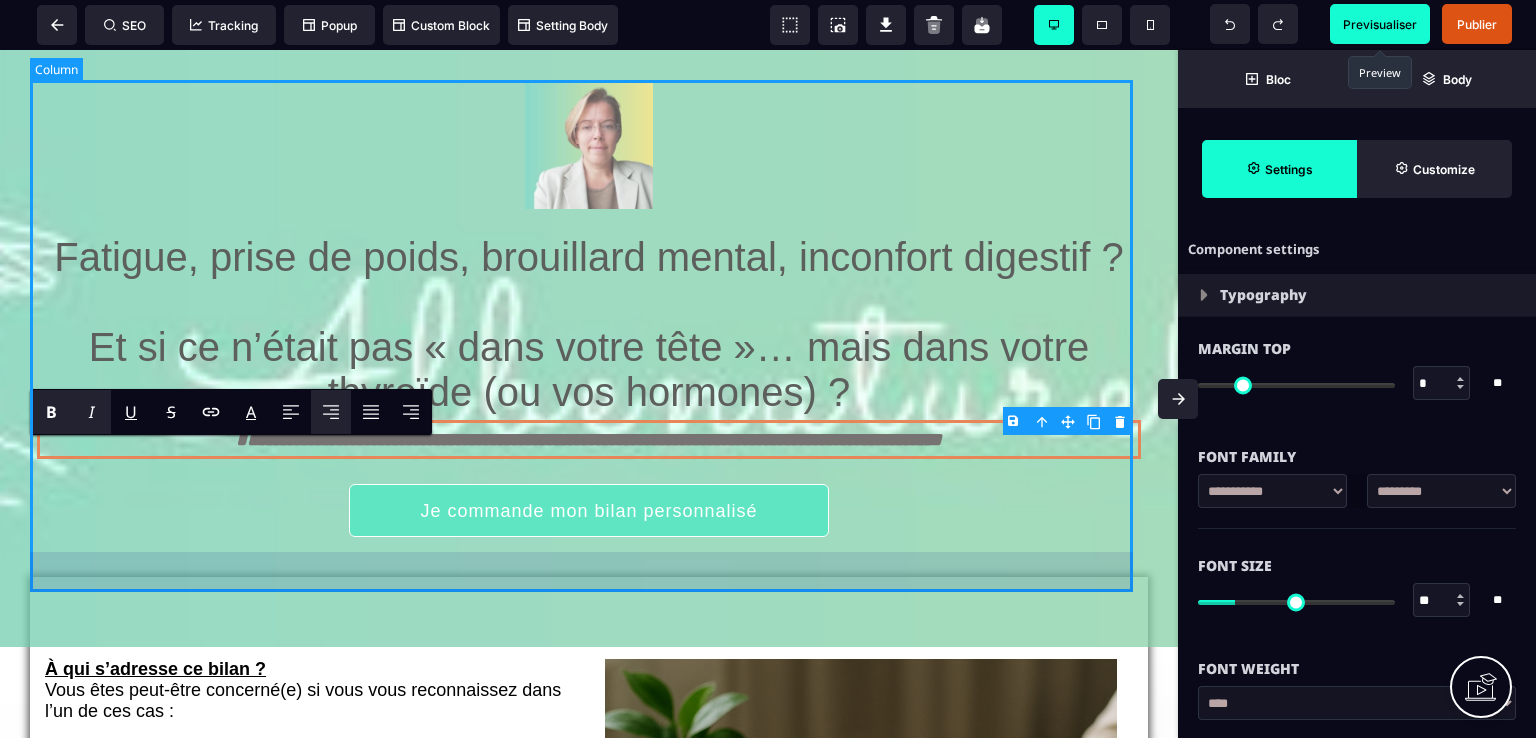 click on "**********" at bounding box center (589, 328) 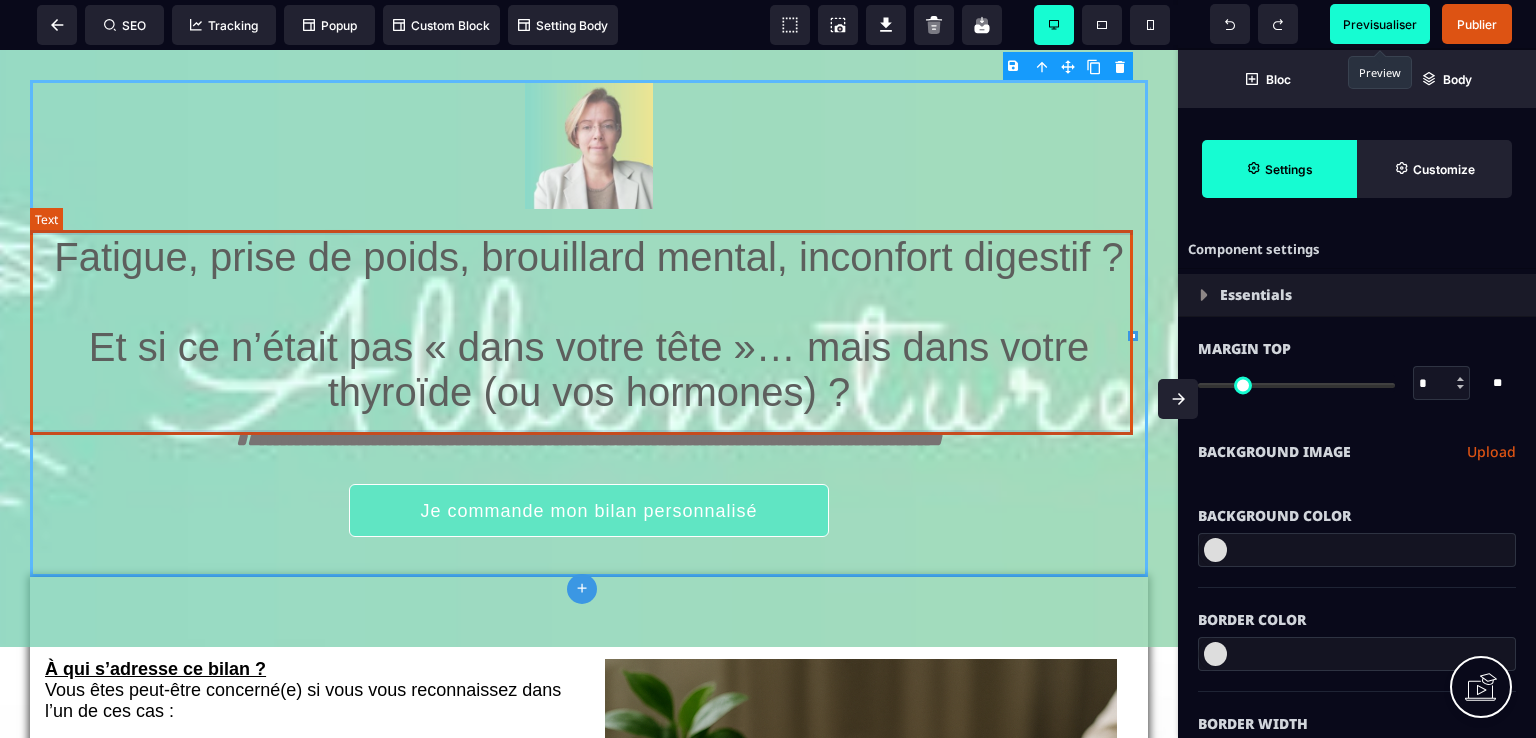 click on "Fatigue, prise de poids, brouillard mental, inconfort digestif ? Et si ce n’était pas « dans votre tête »… mais dans votre thyroïde (ou vos hormones) ?" at bounding box center (589, 325) 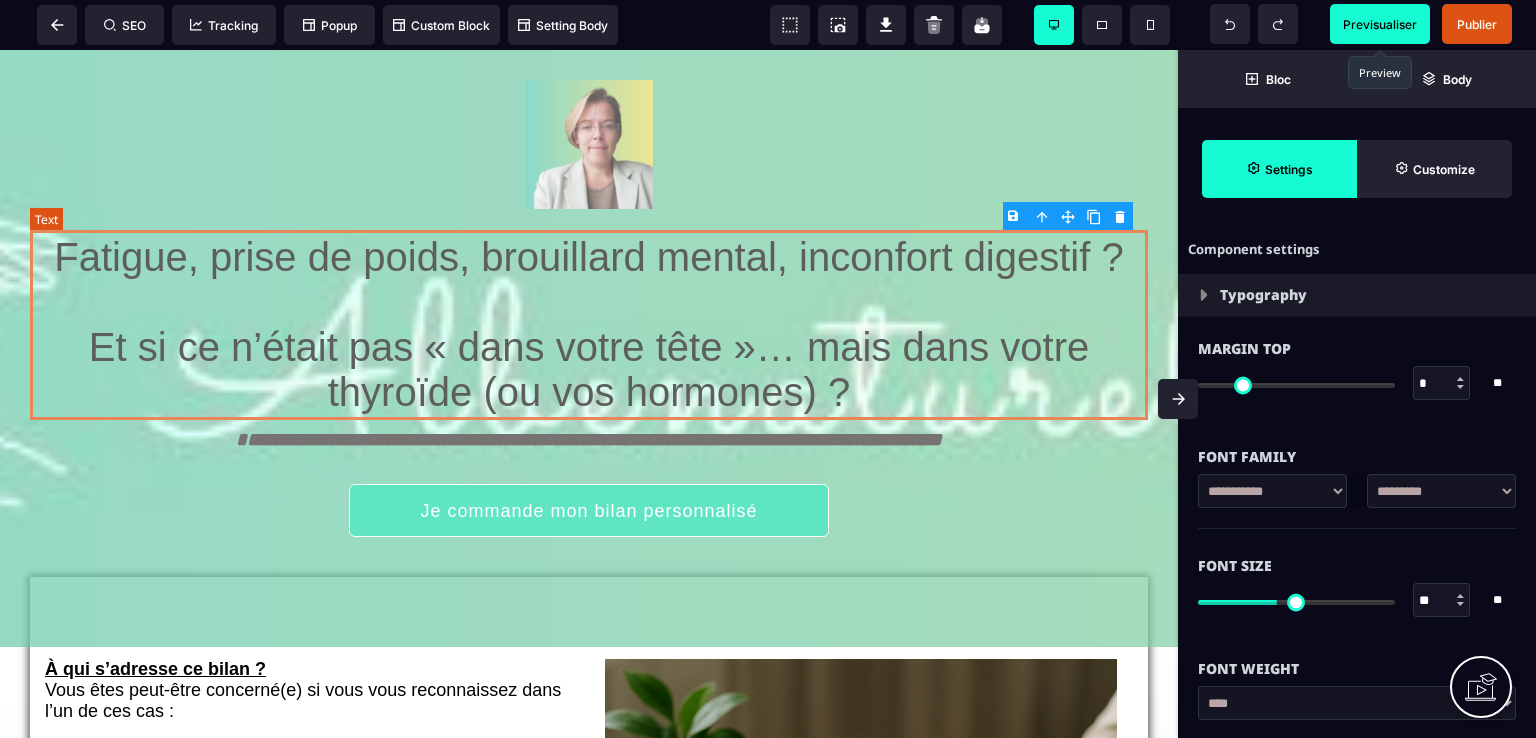click on "Fatigue, prise de poids, brouillard mental, inconfort digestif ? Et si ce n’était pas « dans votre tête »… mais dans votre thyroïde (ou vos hormones) ?" at bounding box center [589, 325] 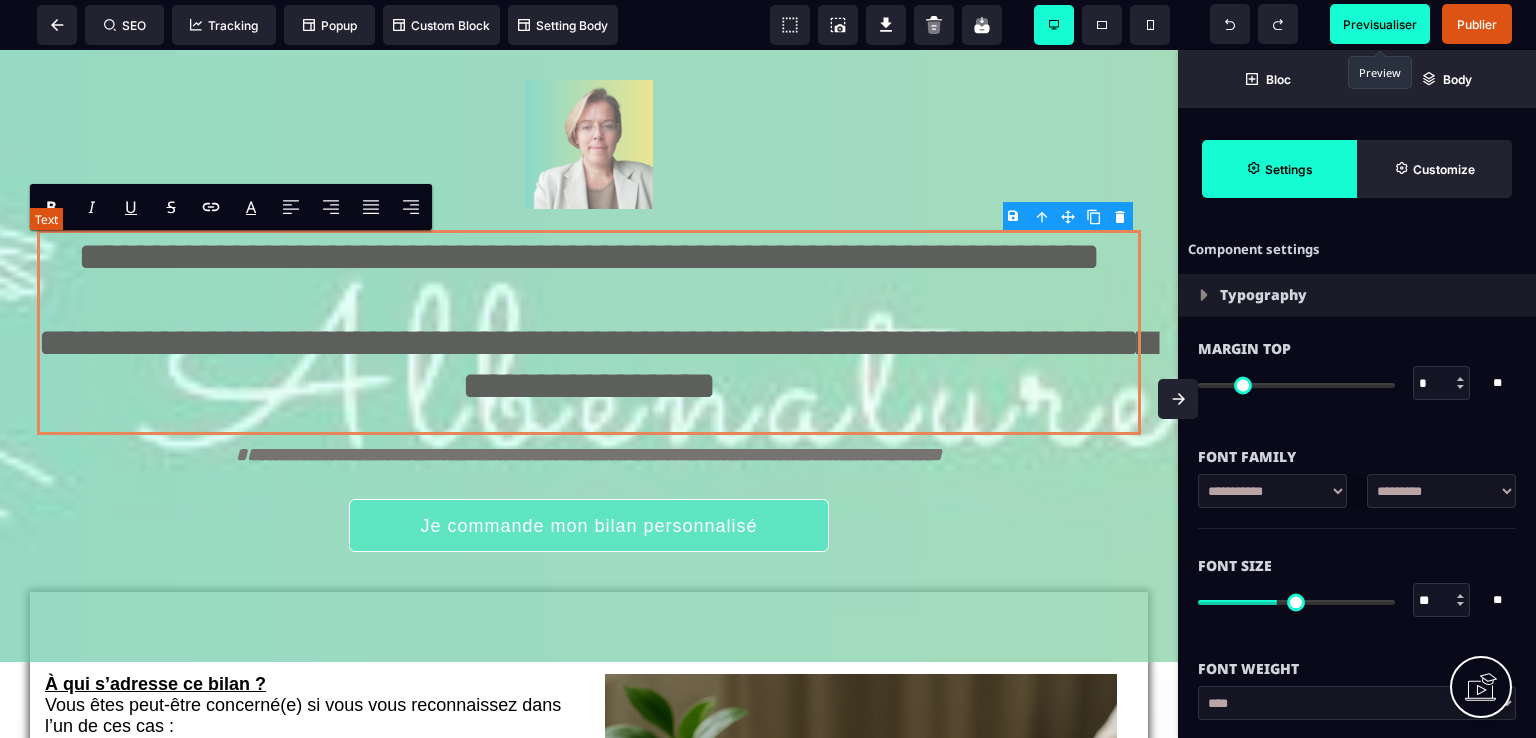 type 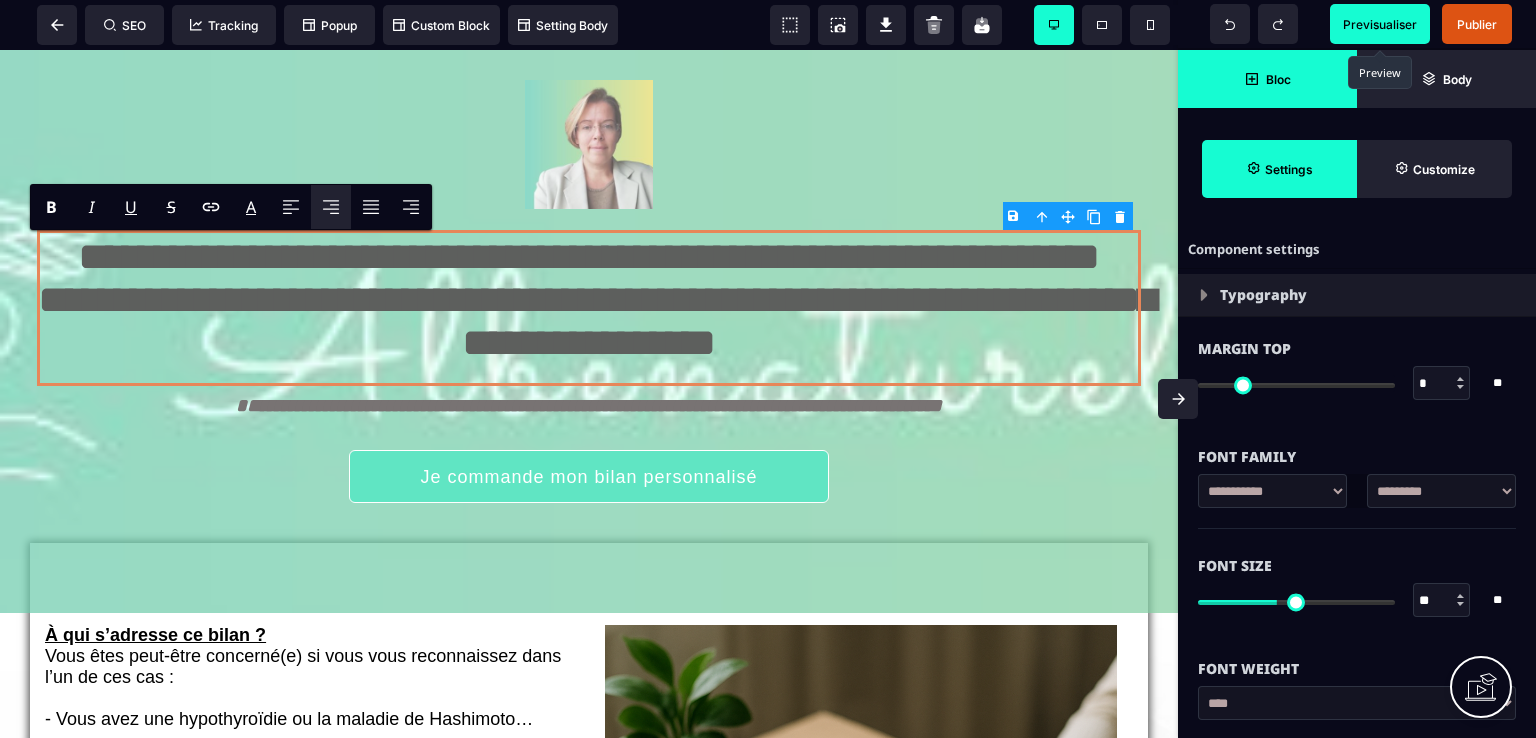 click on "Bloc" at bounding box center (1278, 79) 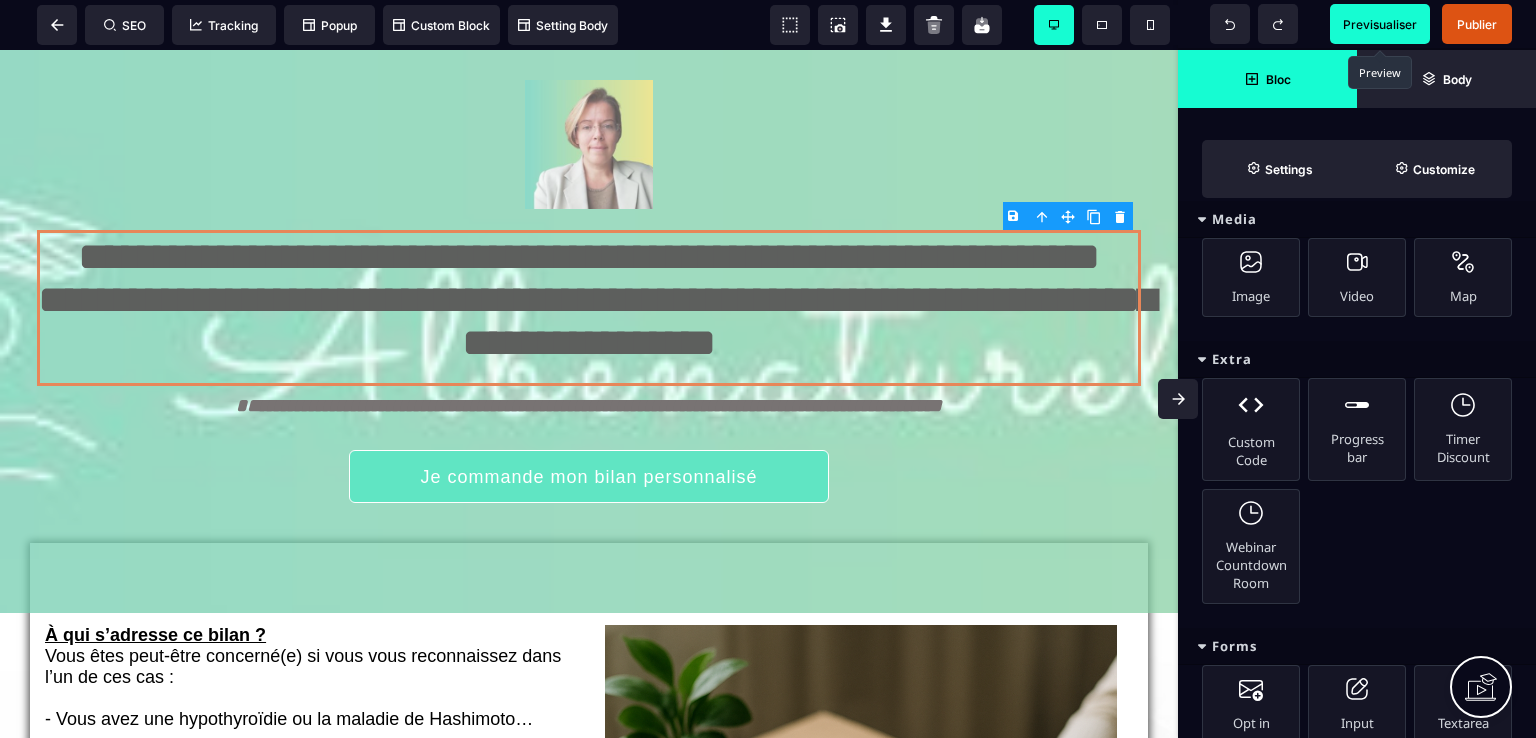 scroll, scrollTop: 715, scrollLeft: 0, axis: vertical 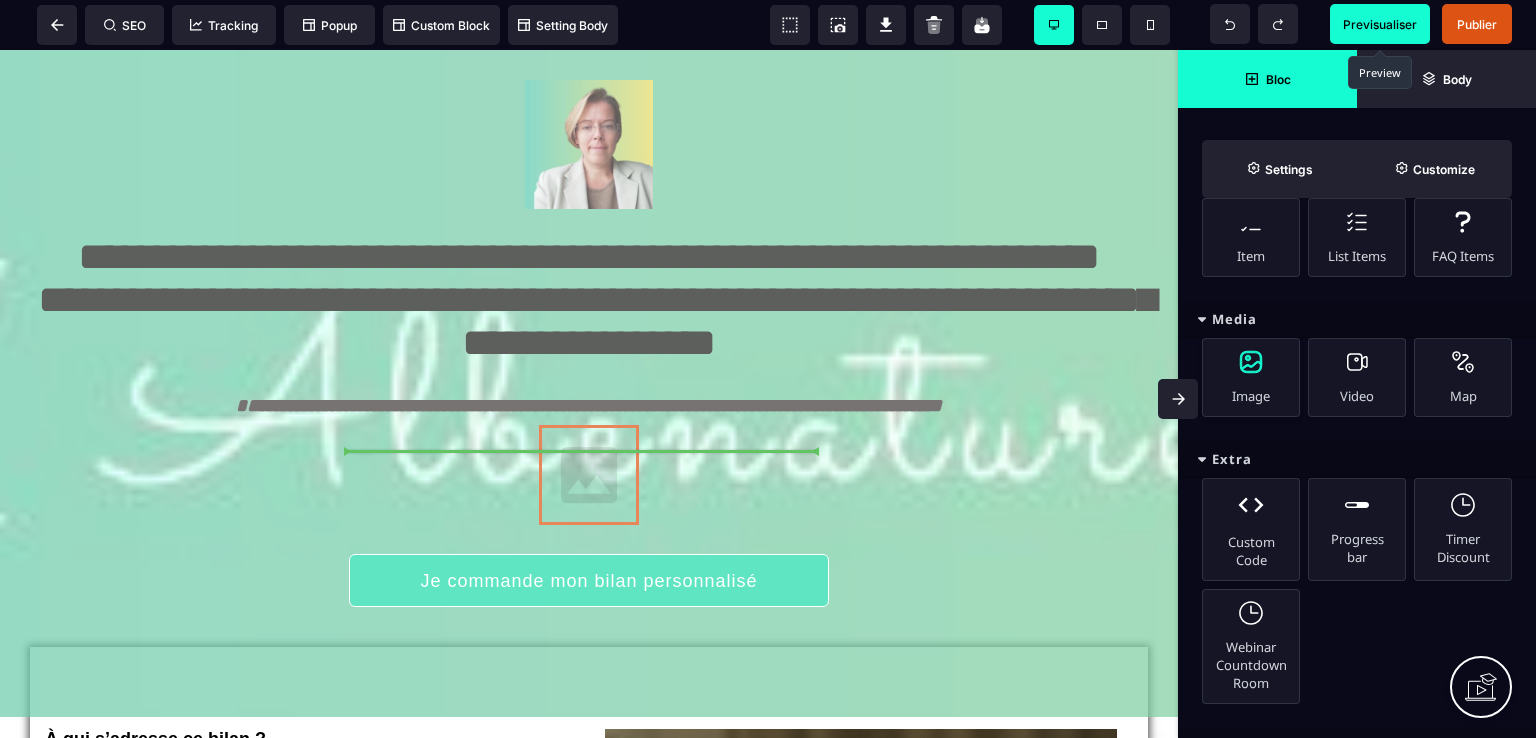 select 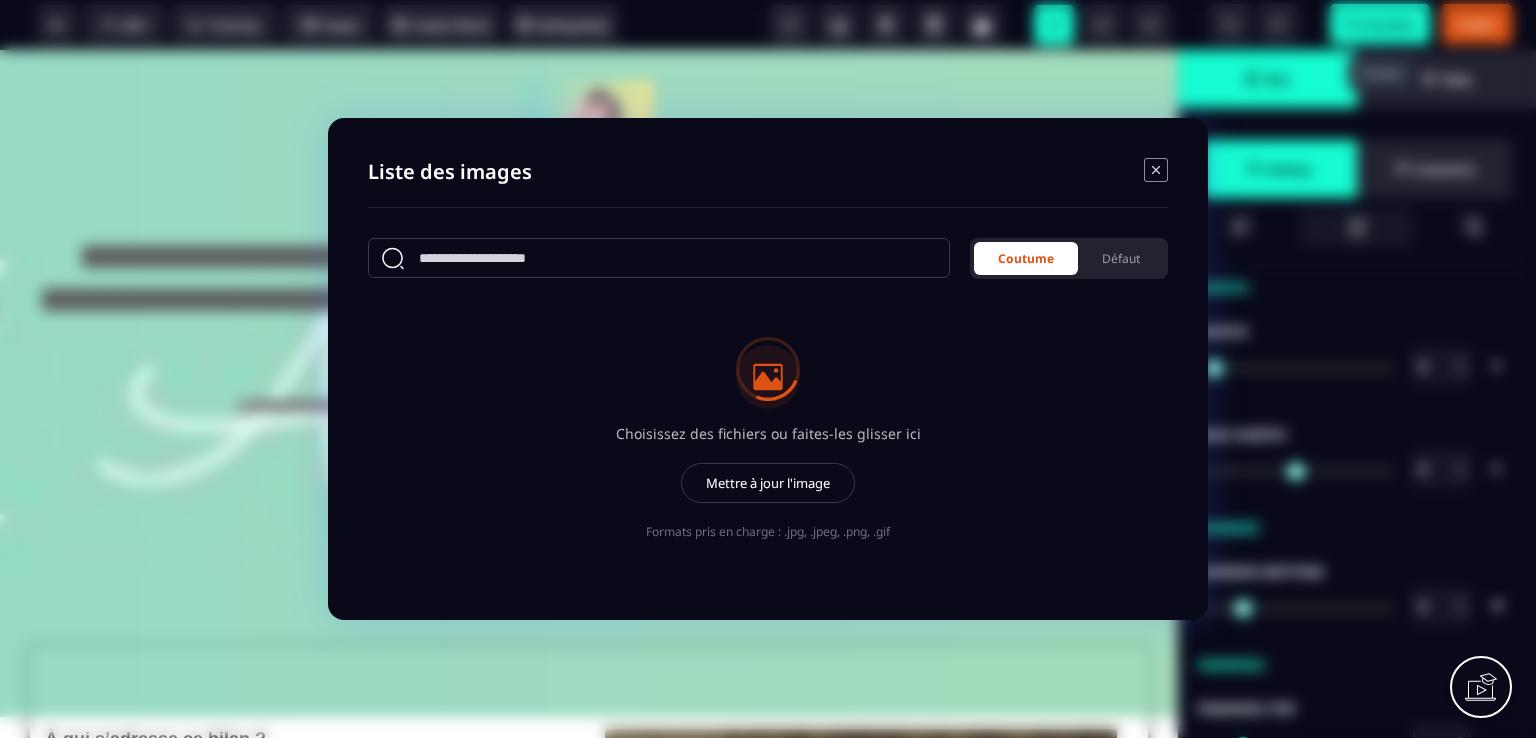 type on "****" 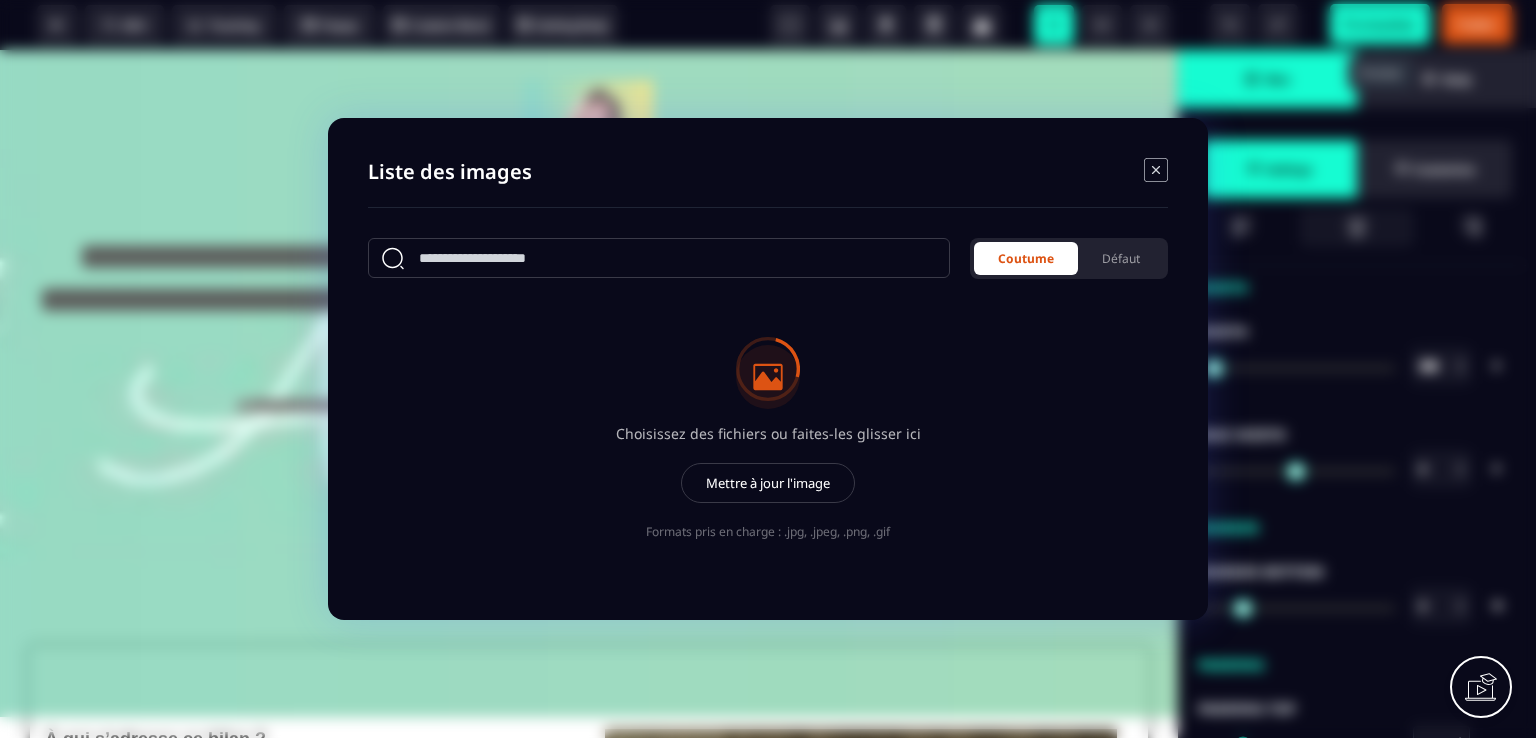 type on "***" 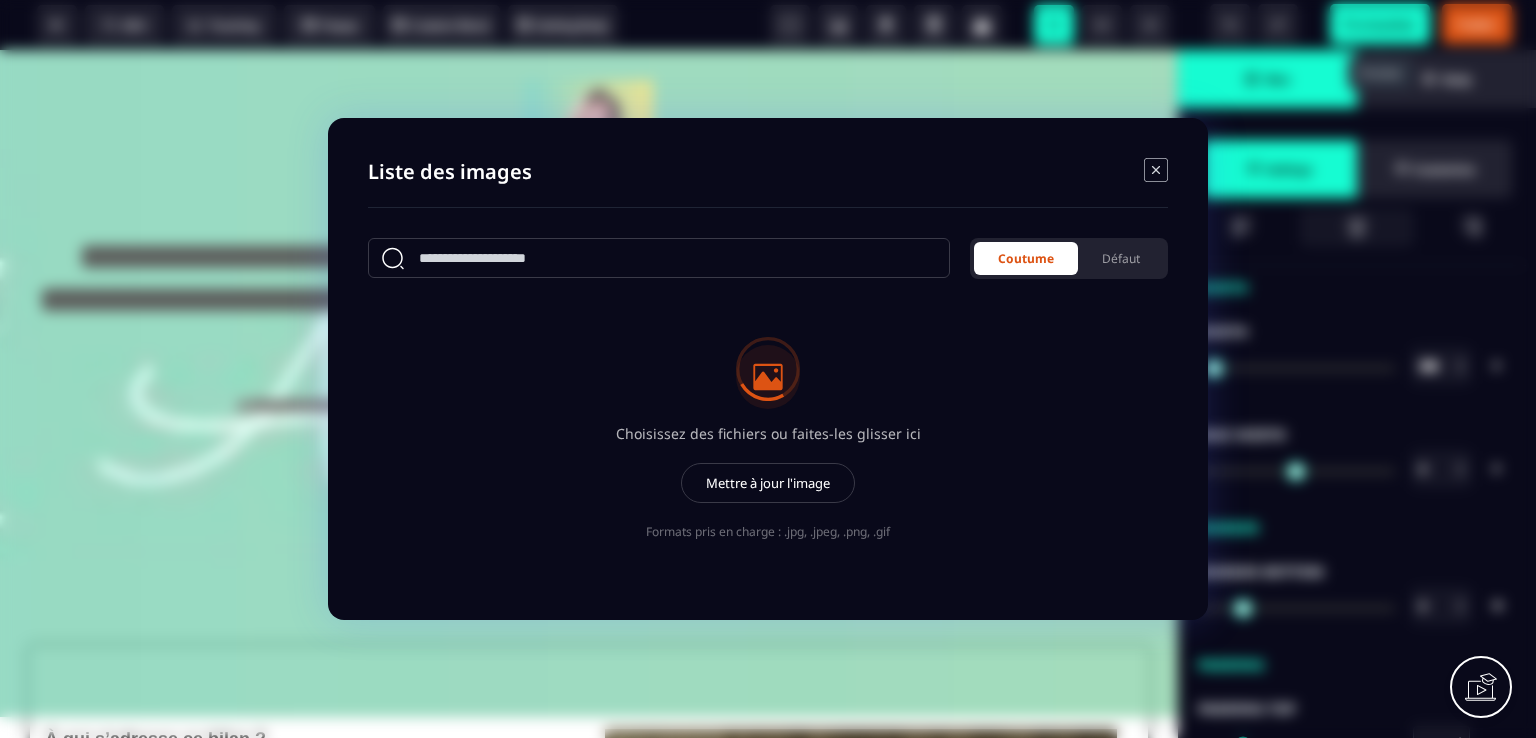 type on "***" 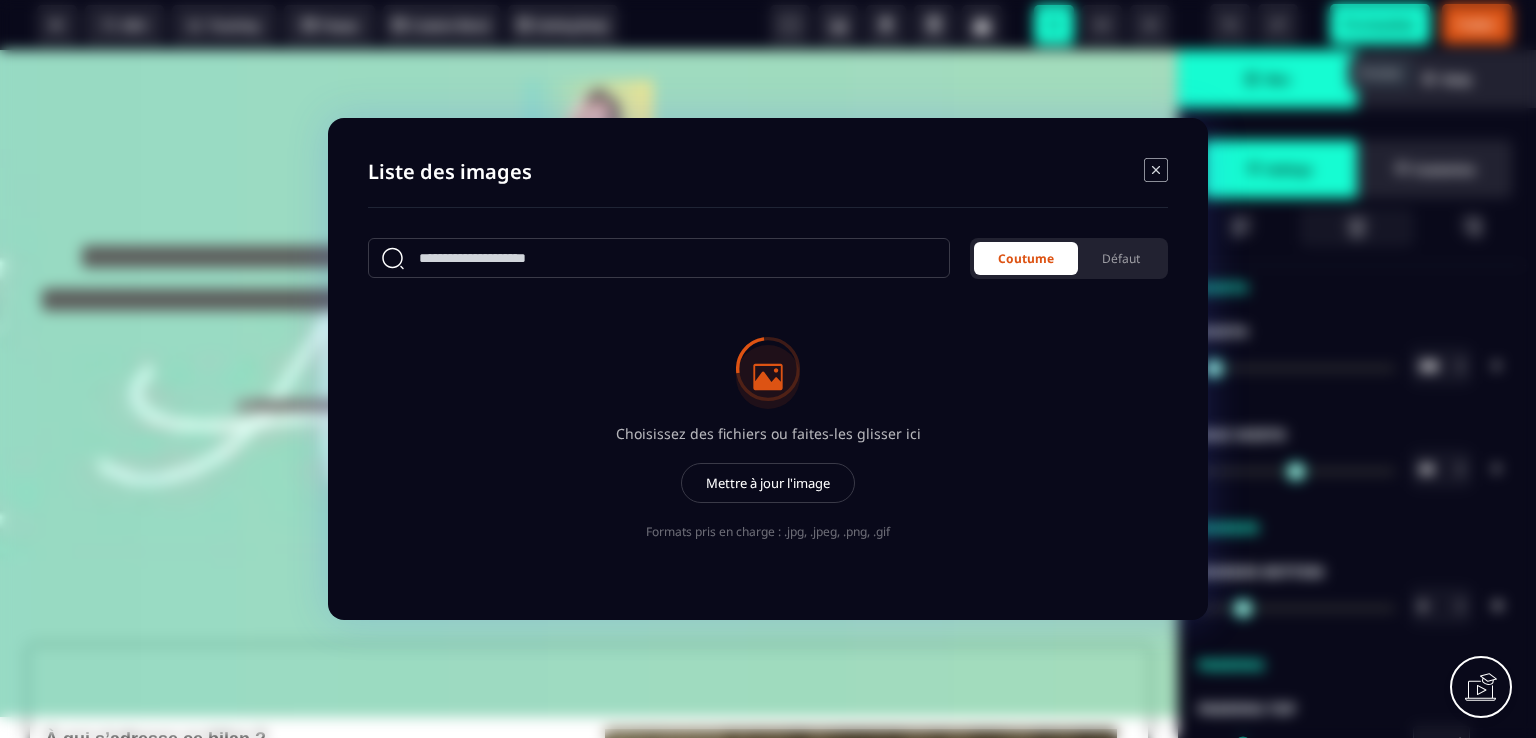type on "*" 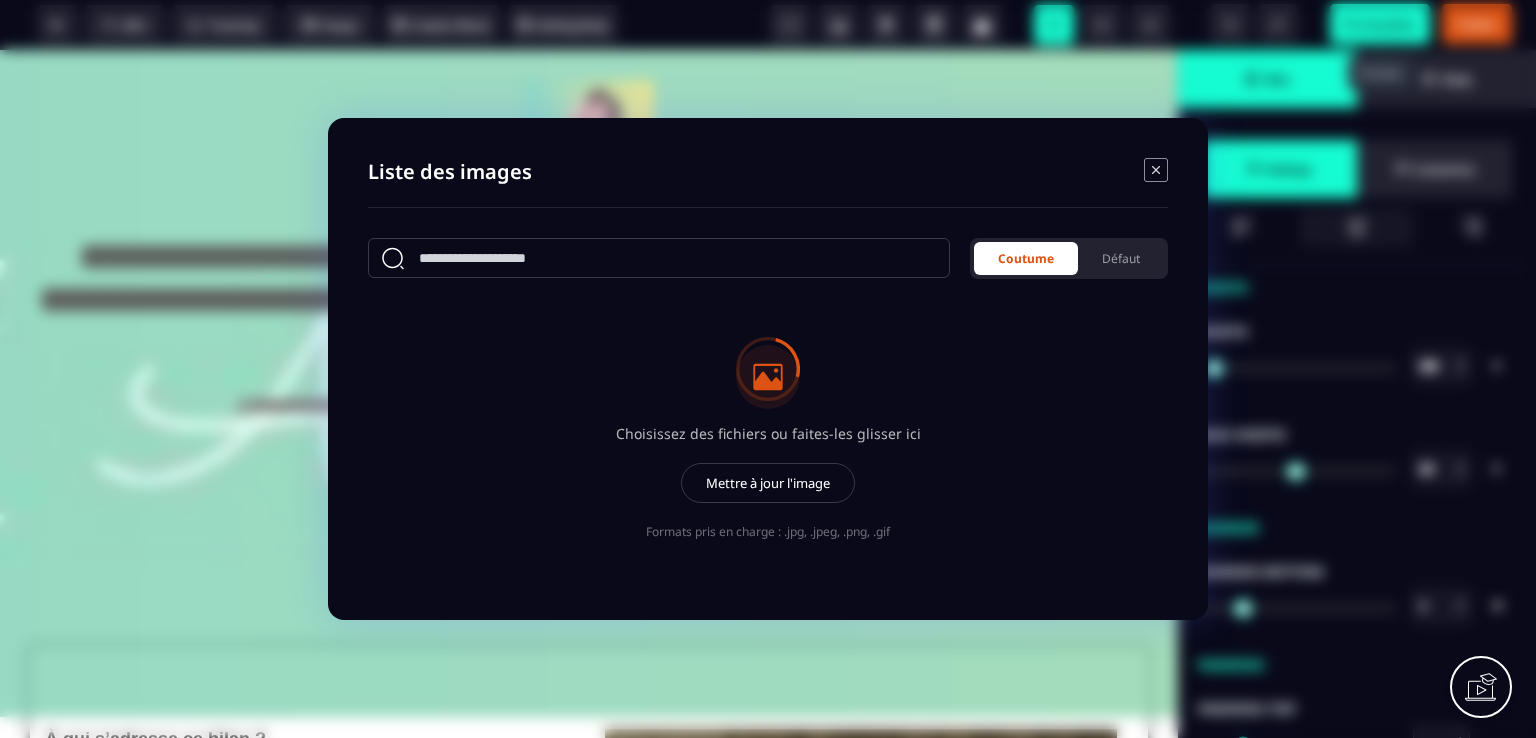 type on "*" 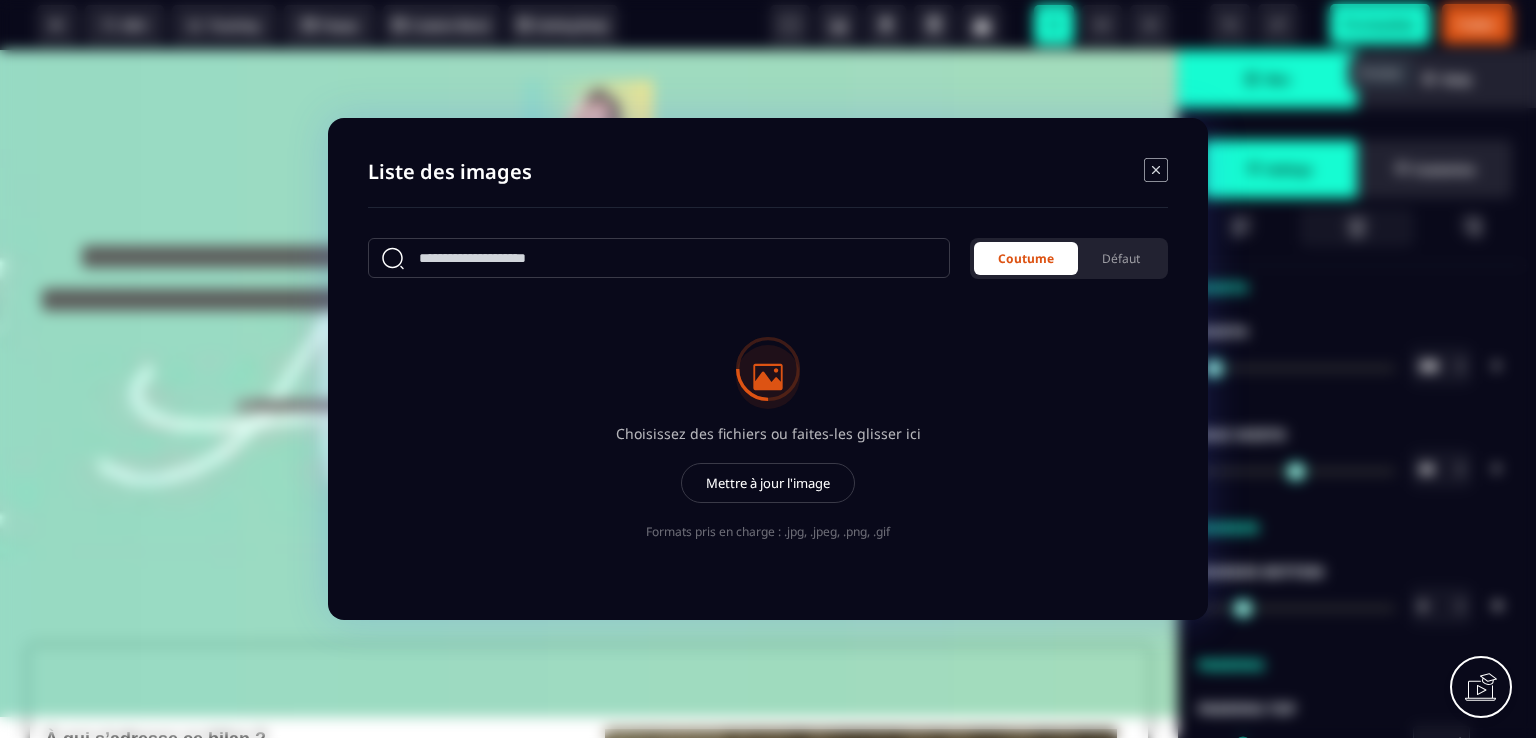 type on "*" 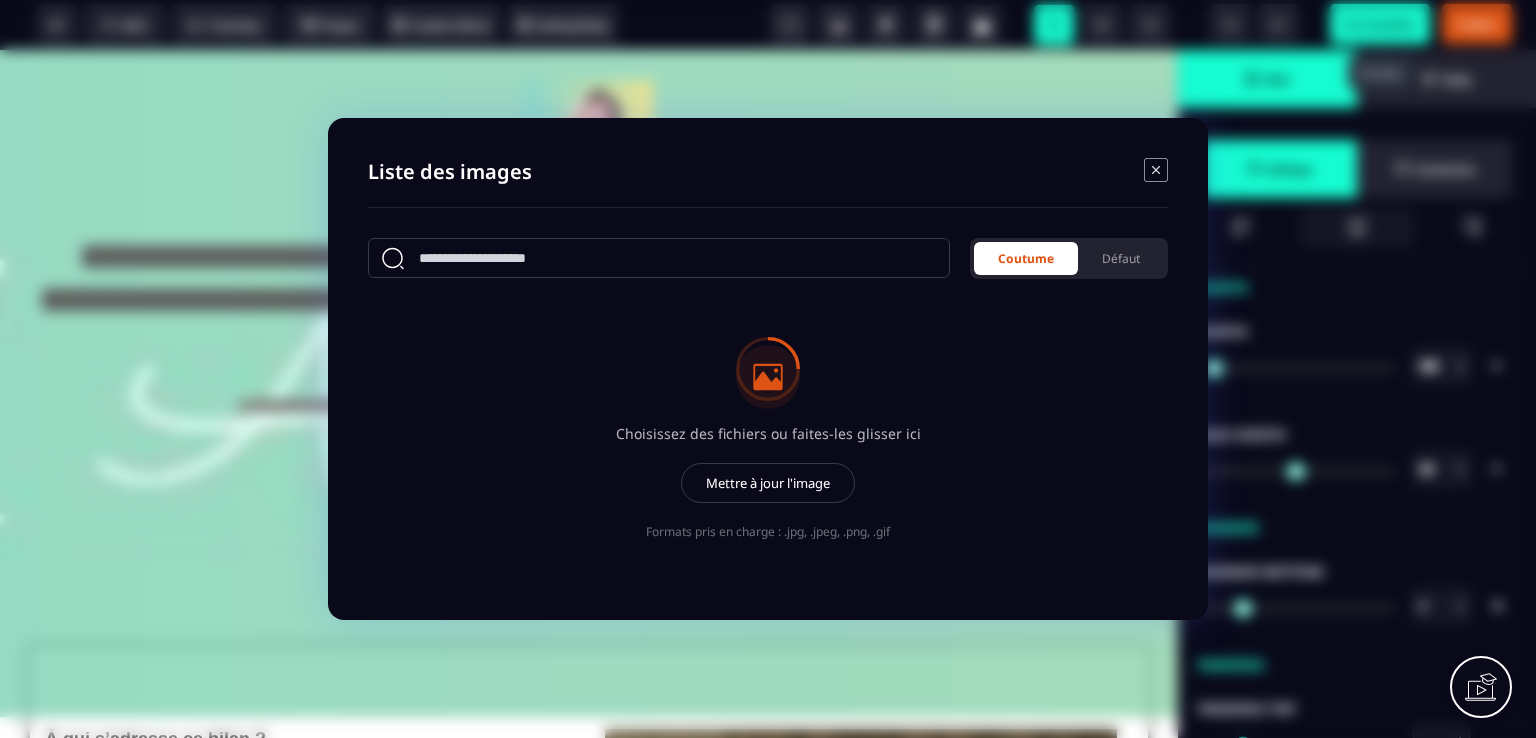 type on "*" 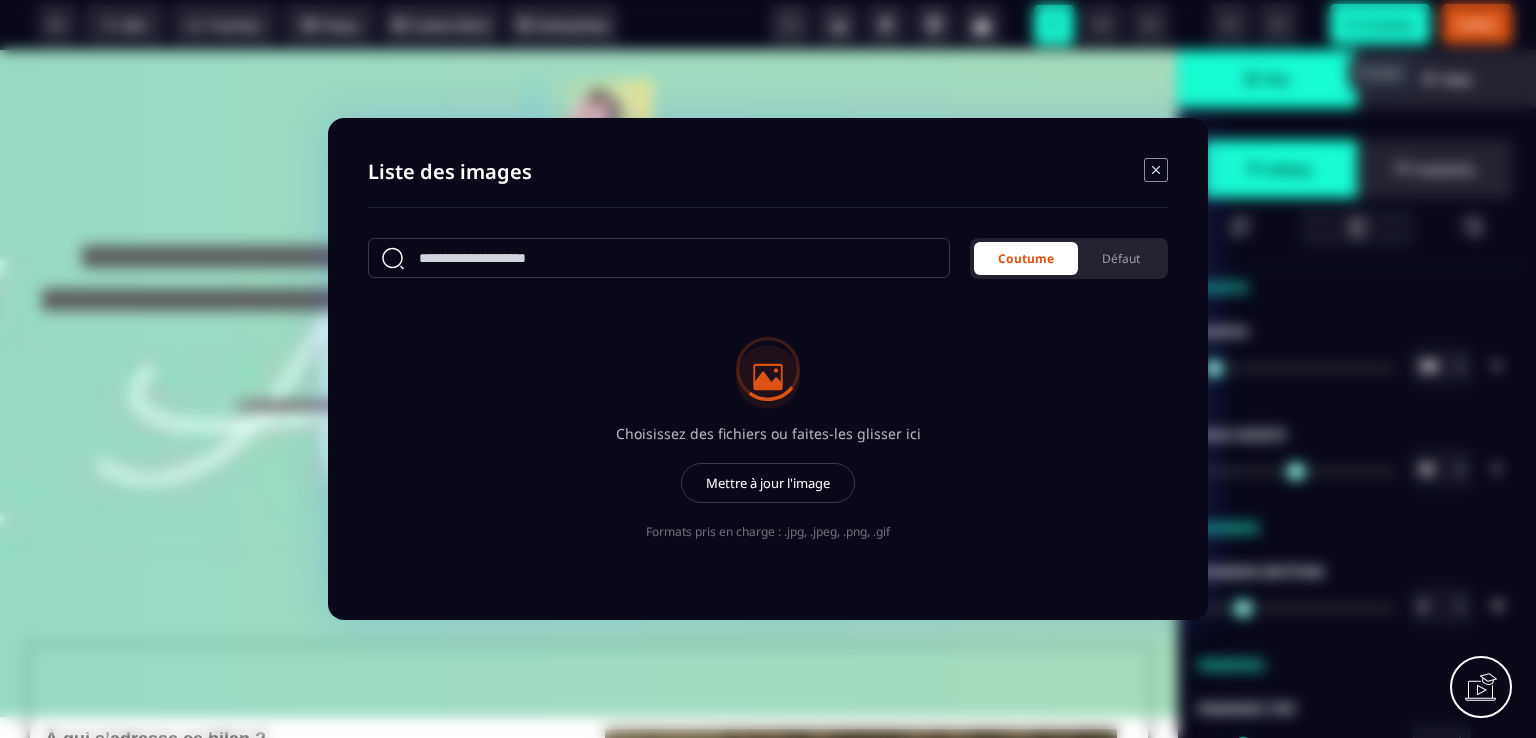 type on "*" 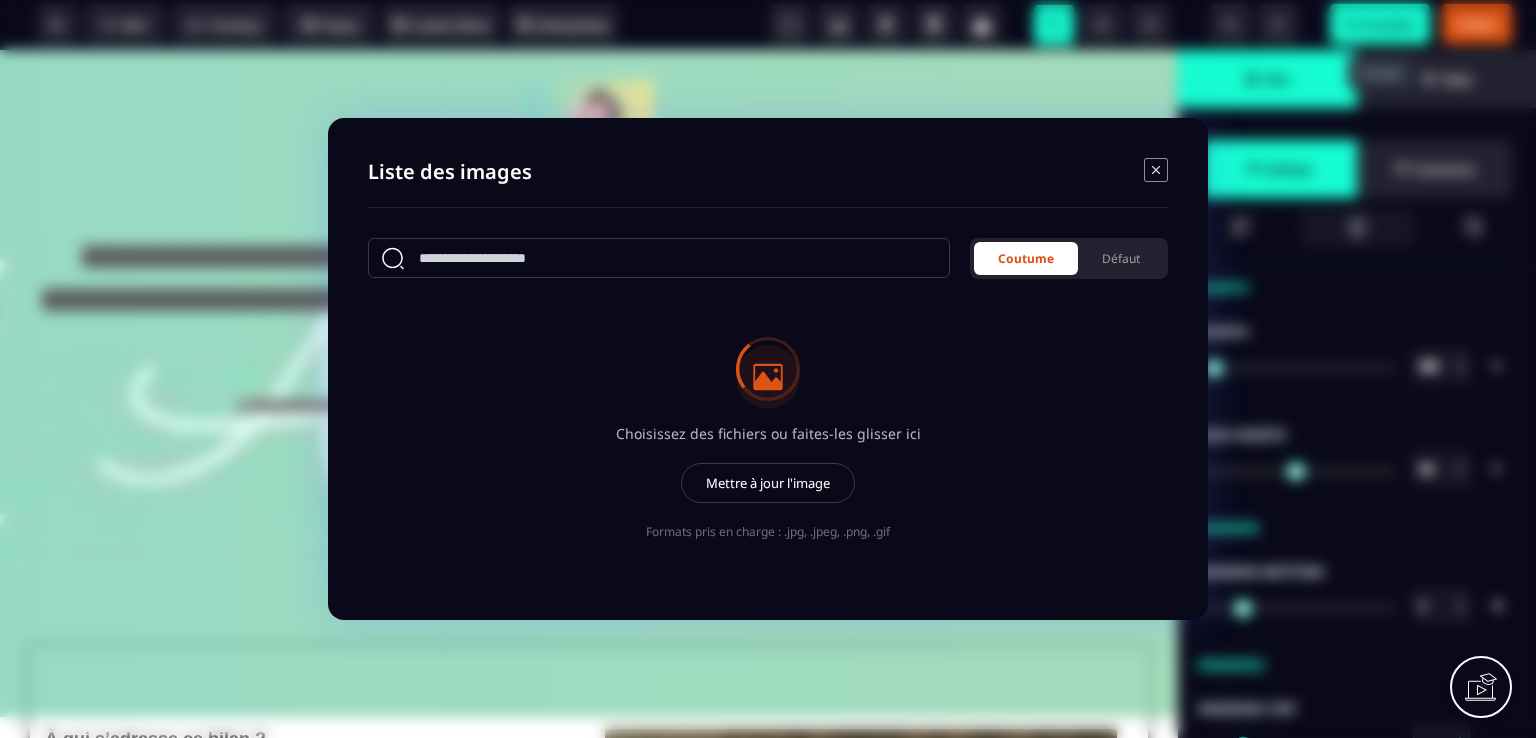 select on "**" 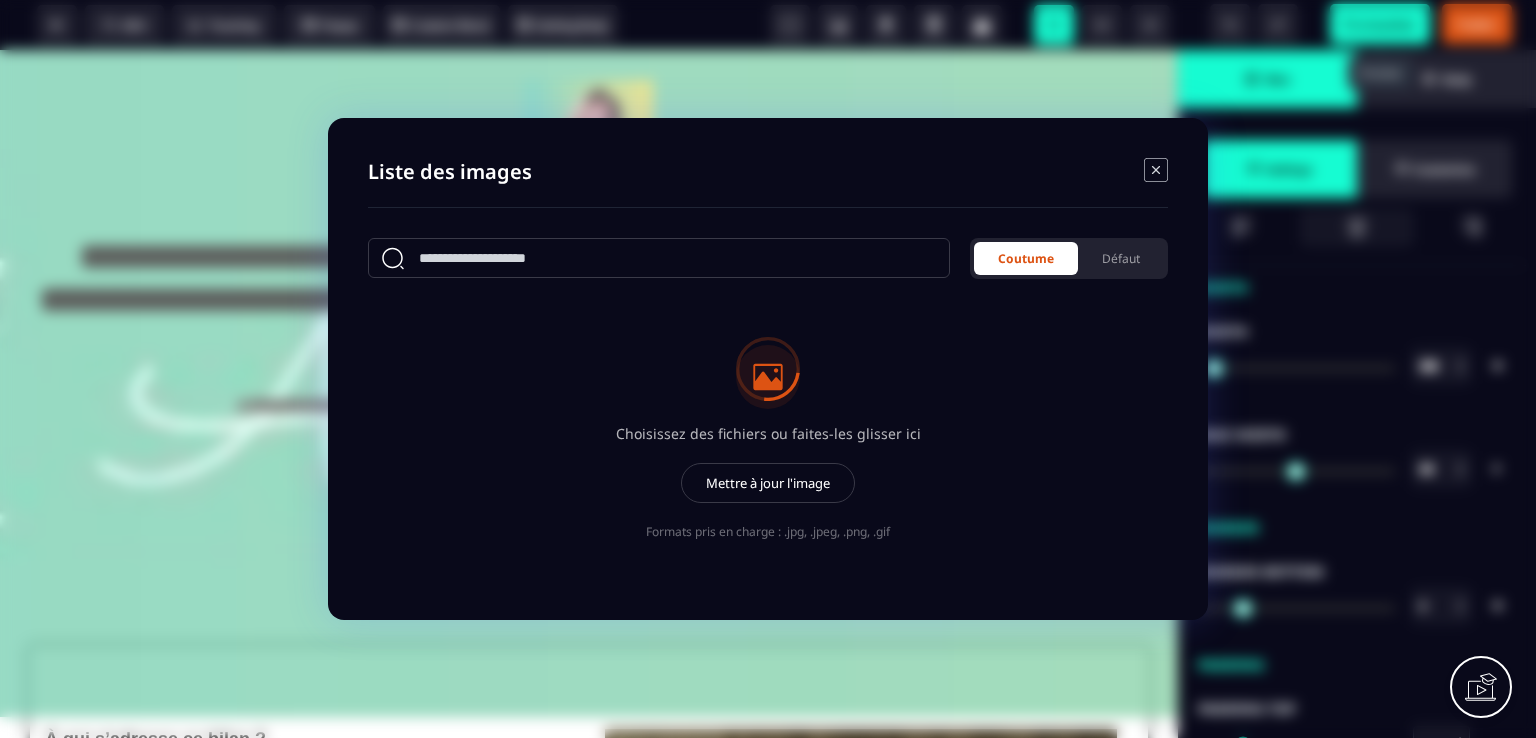 scroll, scrollTop: 0, scrollLeft: 0, axis: both 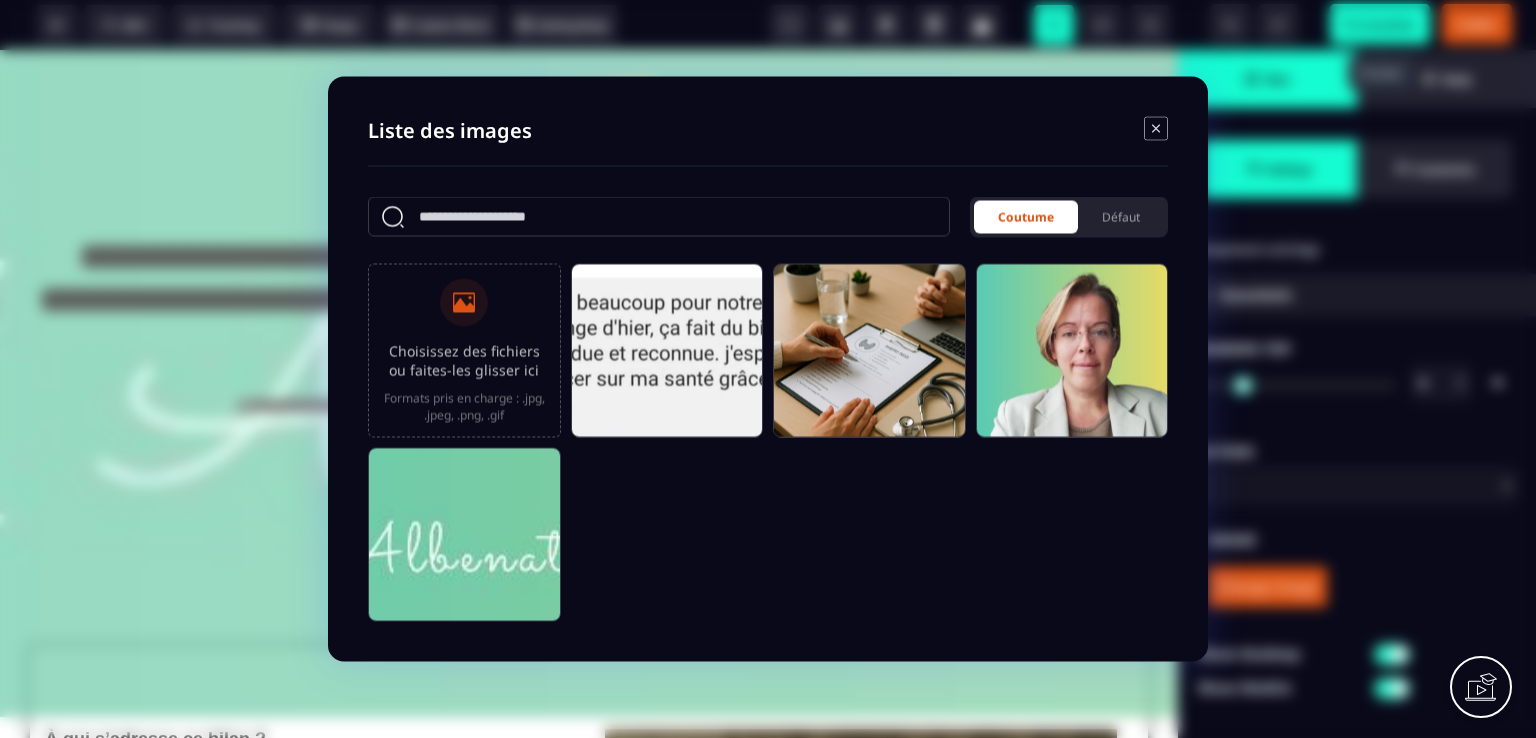 click on "Choisissez des fichiers ou faites-les glisser ici Formats pris en charge : .jpg, .jpeg, .png, .gif" at bounding box center (464, 350) 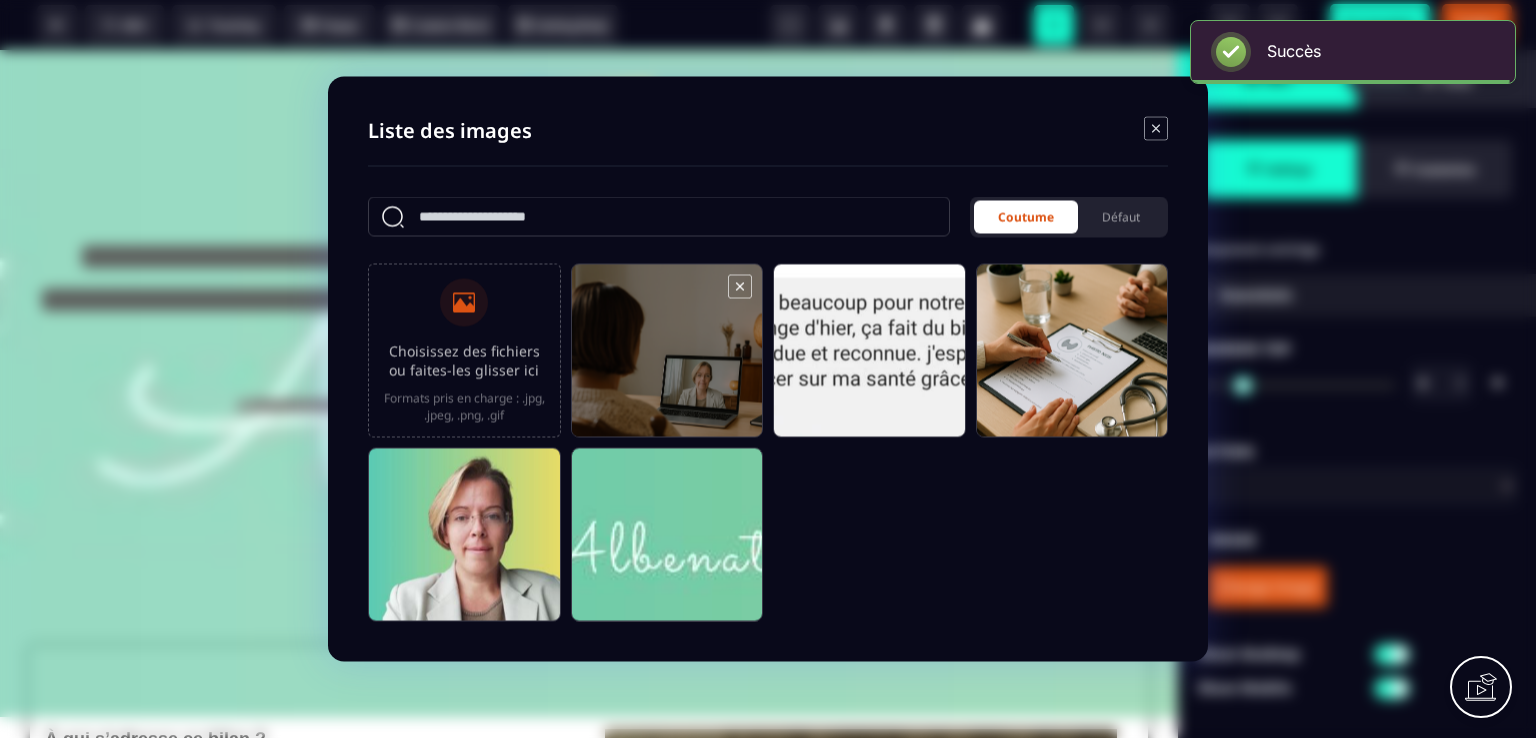 click at bounding box center [667, 360] 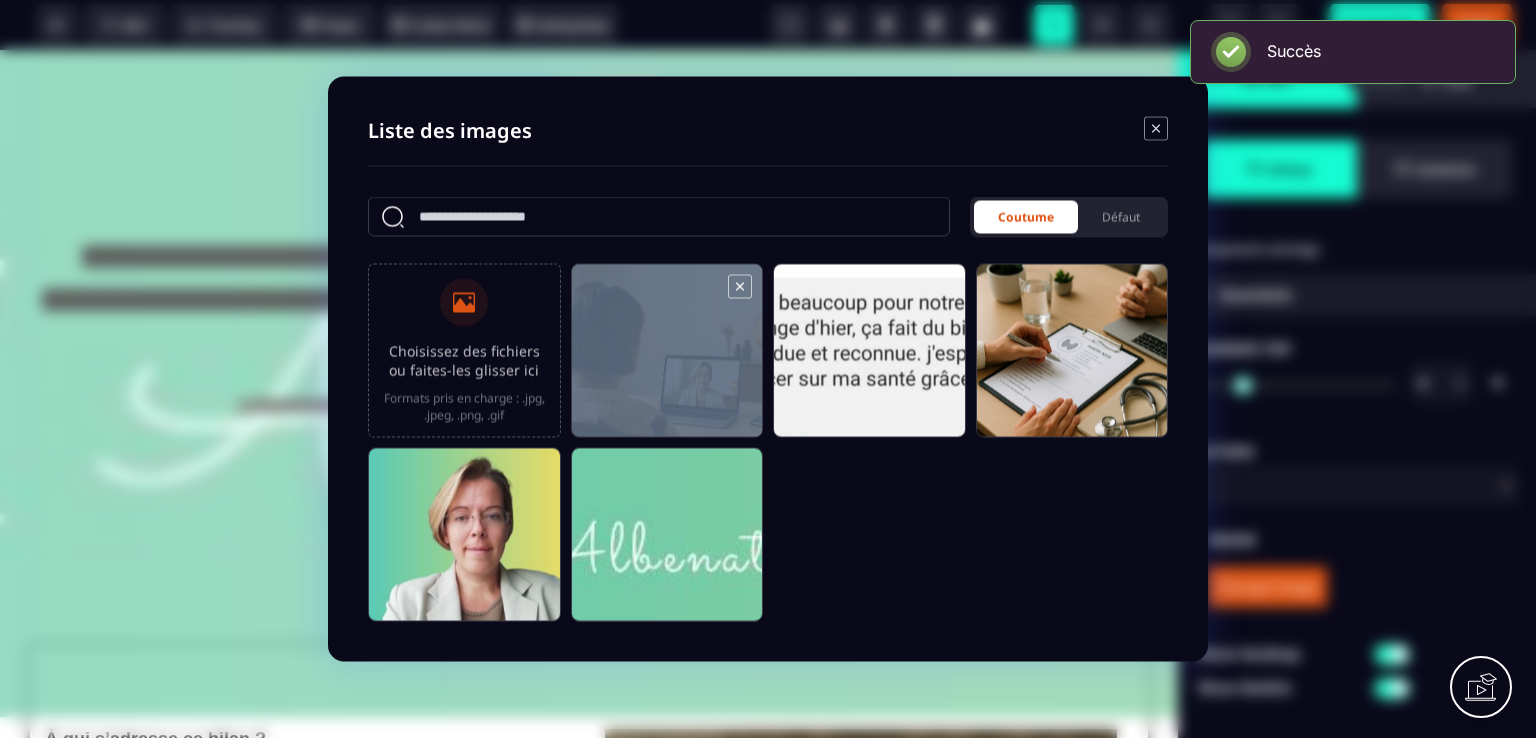 click at bounding box center [667, 360] 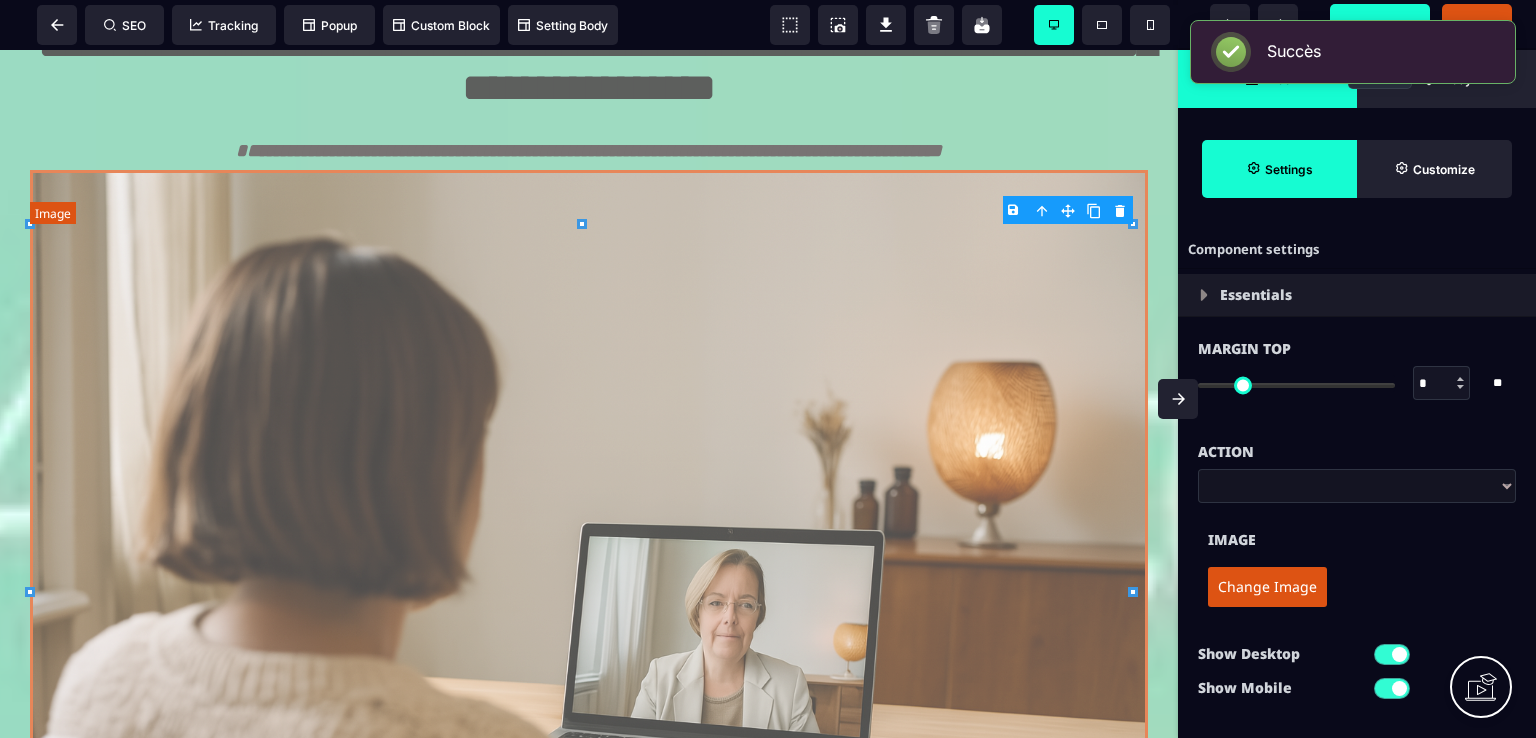 scroll, scrollTop: 300, scrollLeft: 0, axis: vertical 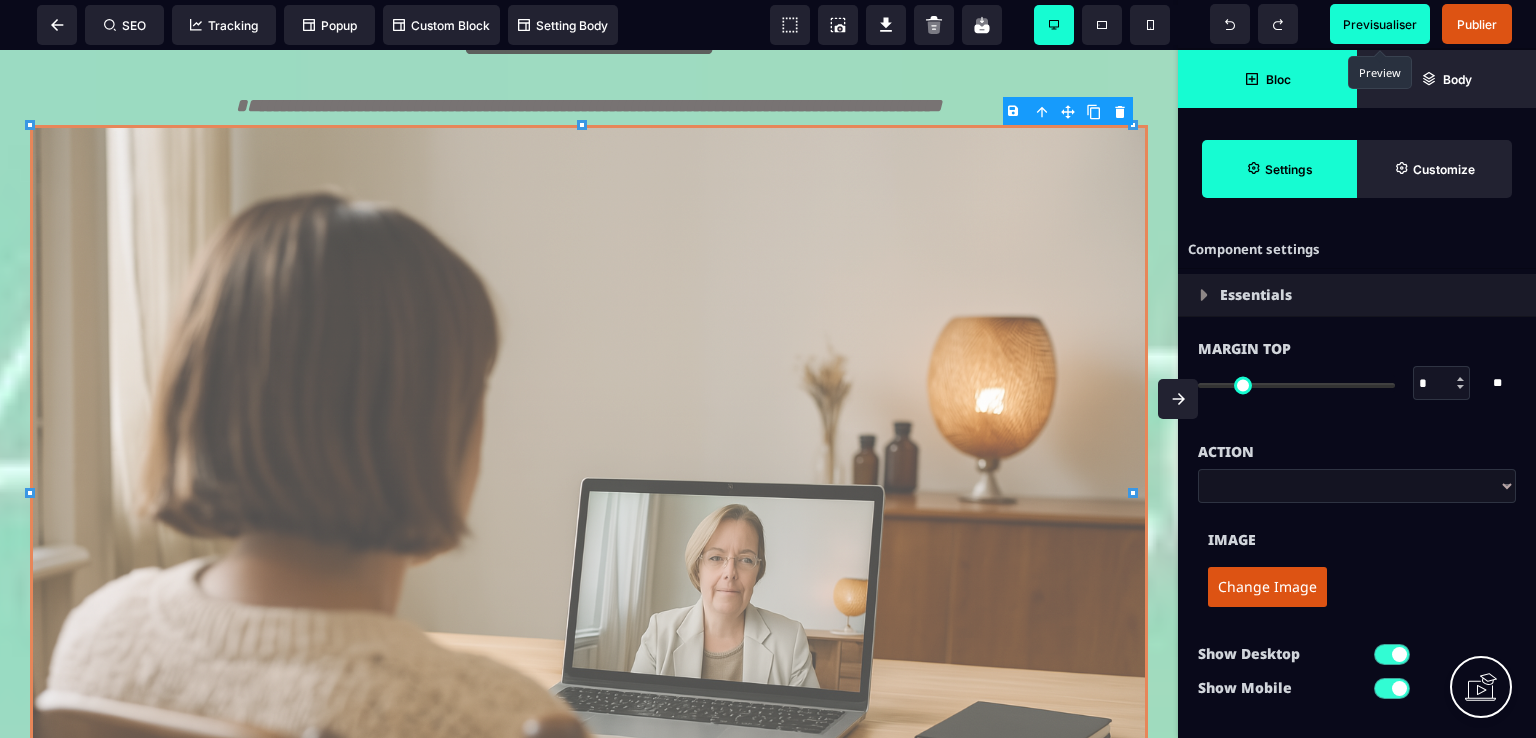 type on "****" 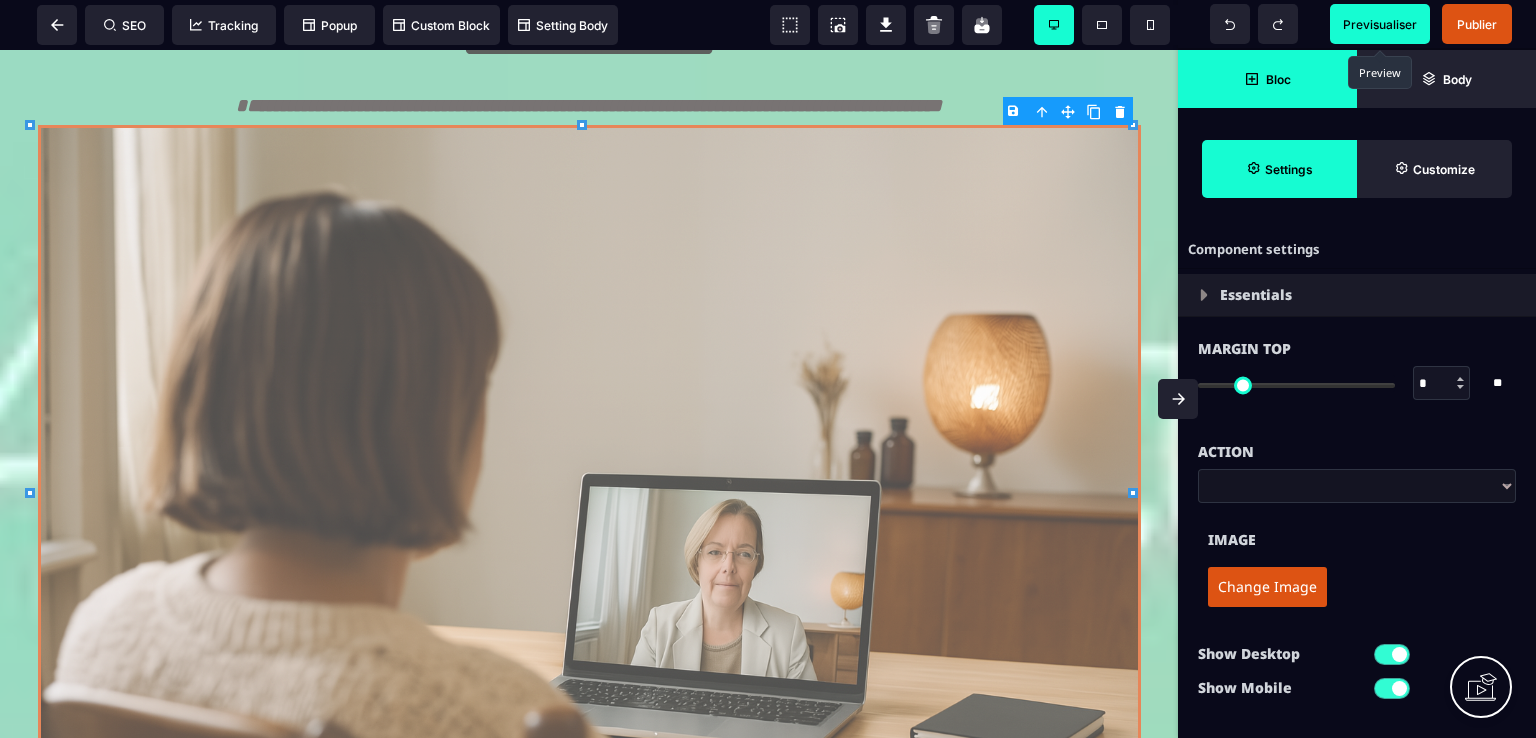 type on "****" 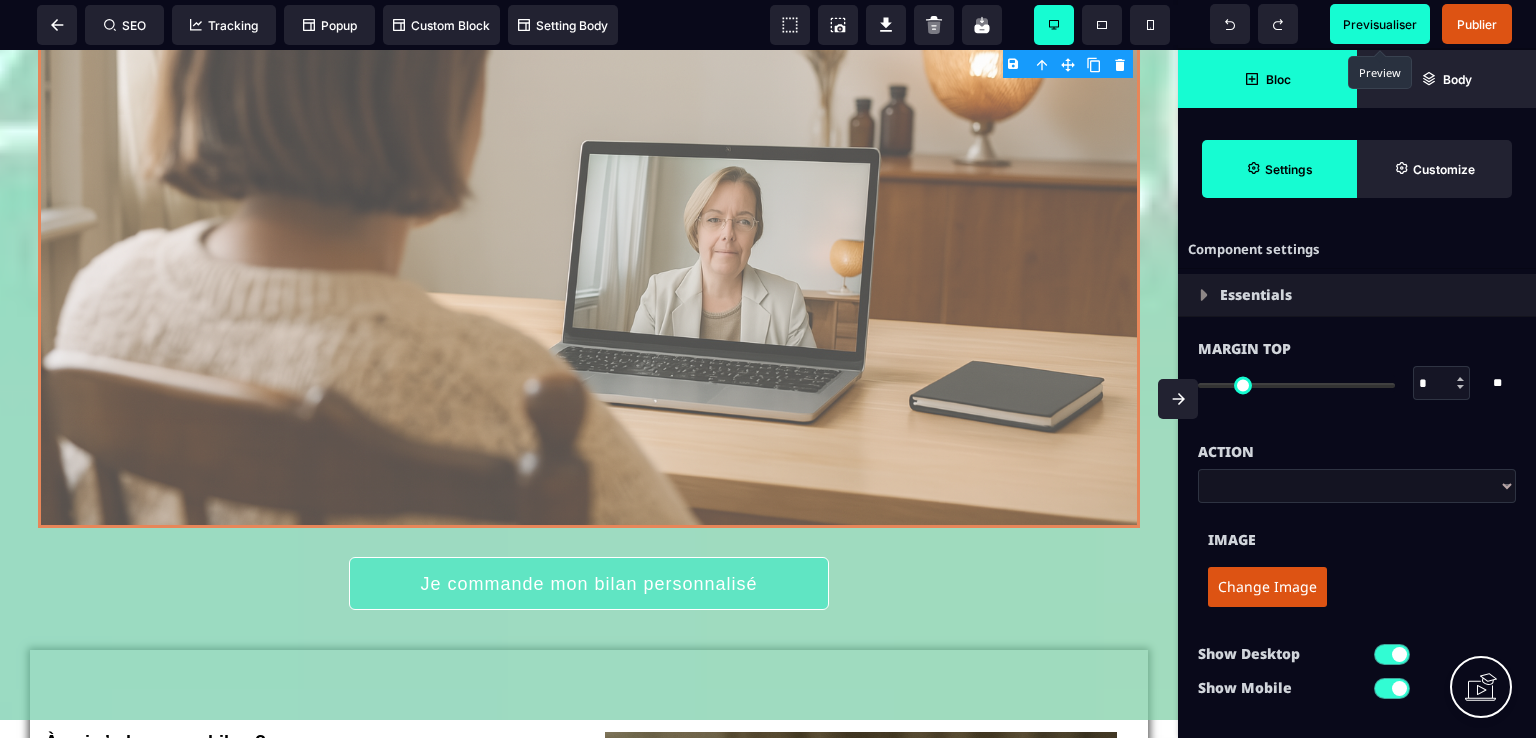 scroll, scrollTop: 676, scrollLeft: 0, axis: vertical 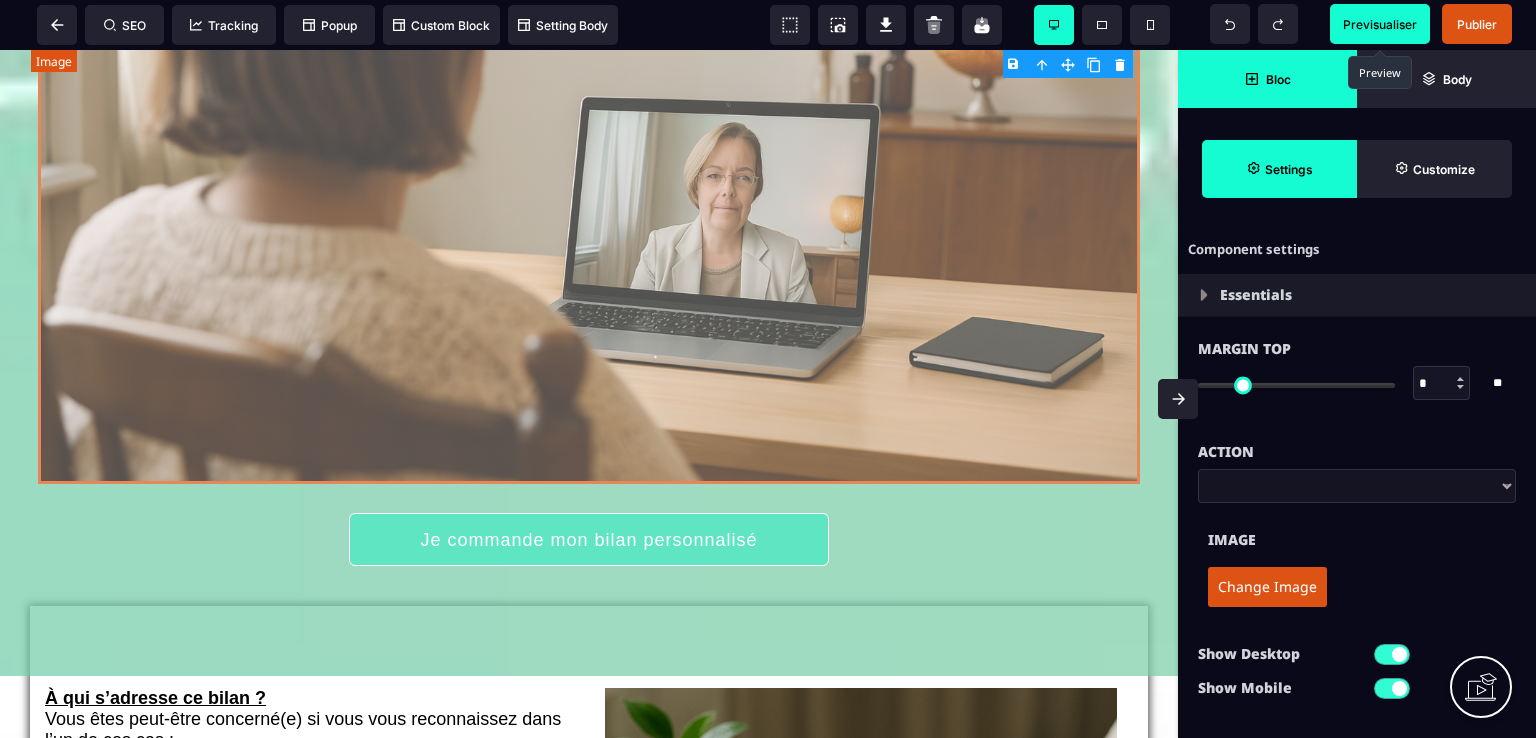 click at bounding box center [589, 116] 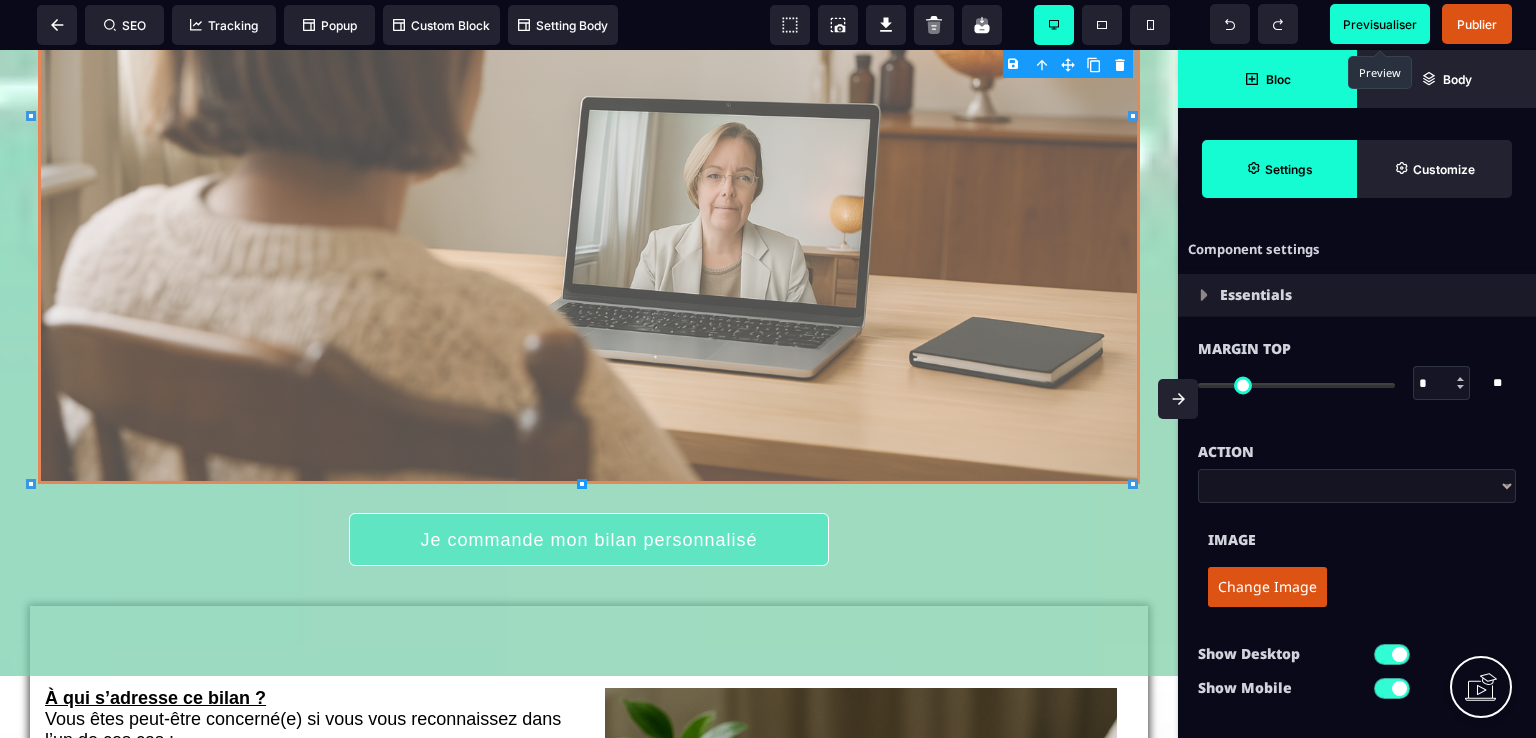 type on "****" 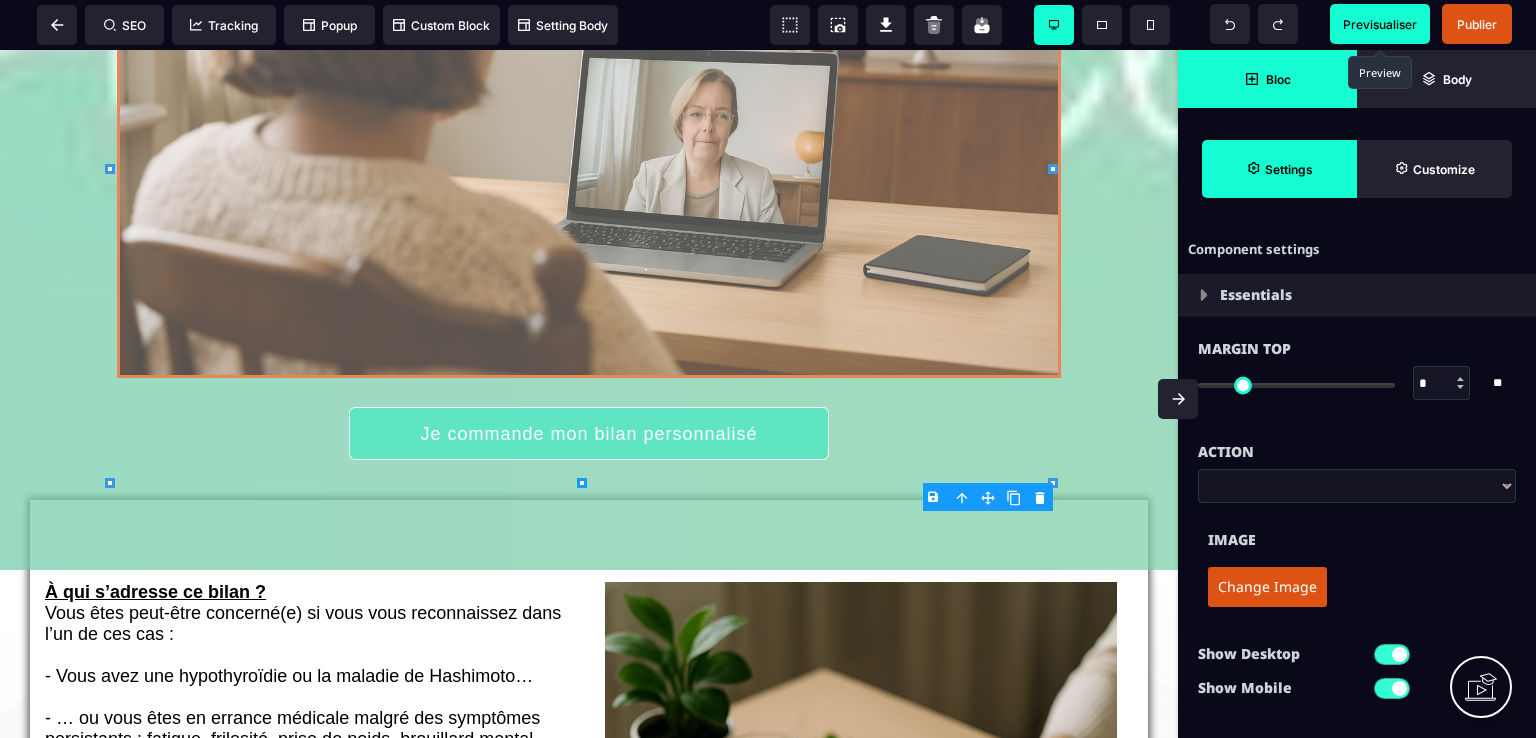 type on "***" 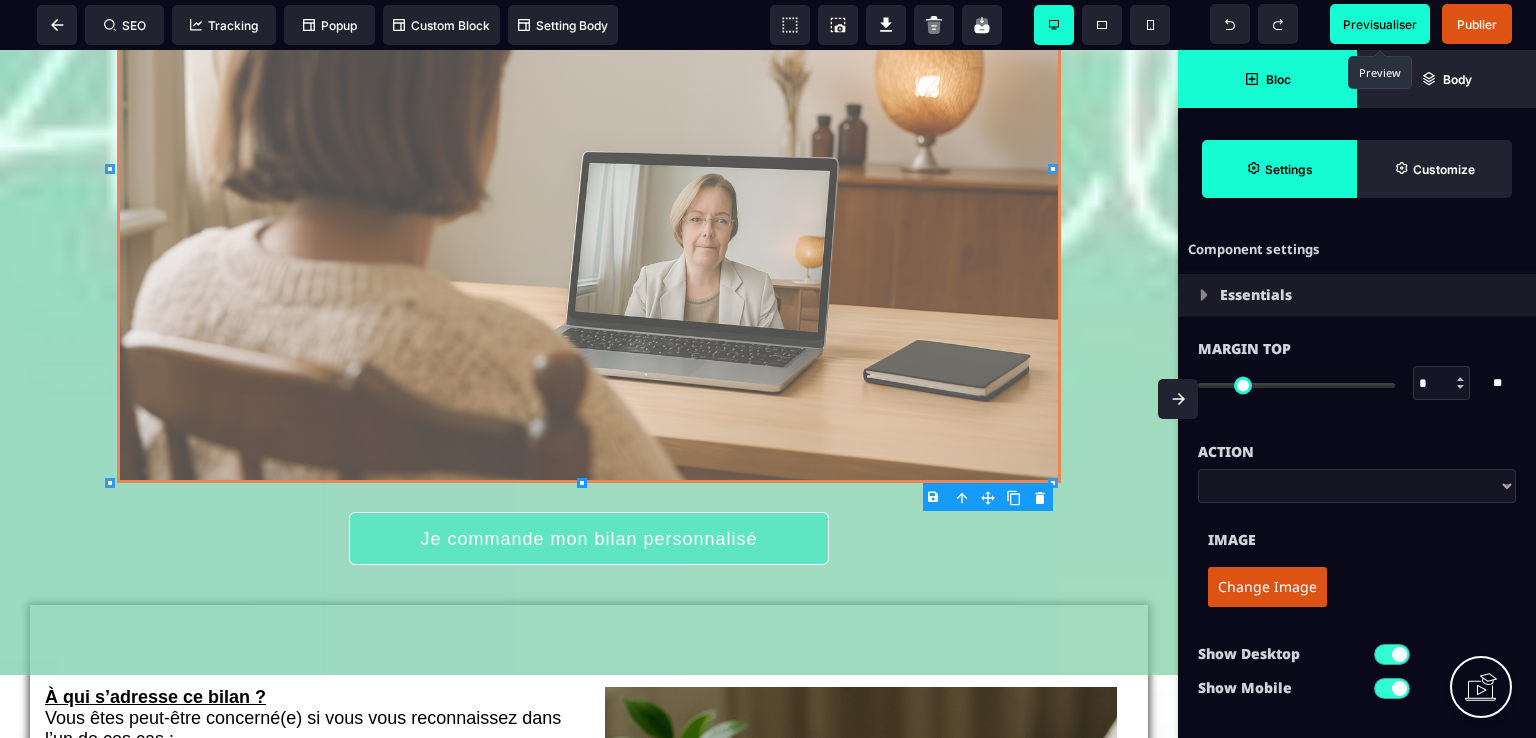 type on "***" 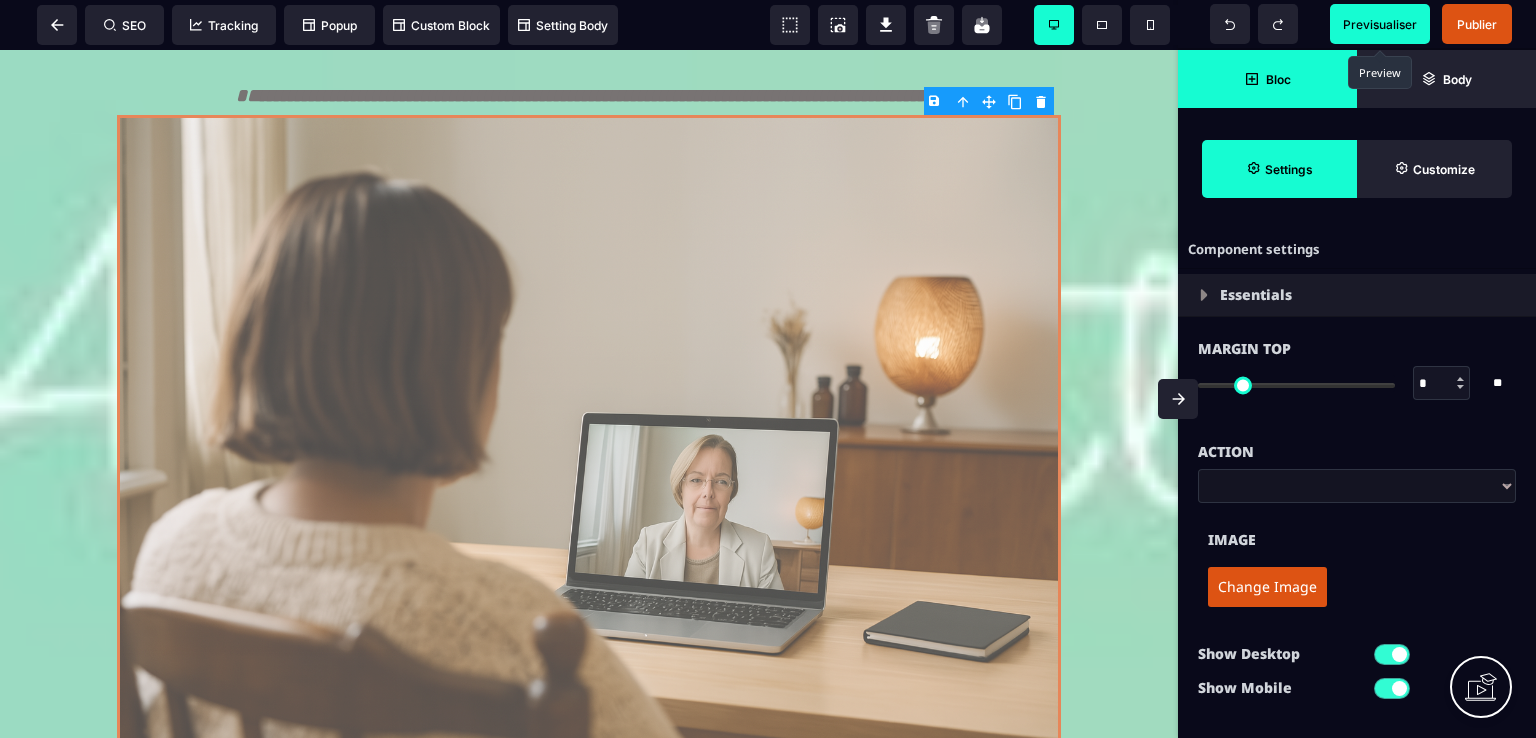 scroll, scrollTop: 302, scrollLeft: 0, axis: vertical 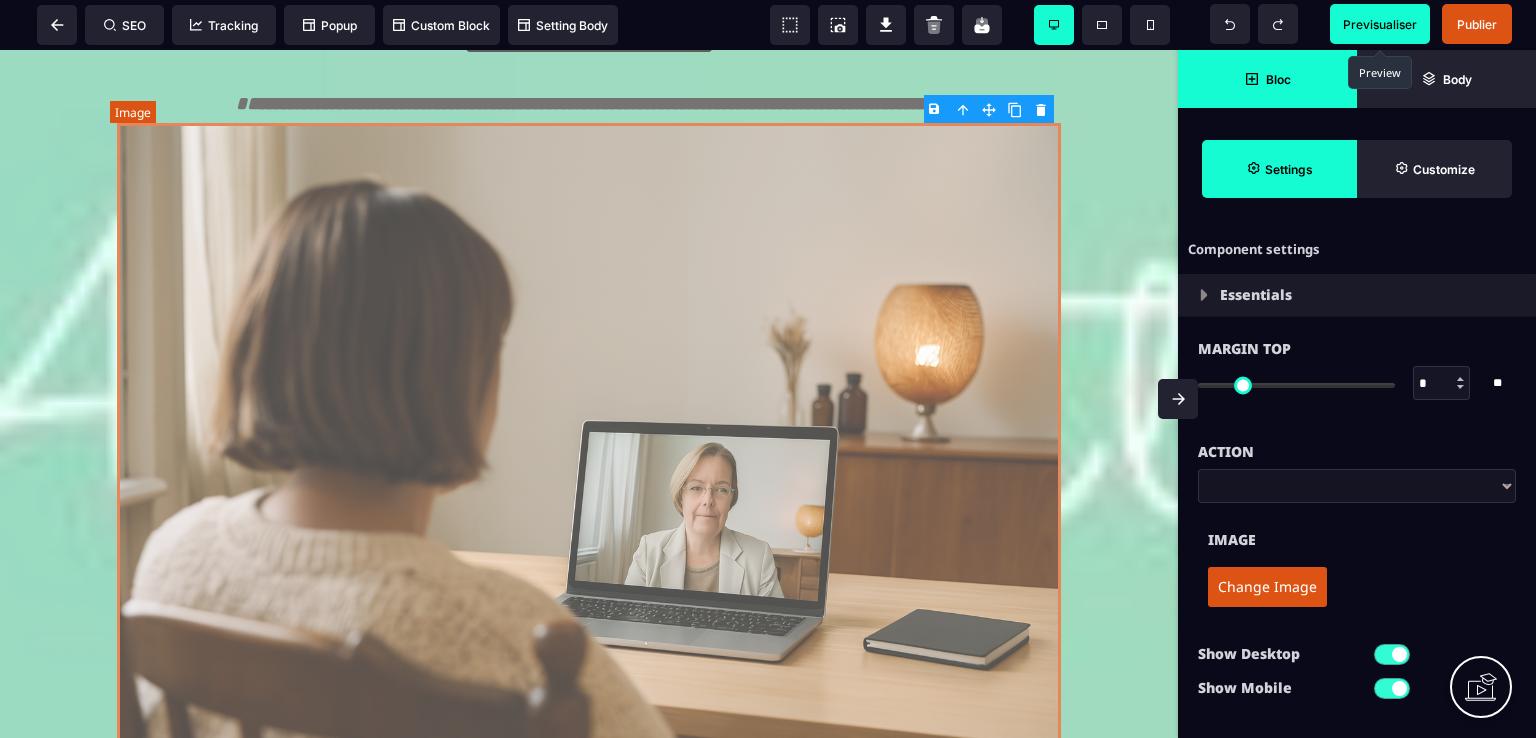 click at bounding box center [589, 437] 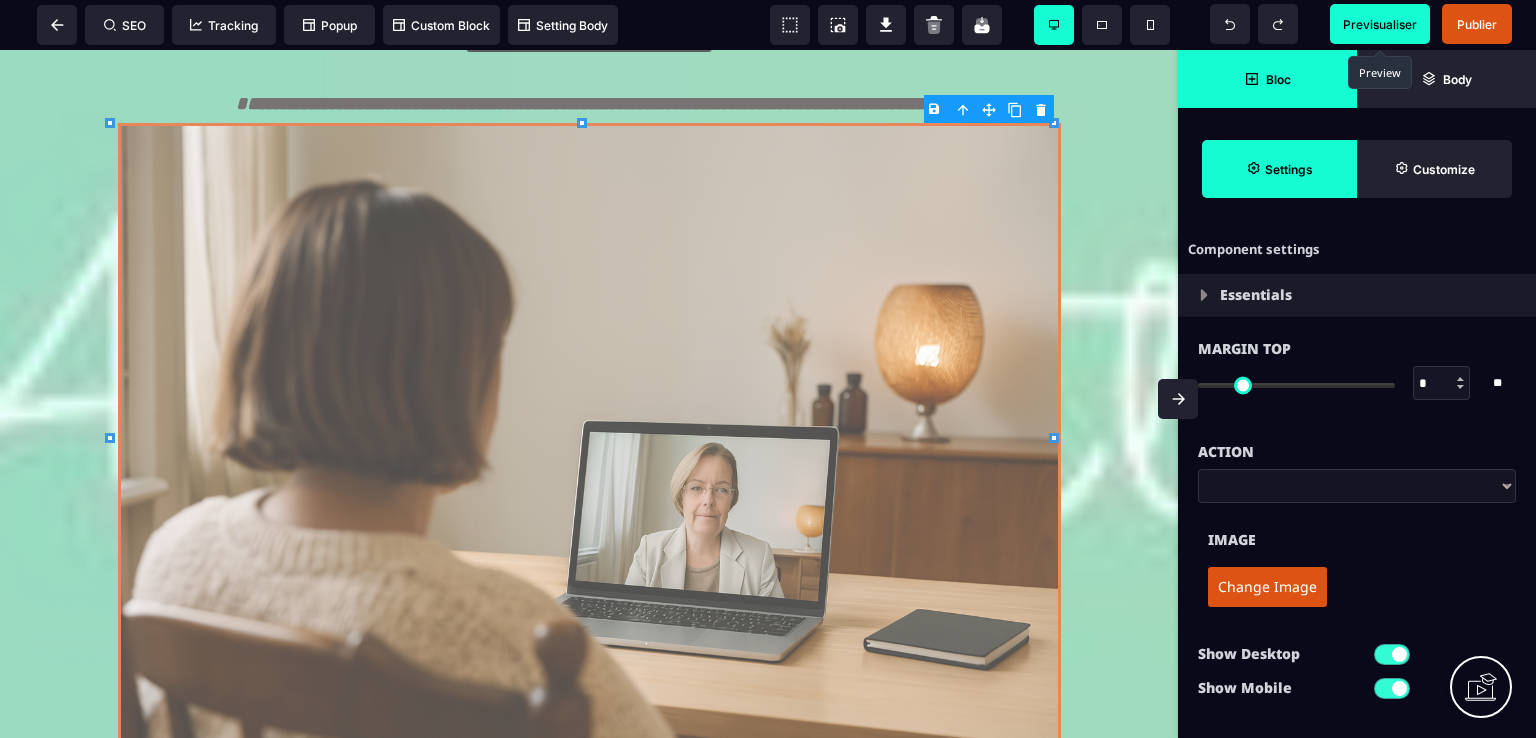 type on "***" 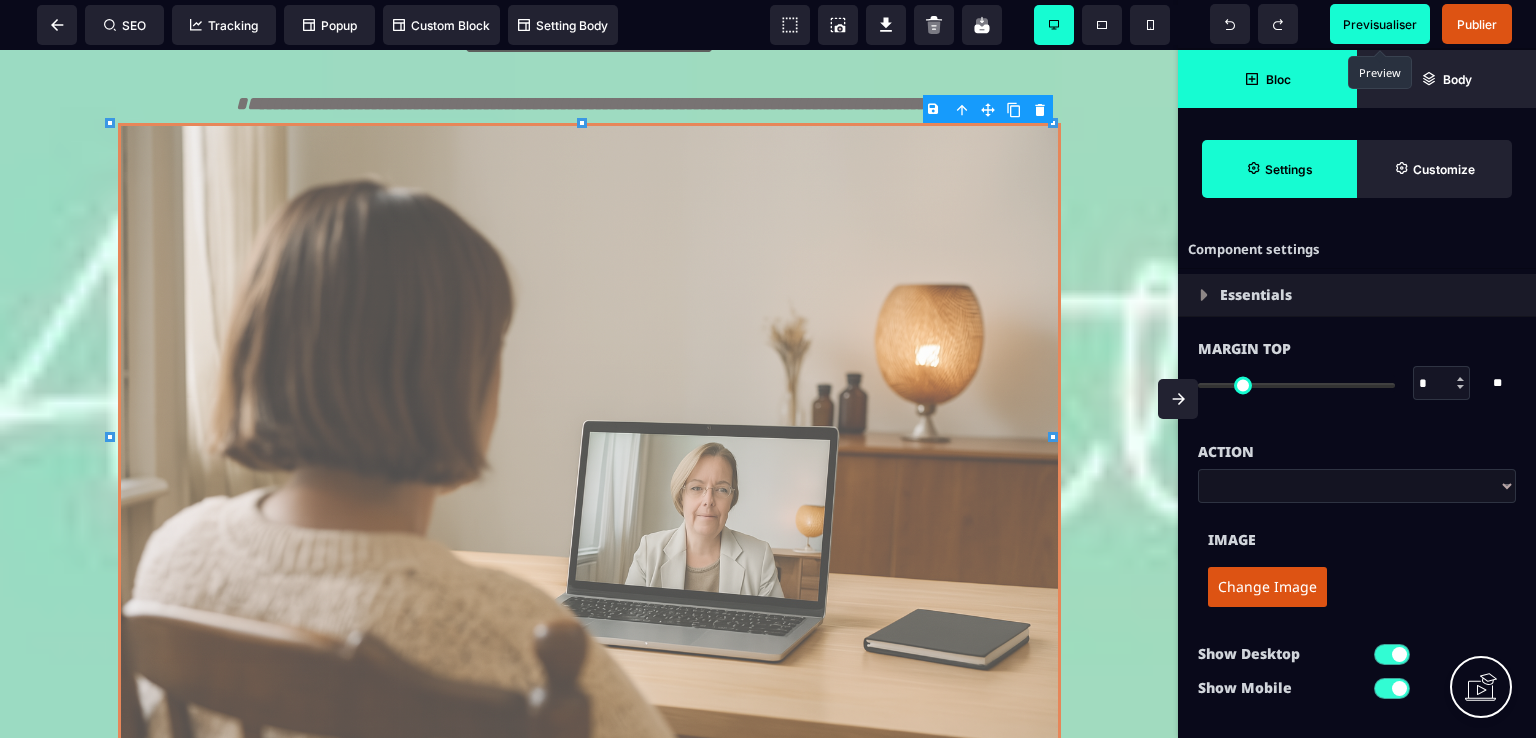 type on "***" 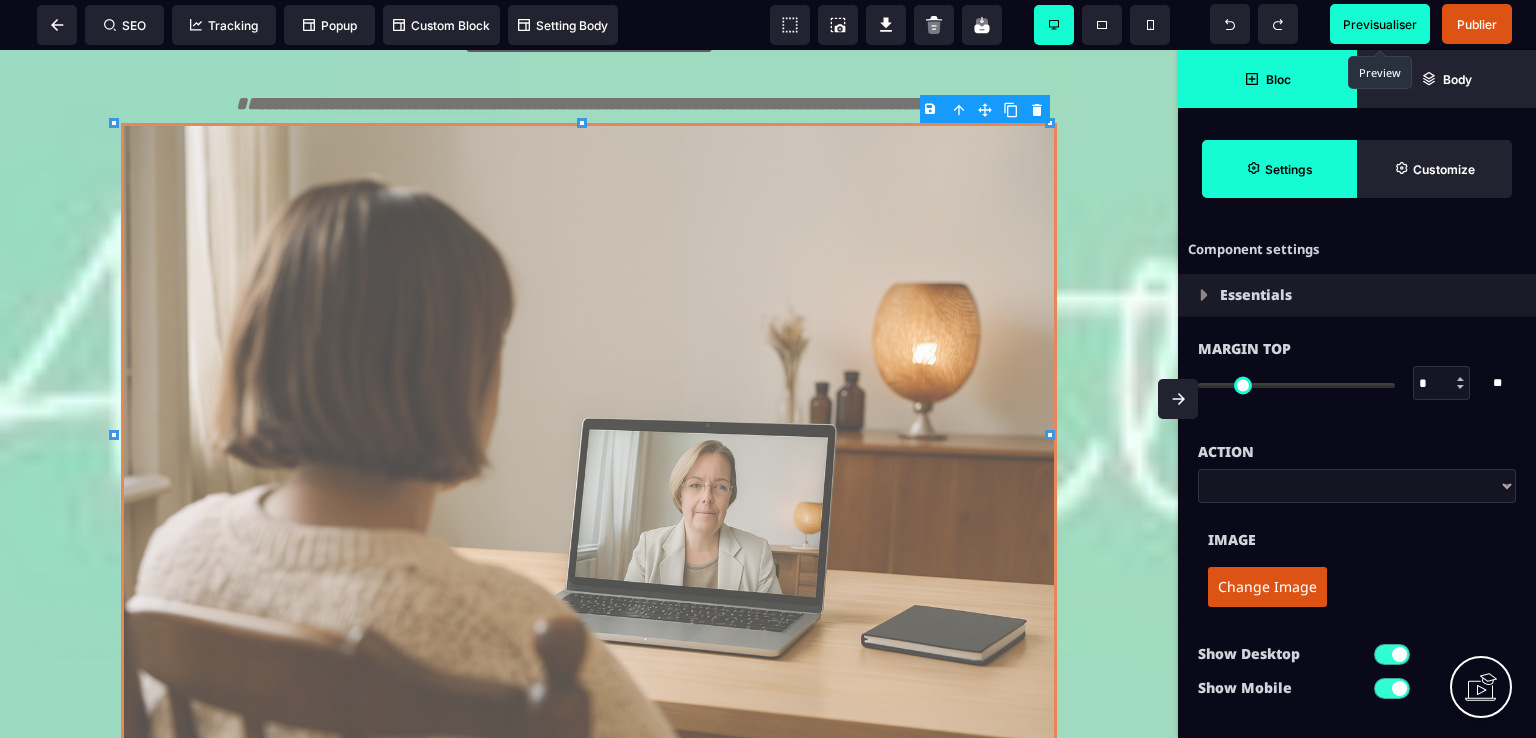 type on "***" 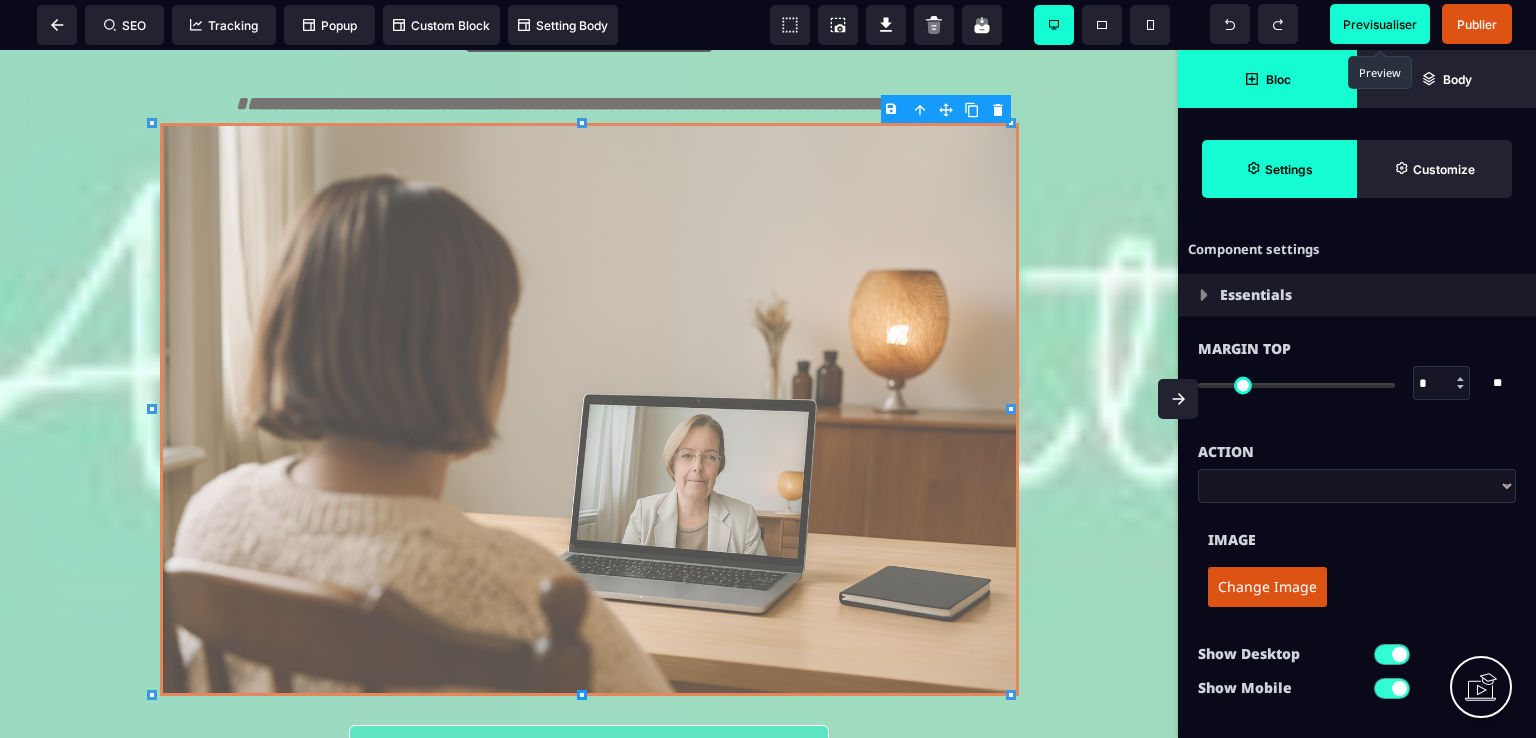 type on "***" 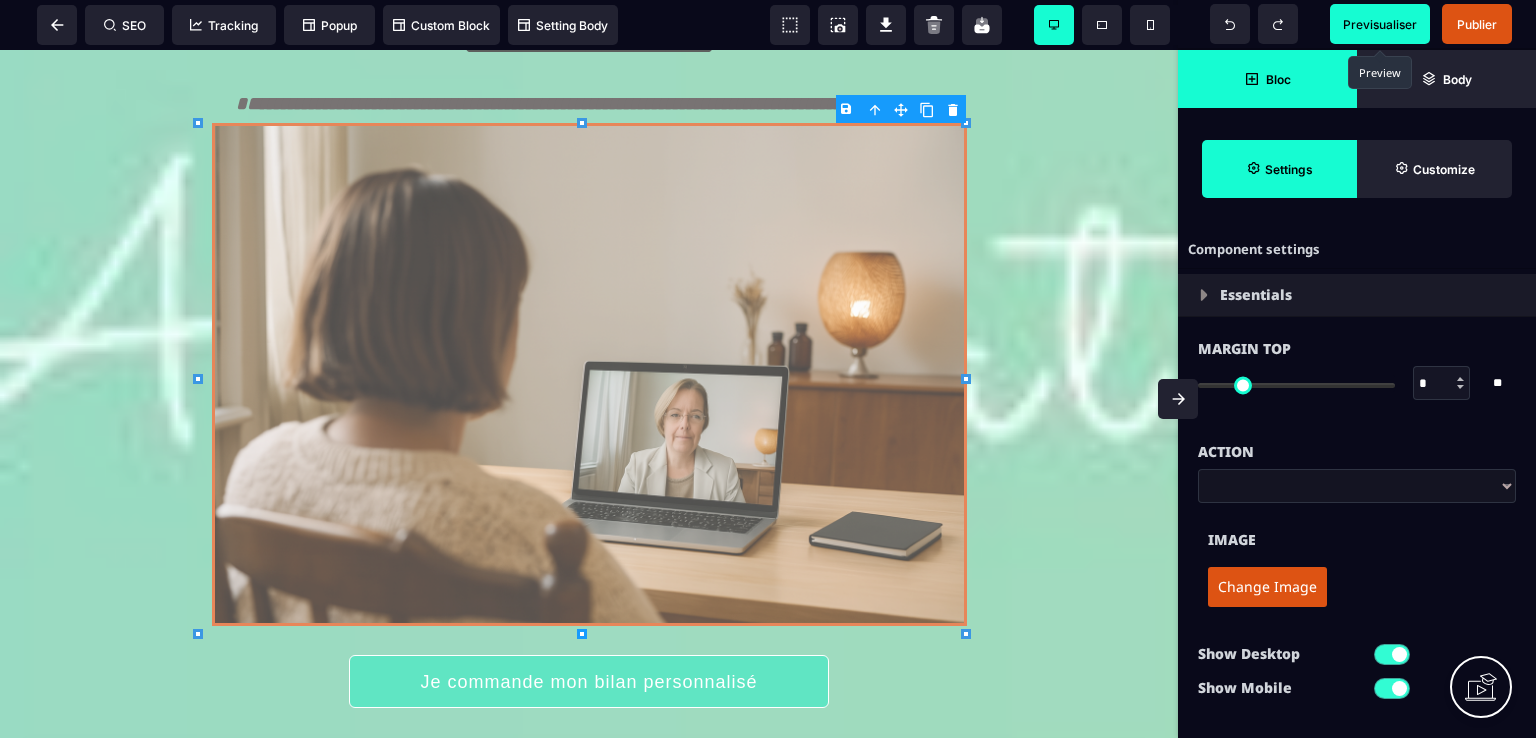 type on "***" 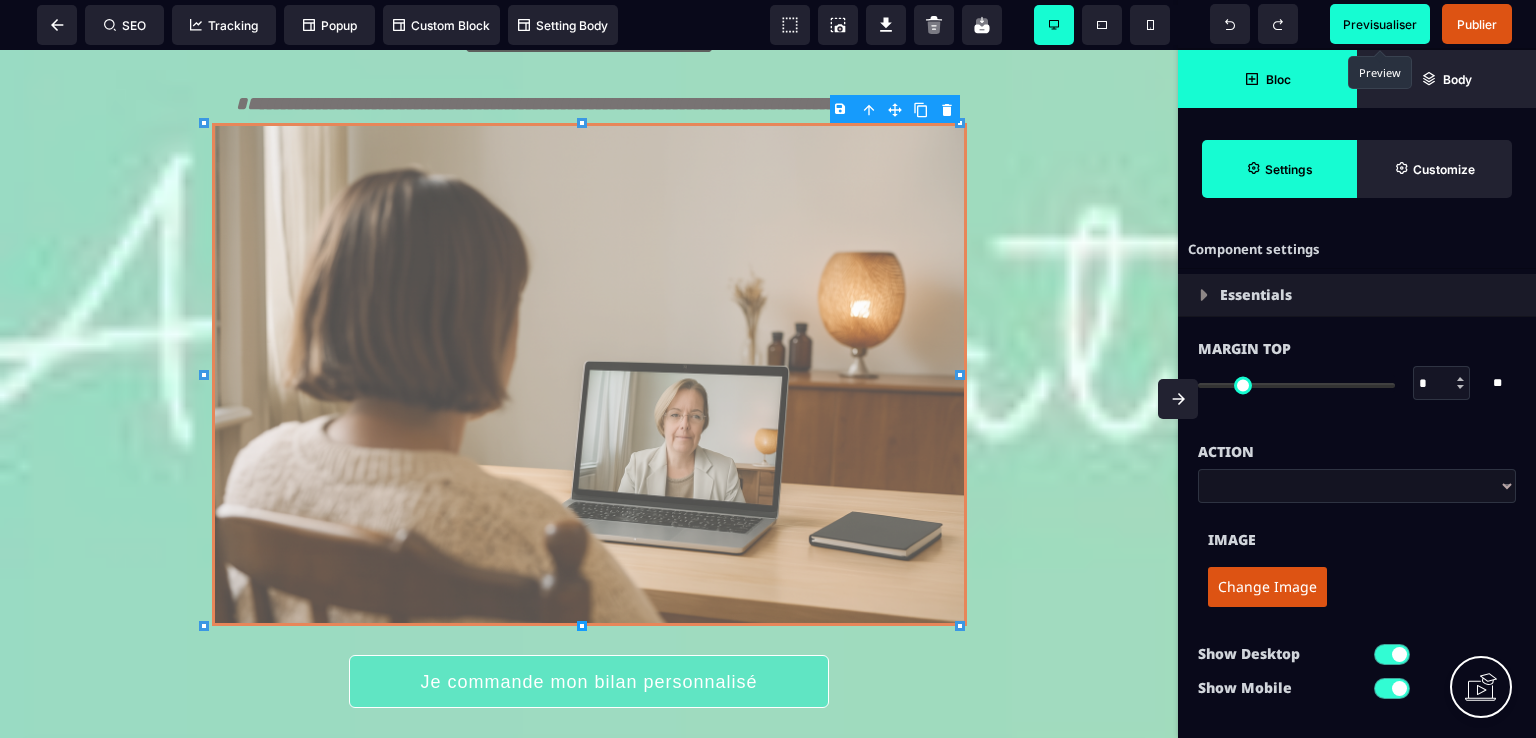 type on "***" 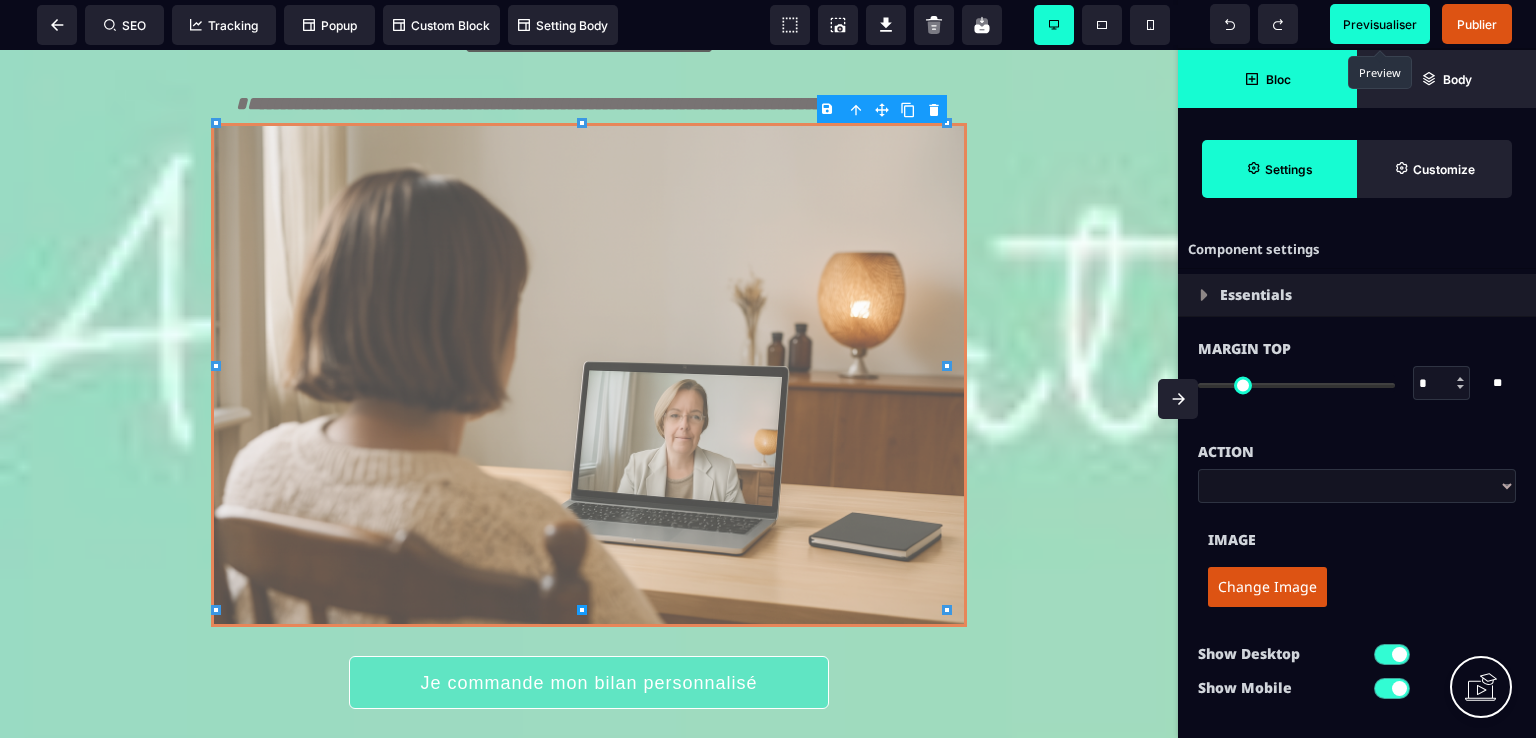 type on "***" 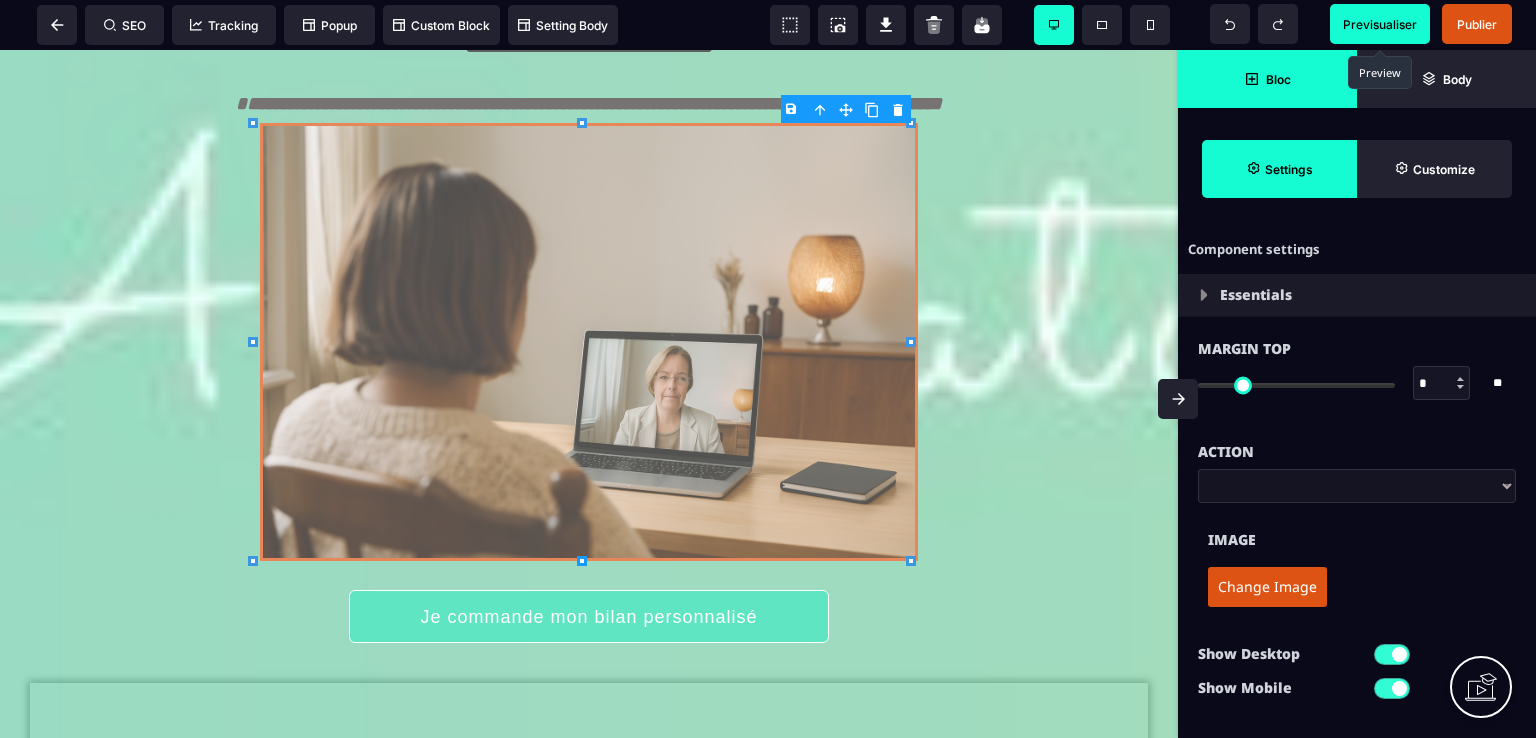 type on "***" 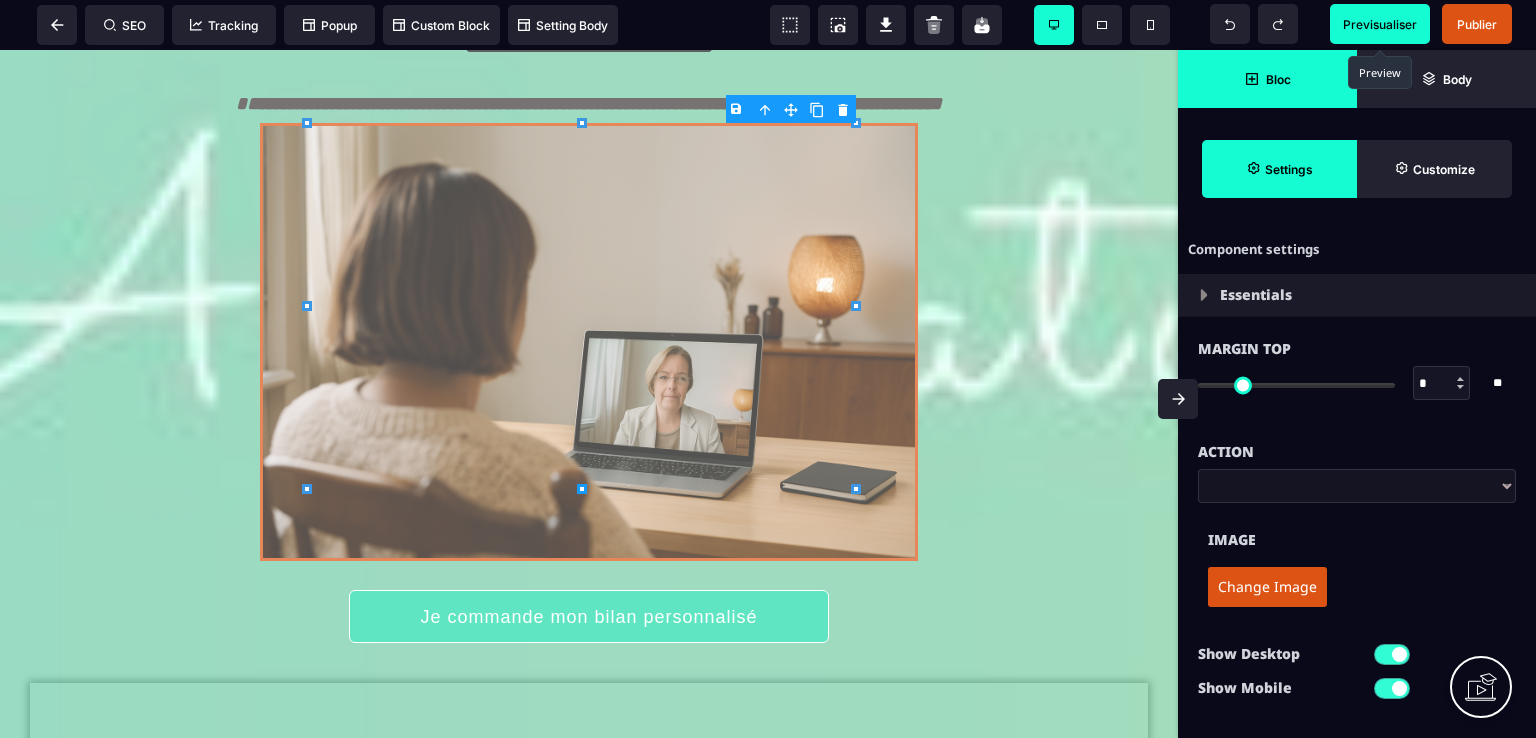 type on "***" 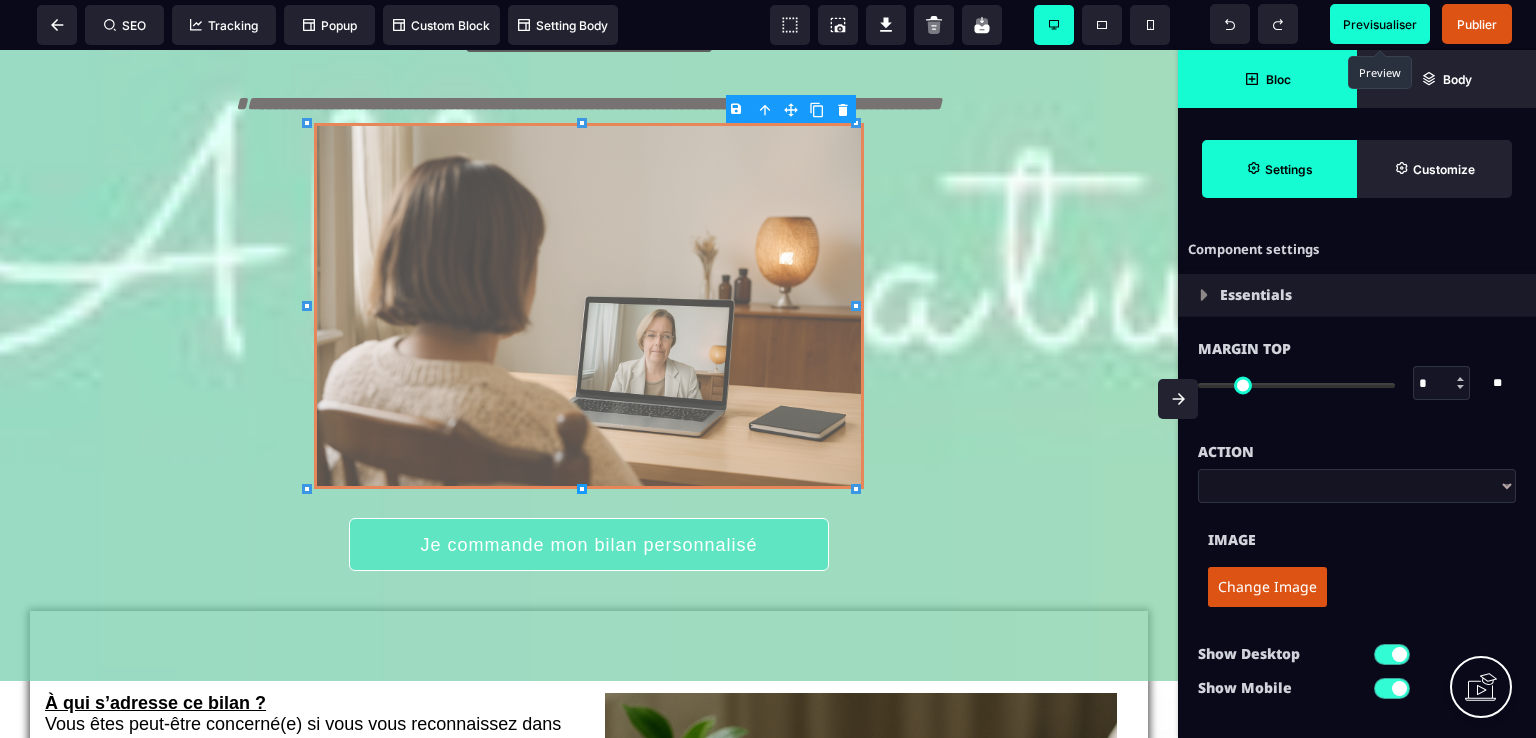 type on "***" 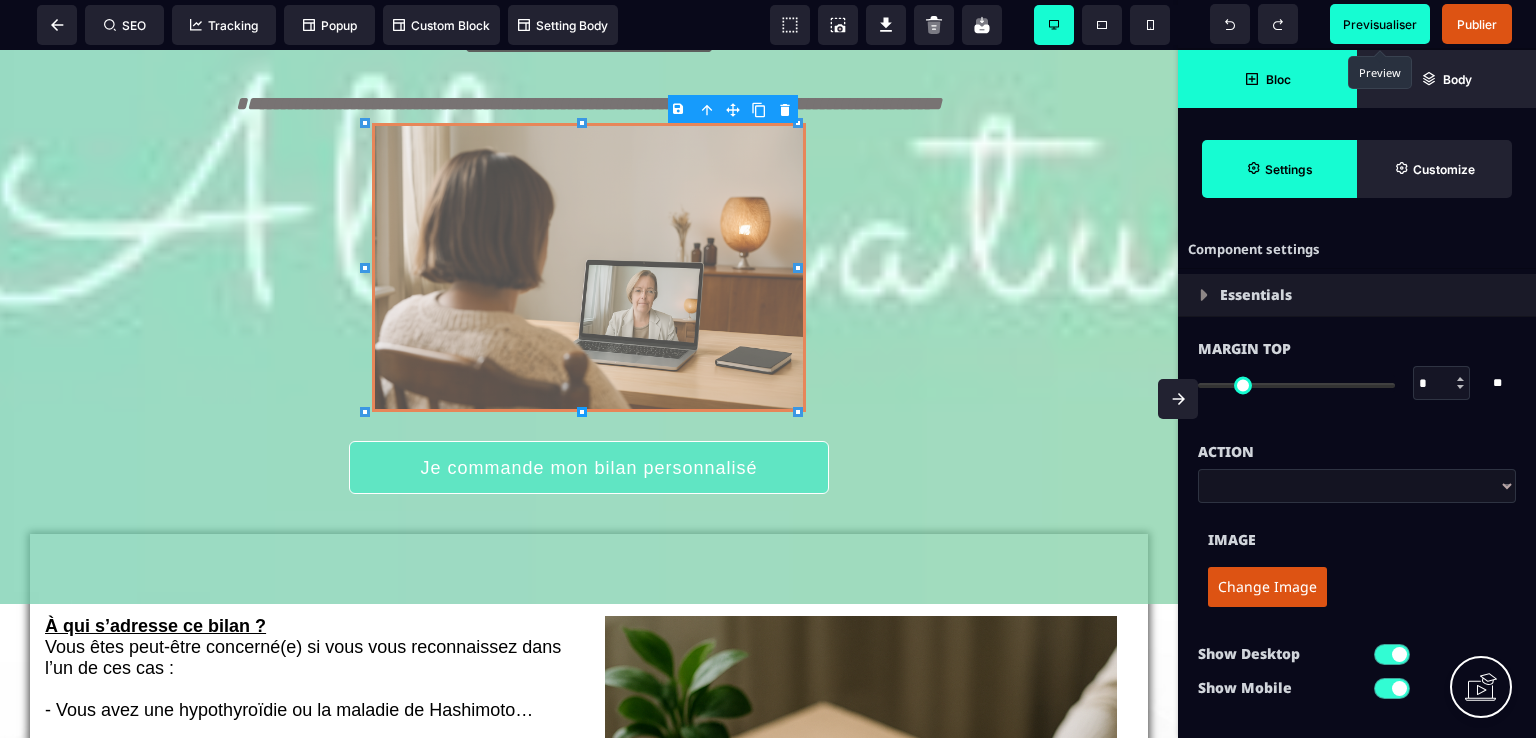 type on "***" 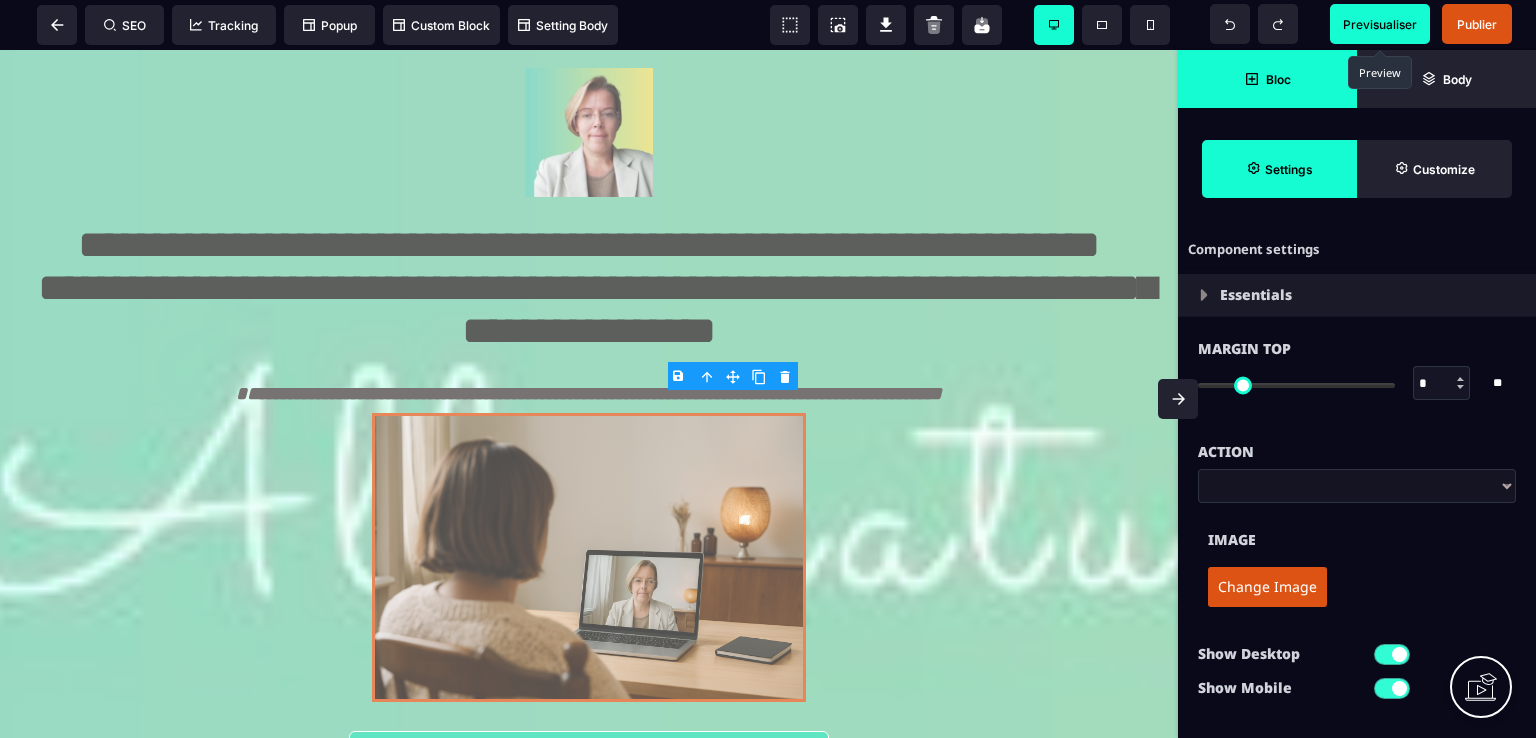 scroll, scrollTop: 0, scrollLeft: 0, axis: both 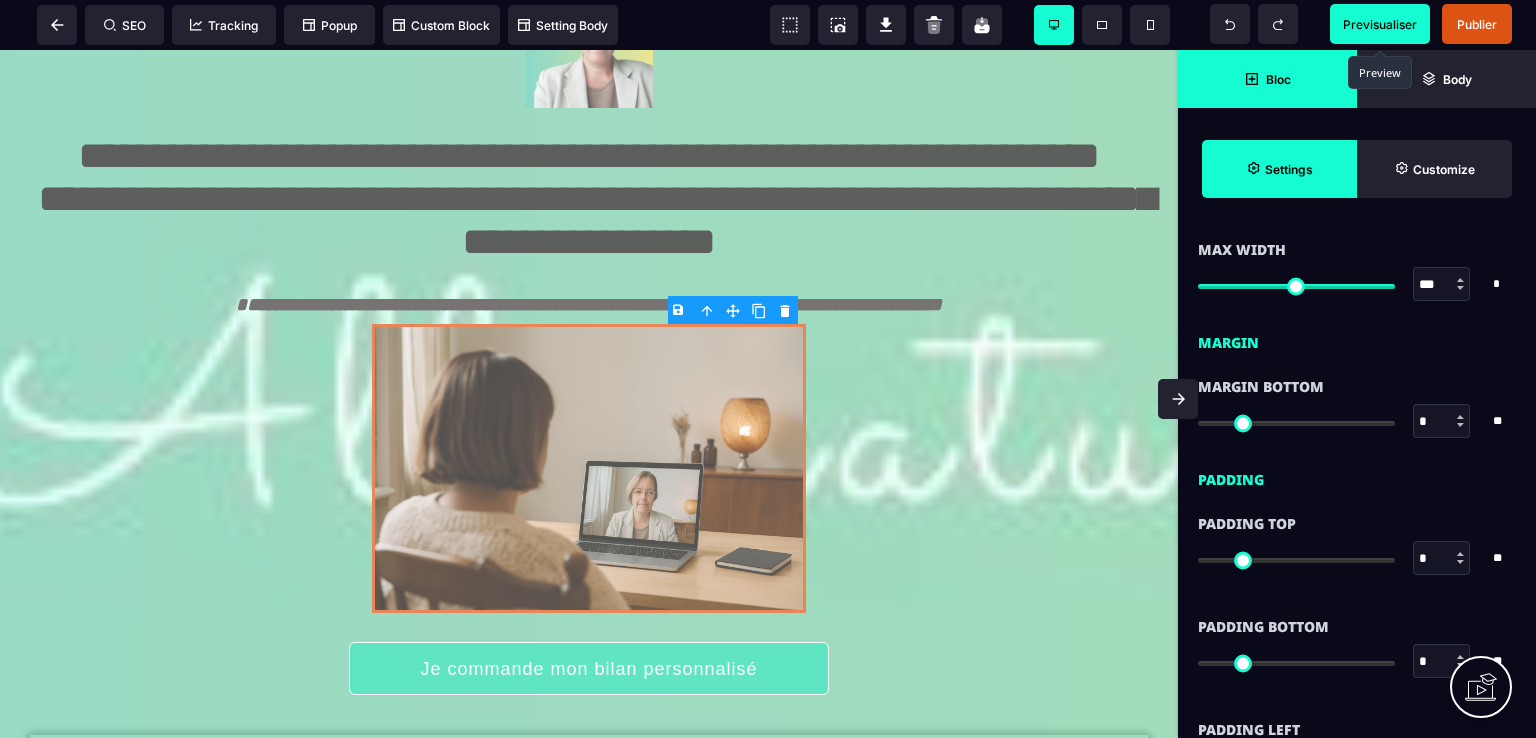 click on "Previsualiser" at bounding box center (1380, 24) 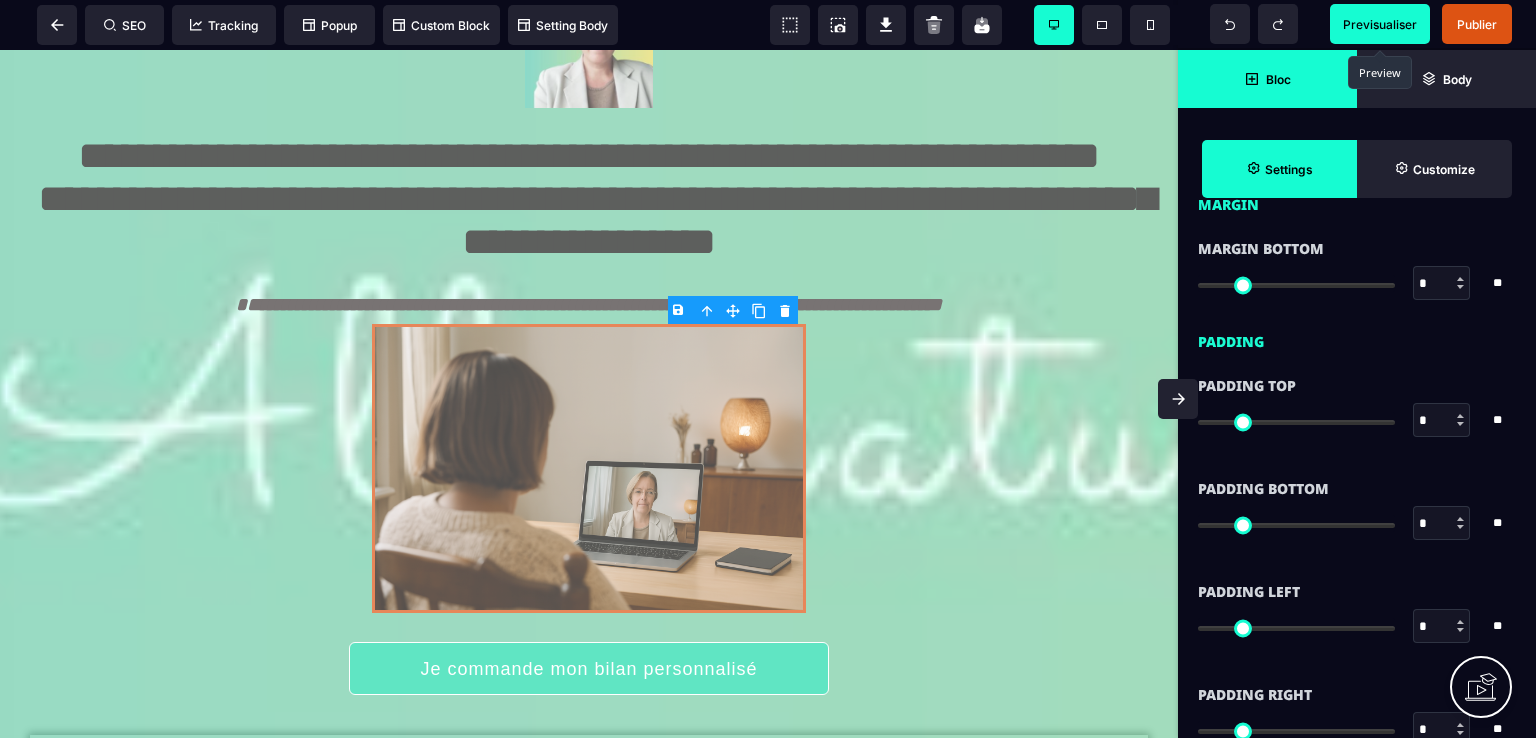 scroll, scrollTop: 1084, scrollLeft: 0, axis: vertical 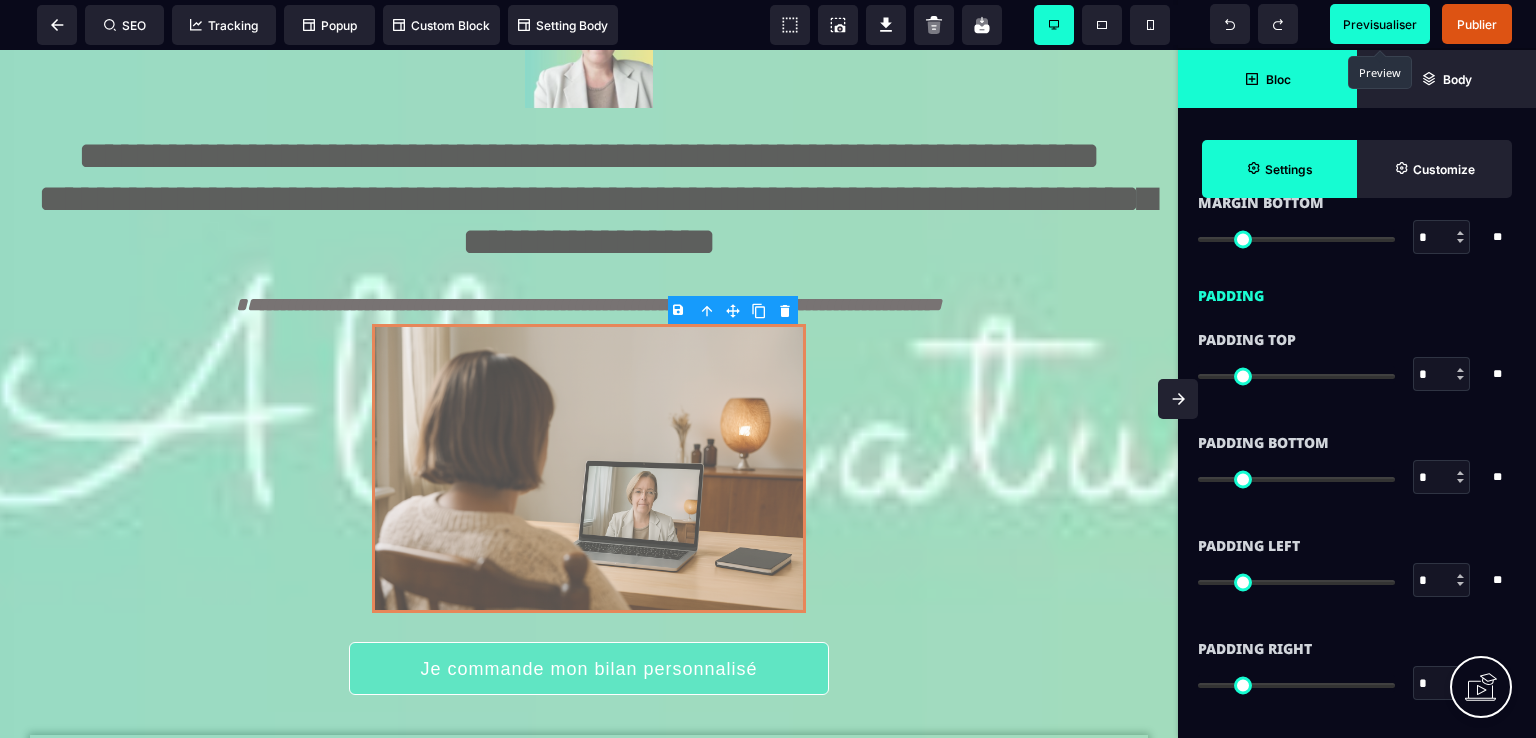 type on "**" 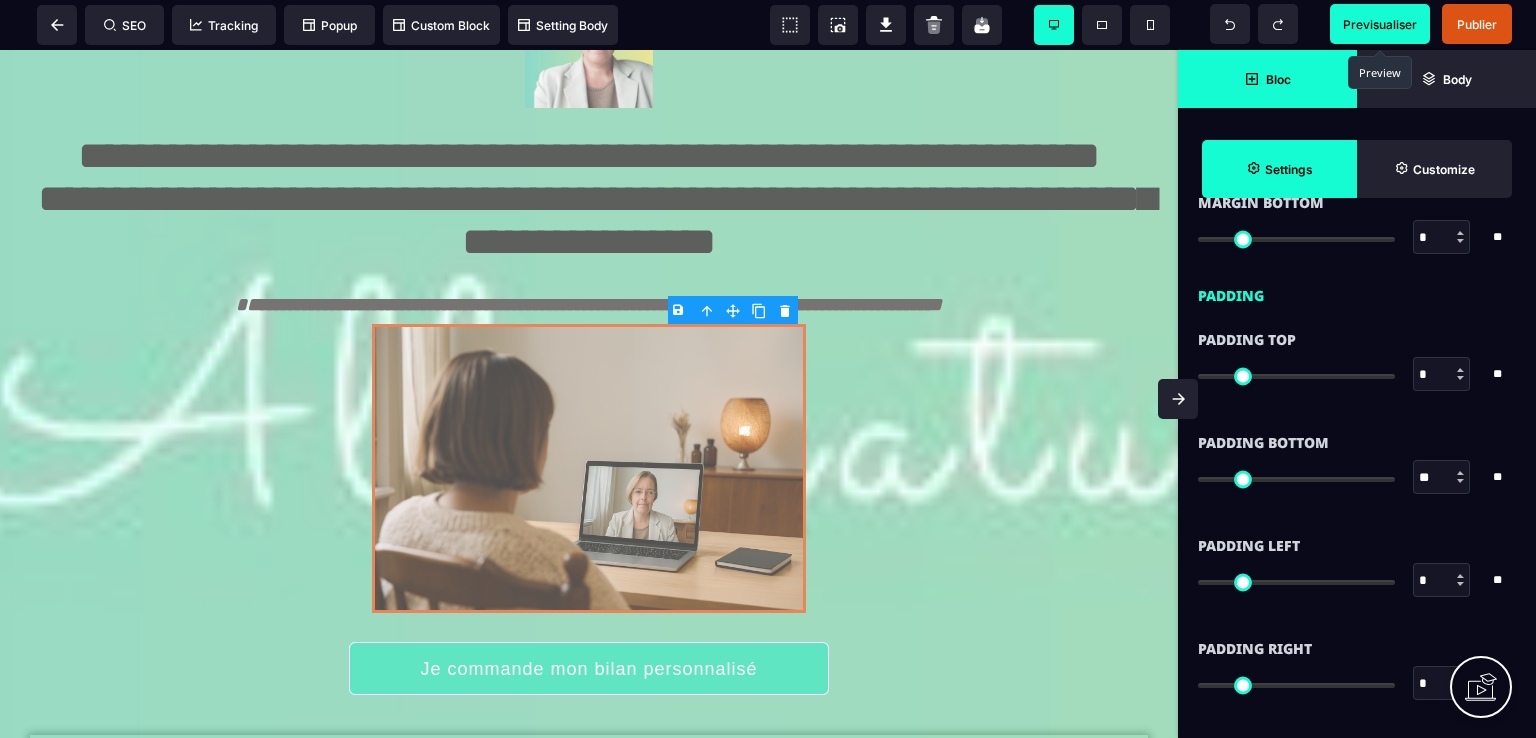 type on "**" 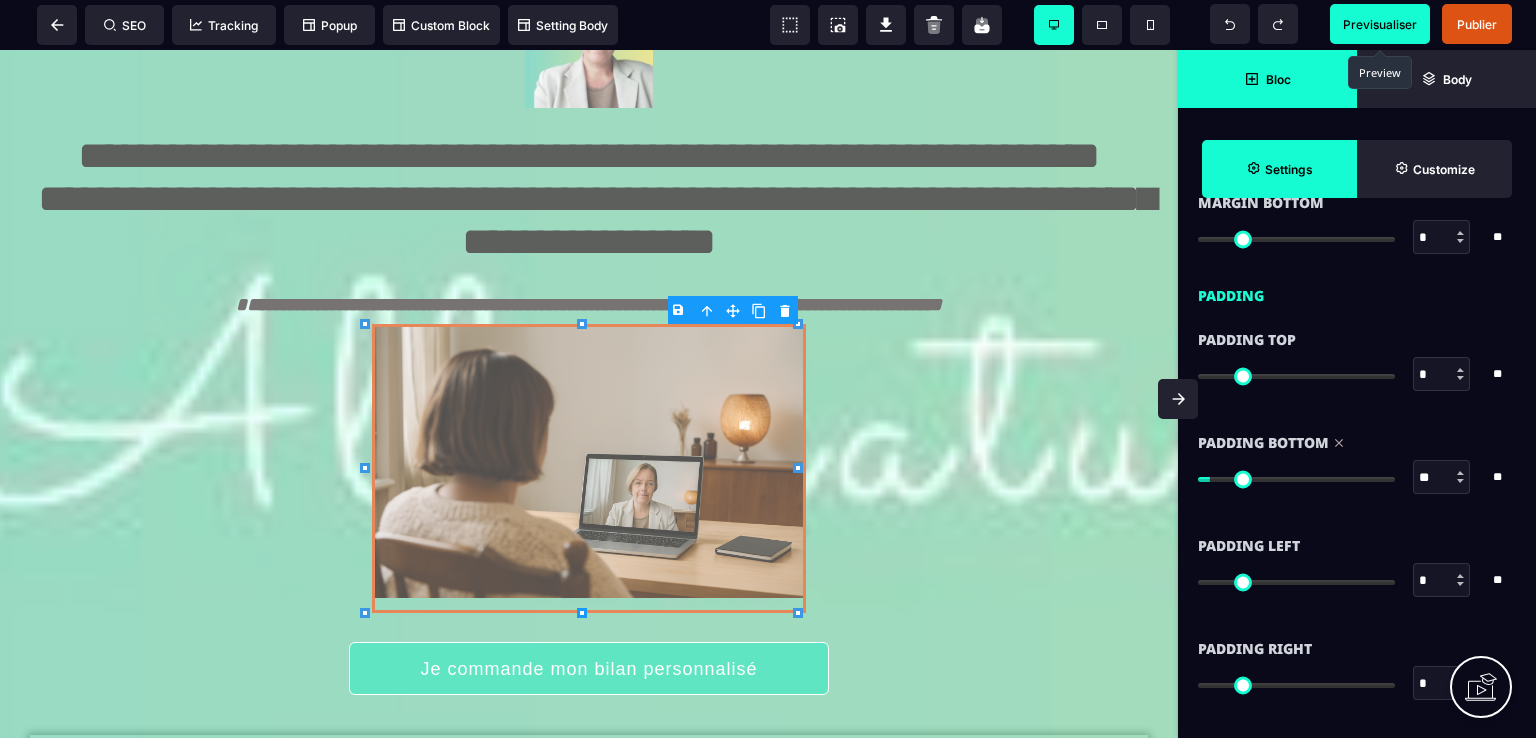 type on "**" 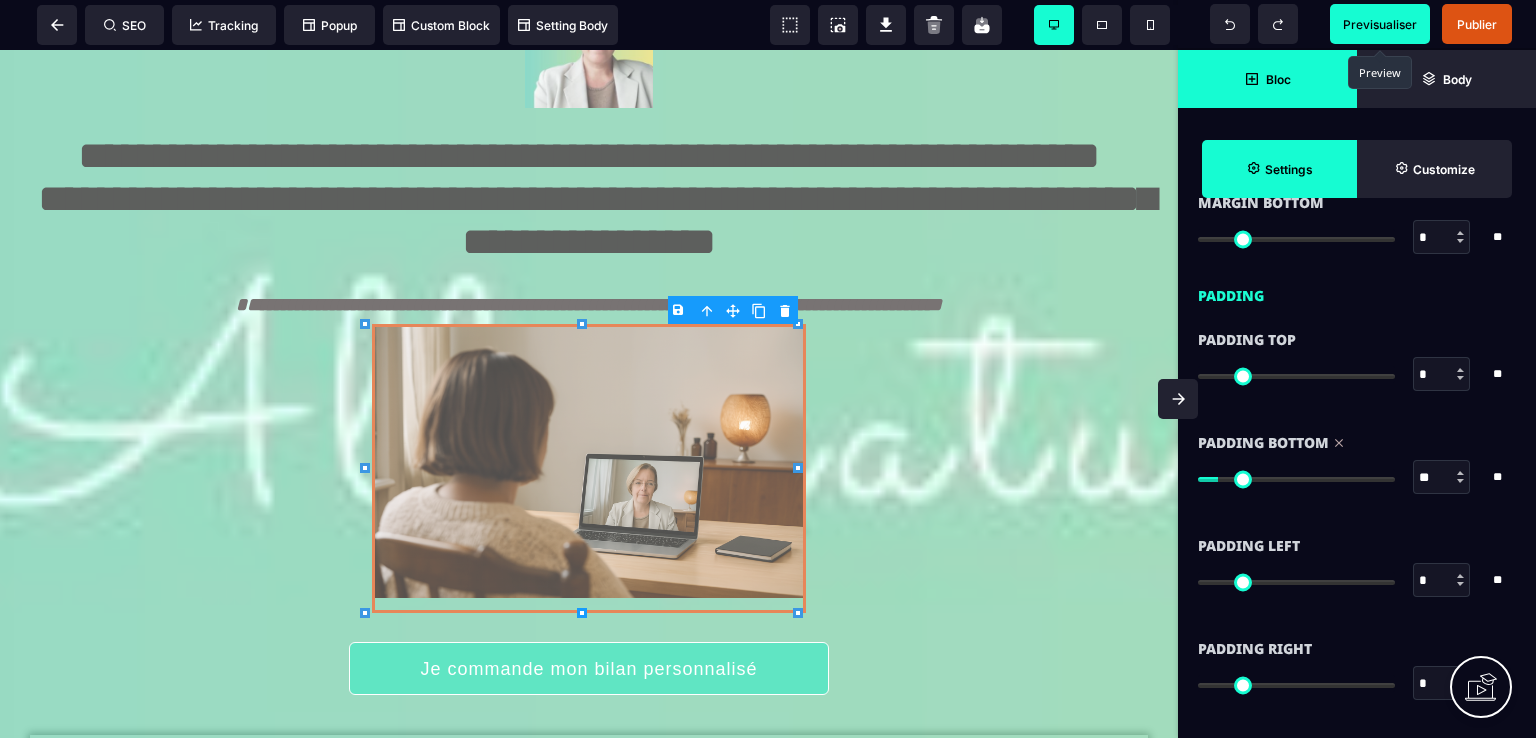 type on "**" 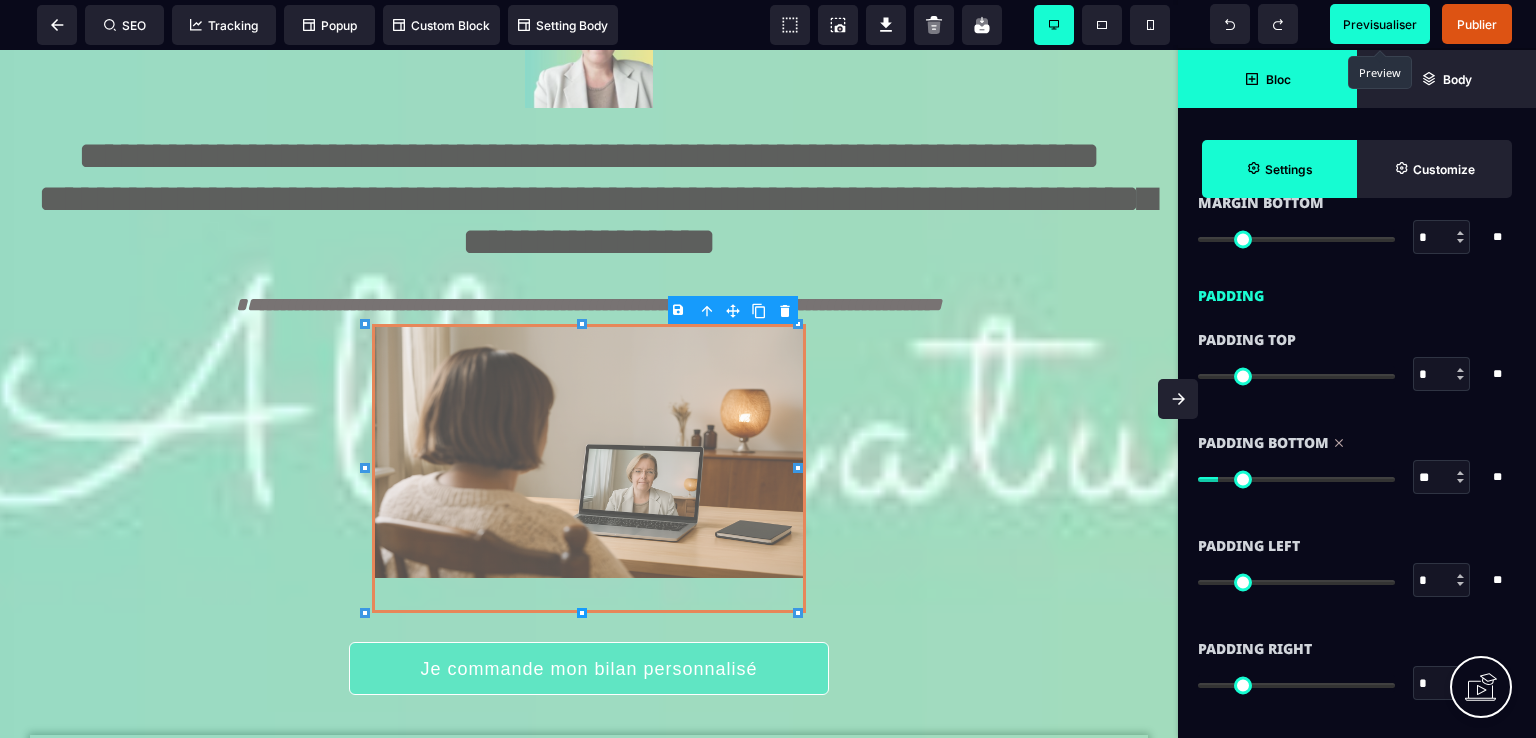 type on "**" 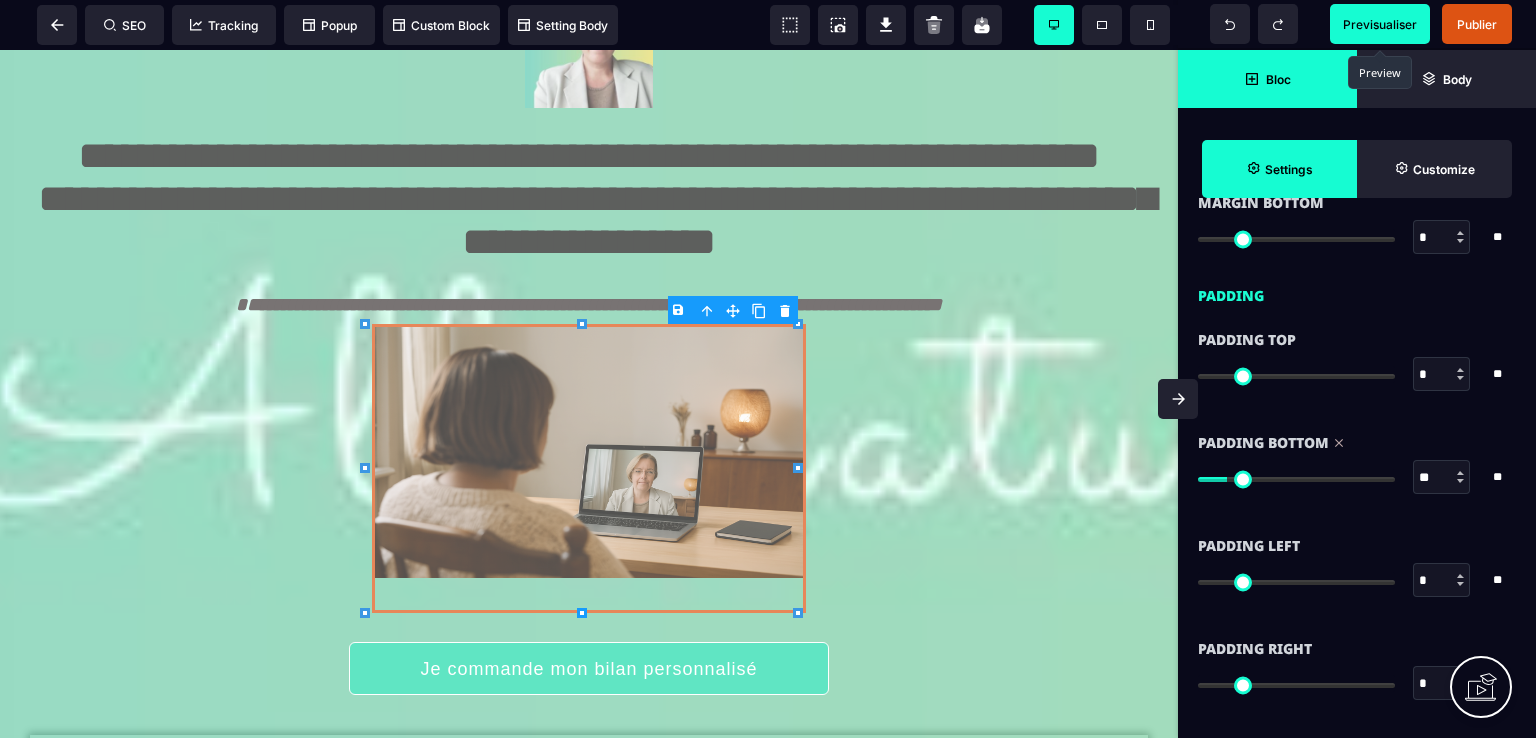 type on "**" 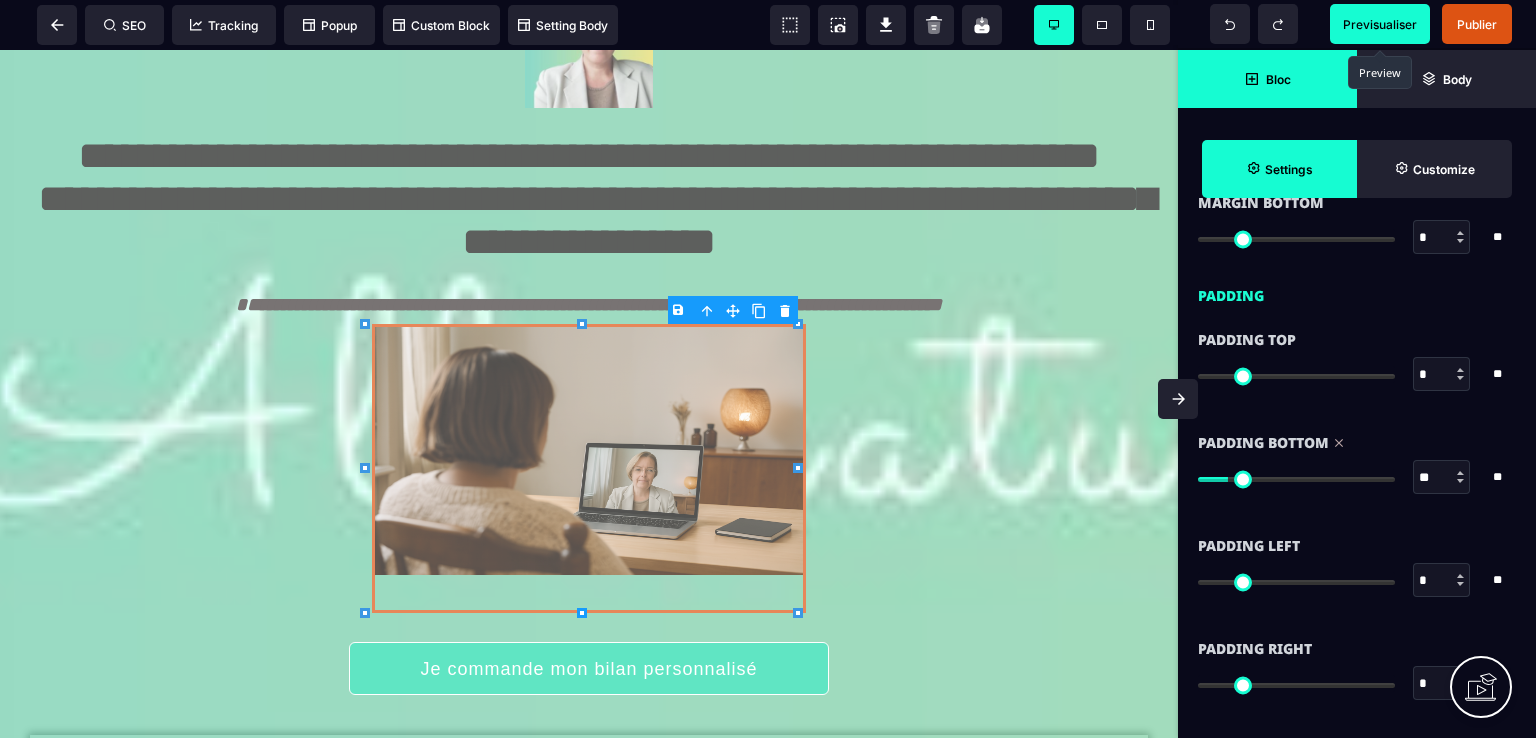 type on "**" 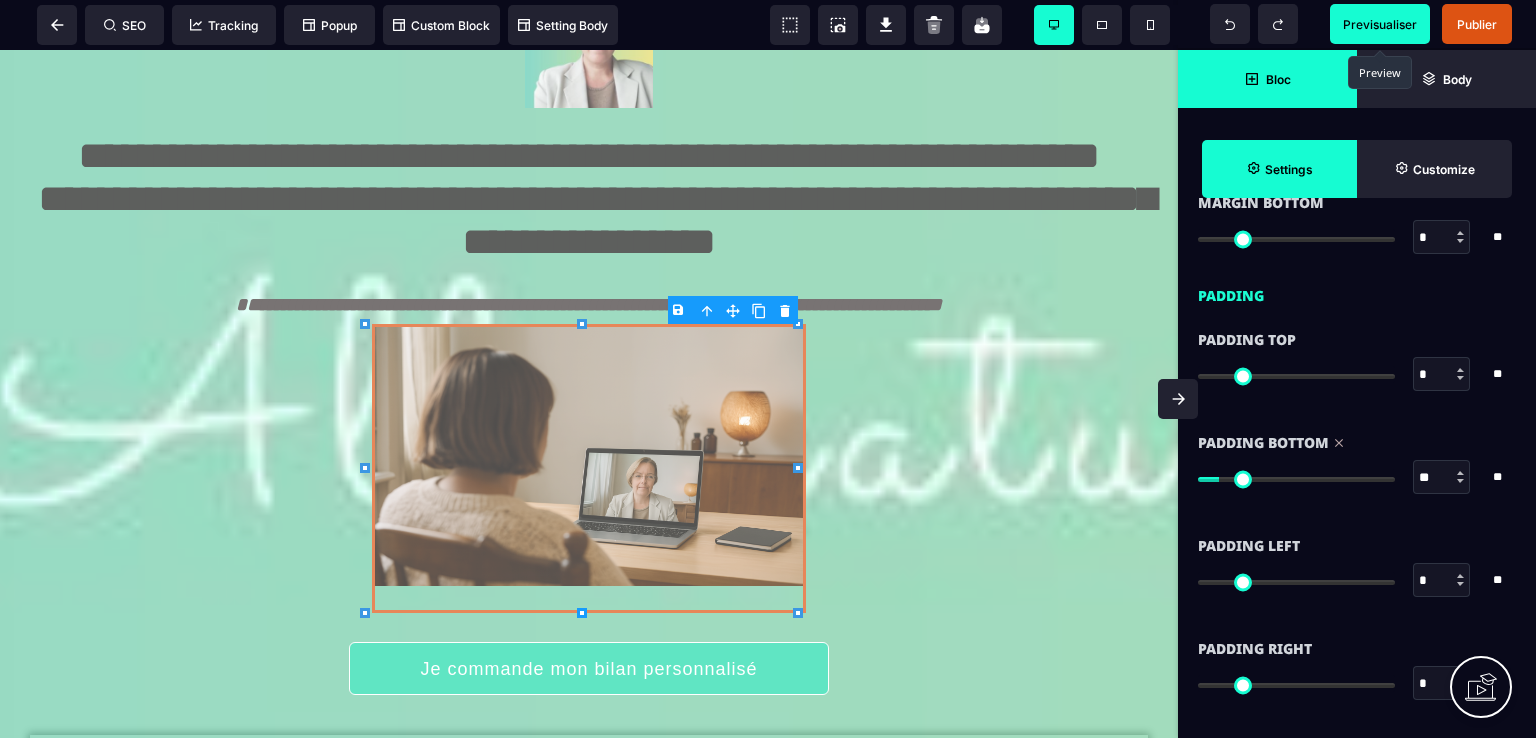 type on "**" 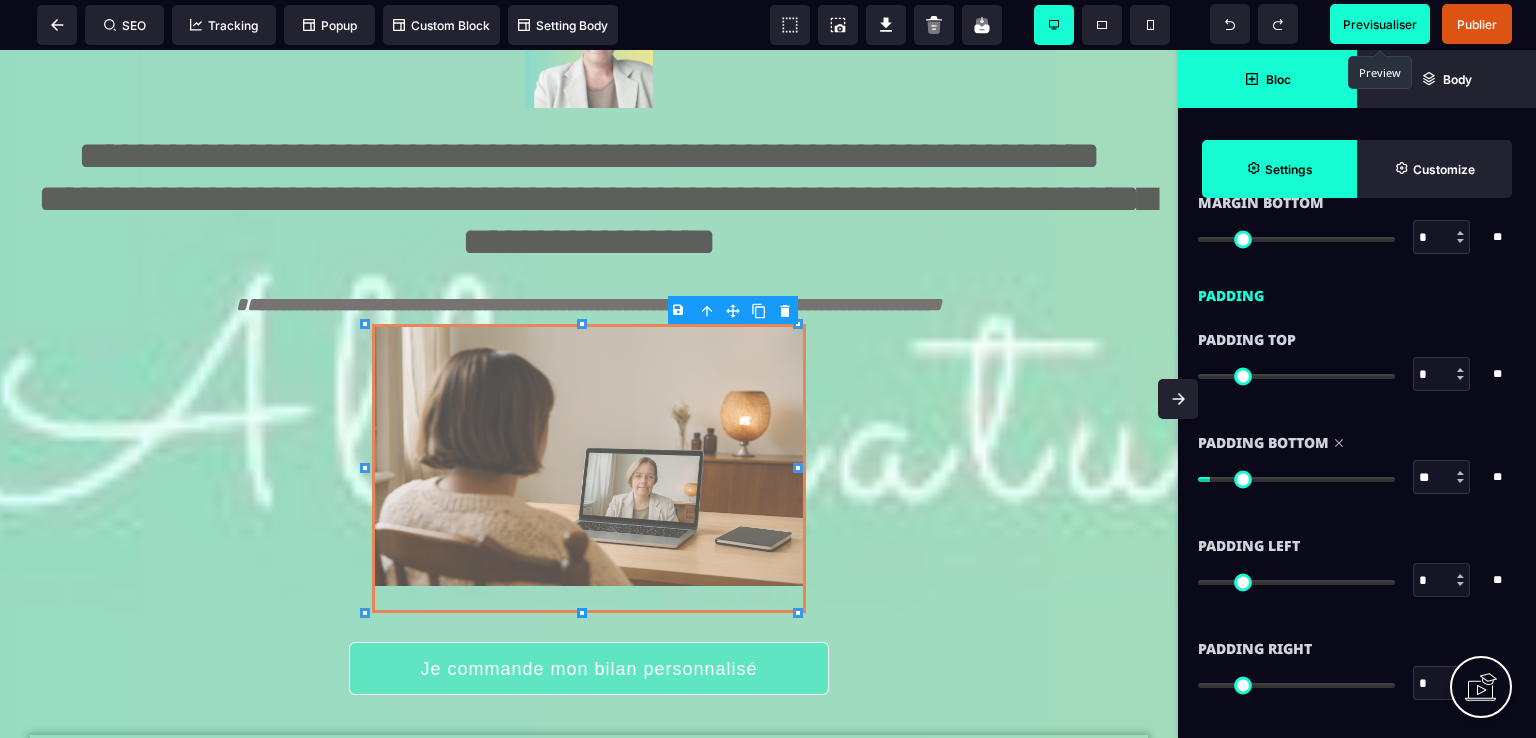 type on "**" 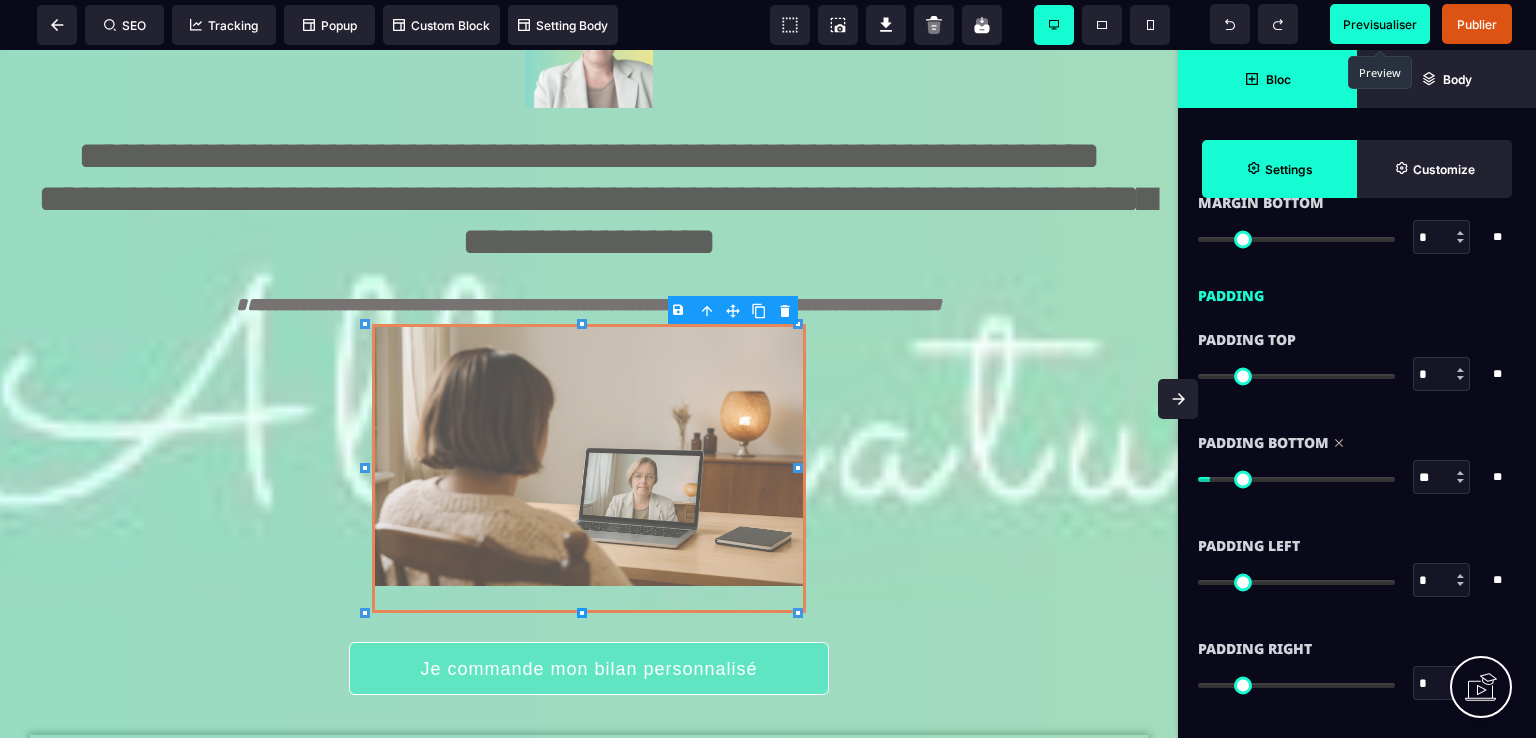 type on "**" 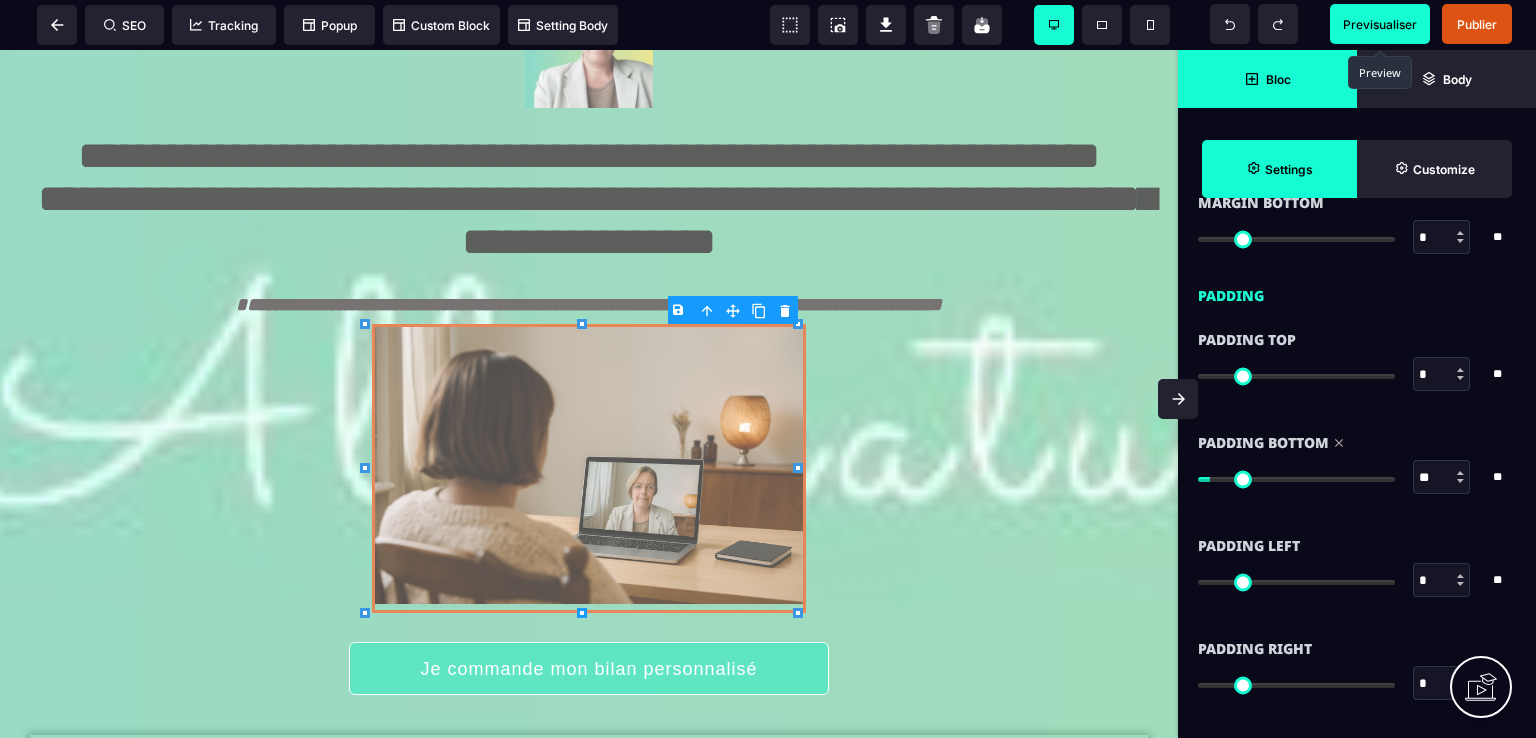 type on "*" 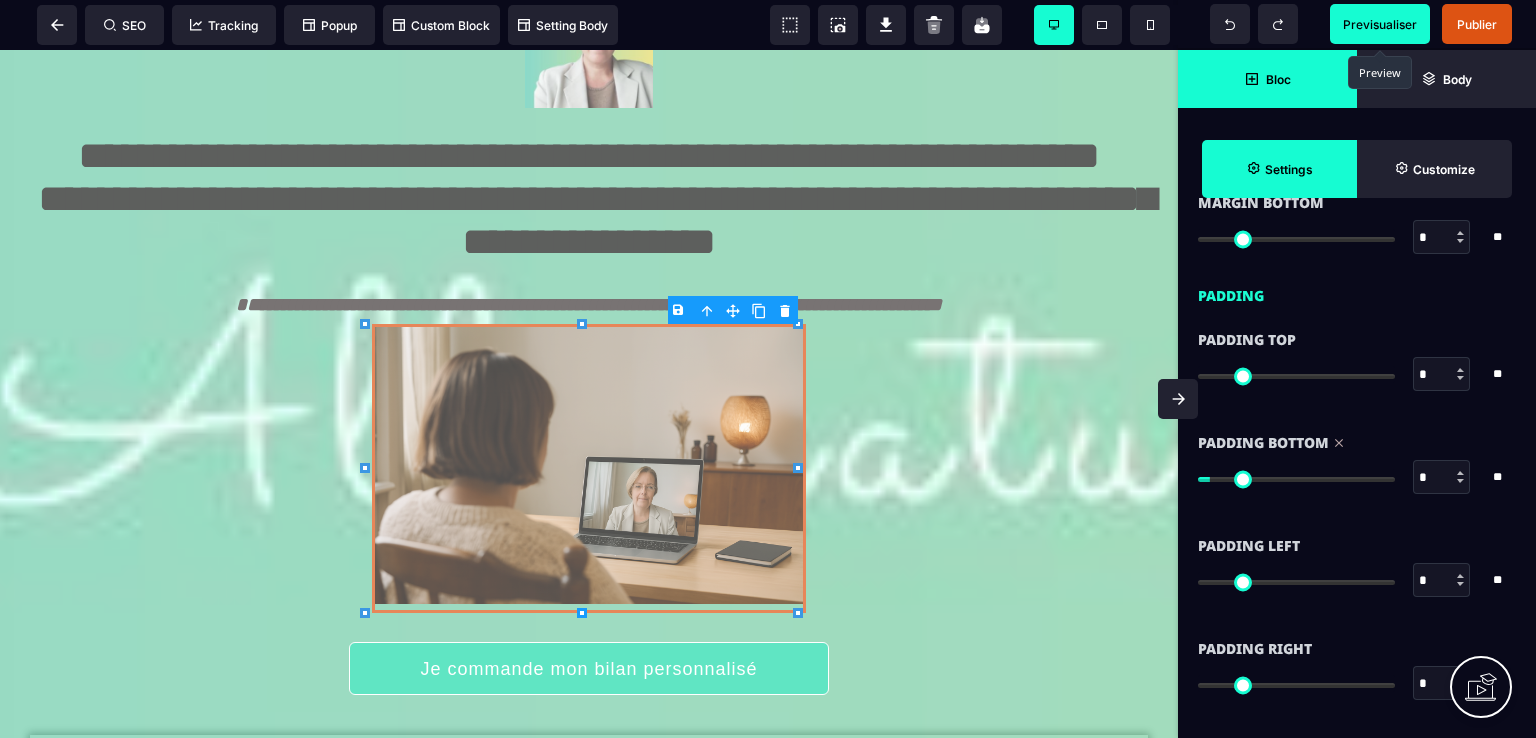 type on "*" 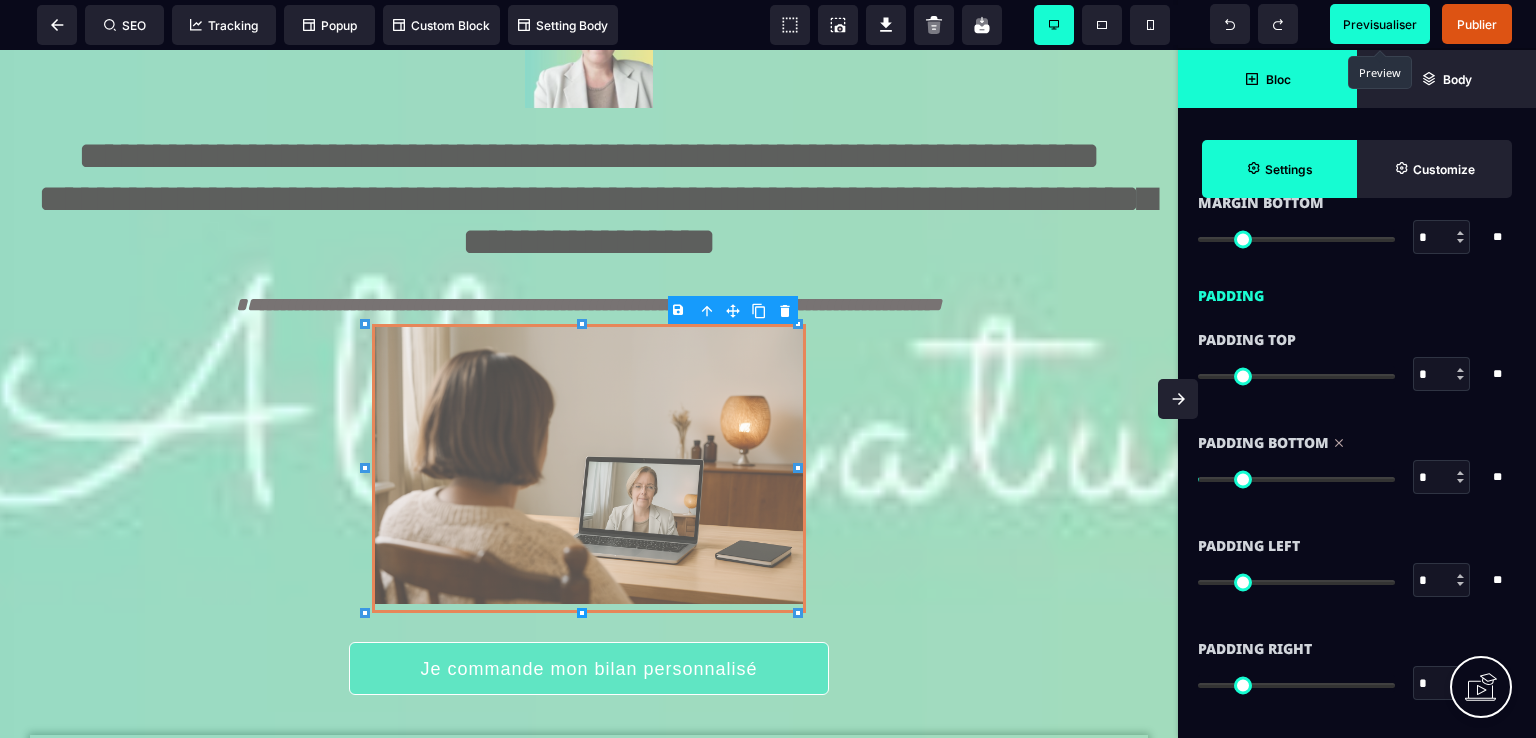 type 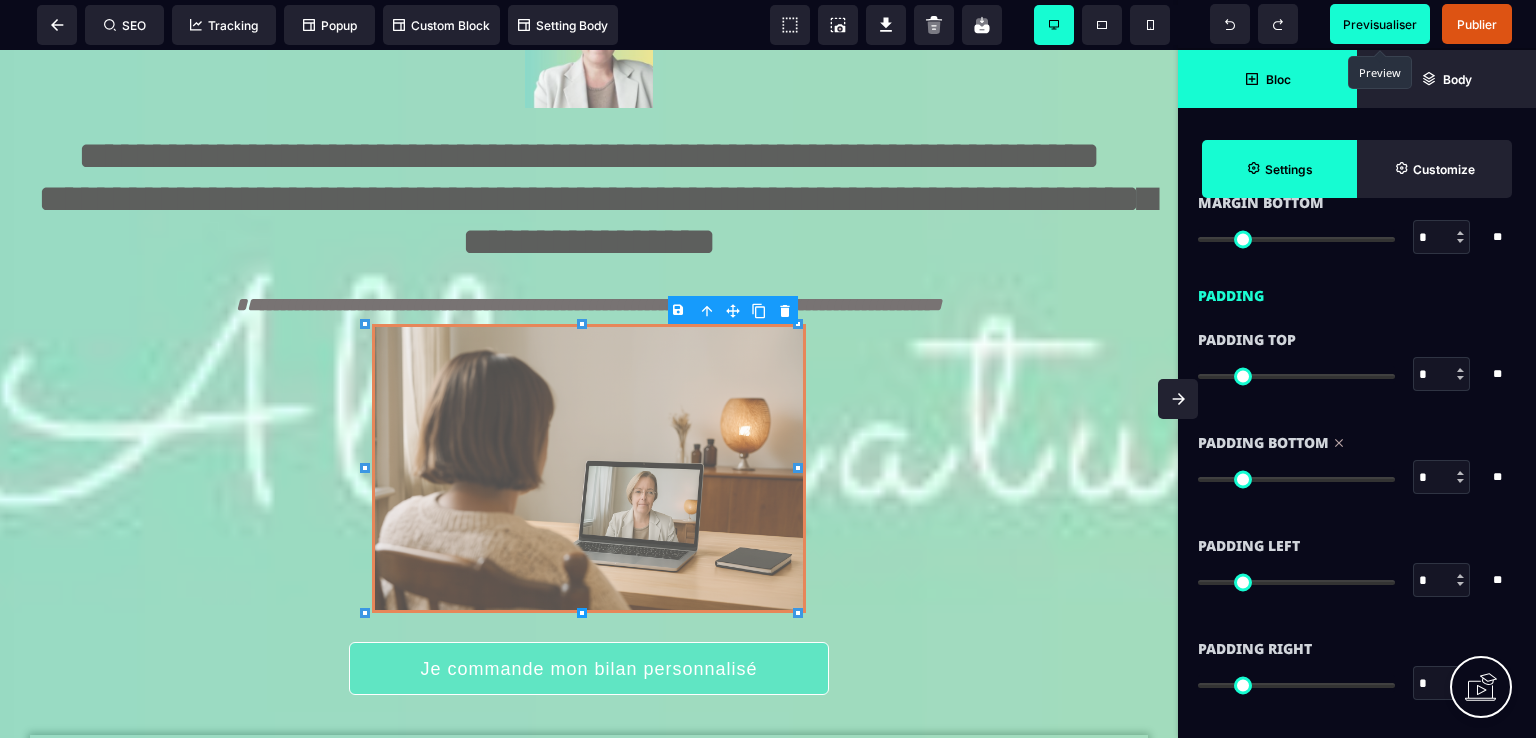click at bounding box center (1296, 479) 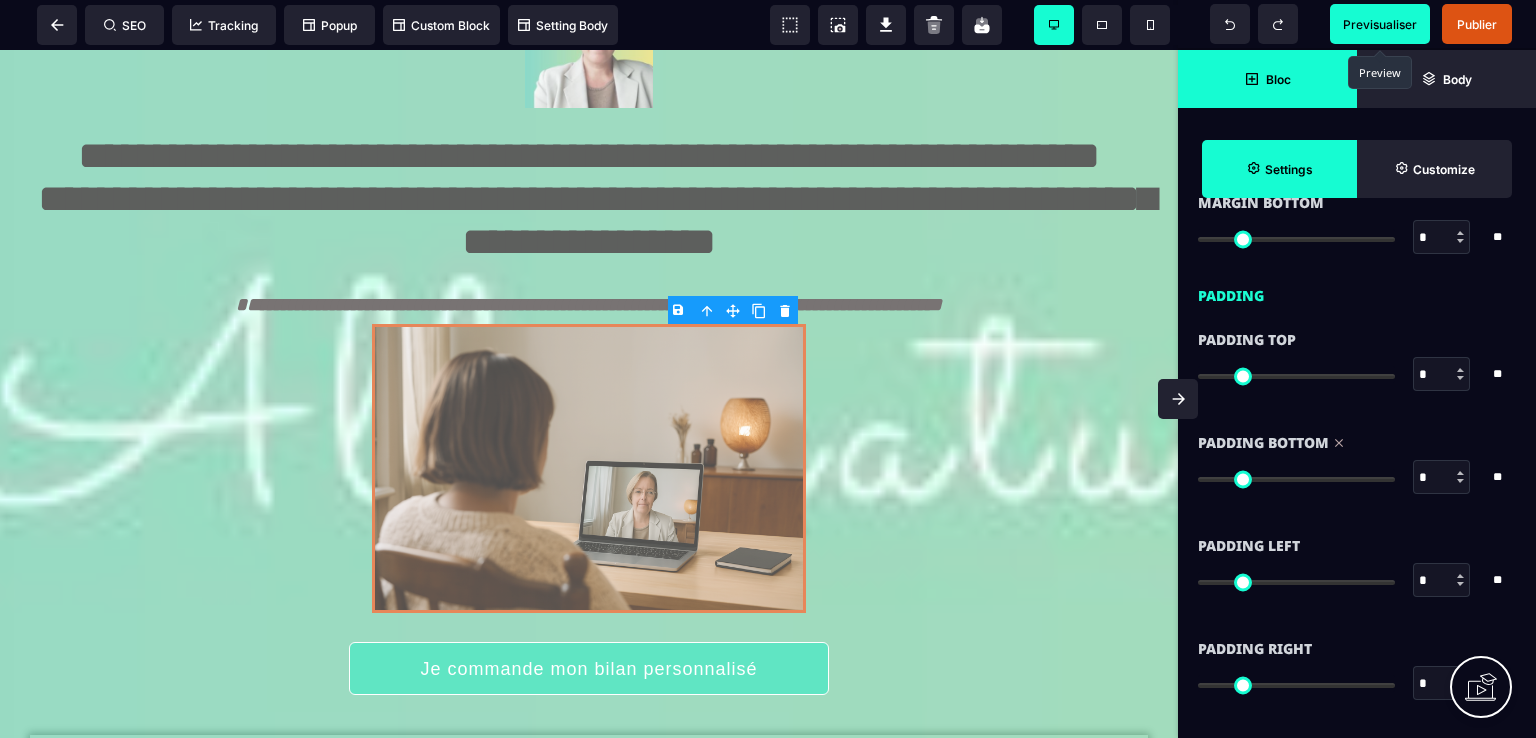 click on "Padding Left
*
*
**
All" at bounding box center (1357, 575) 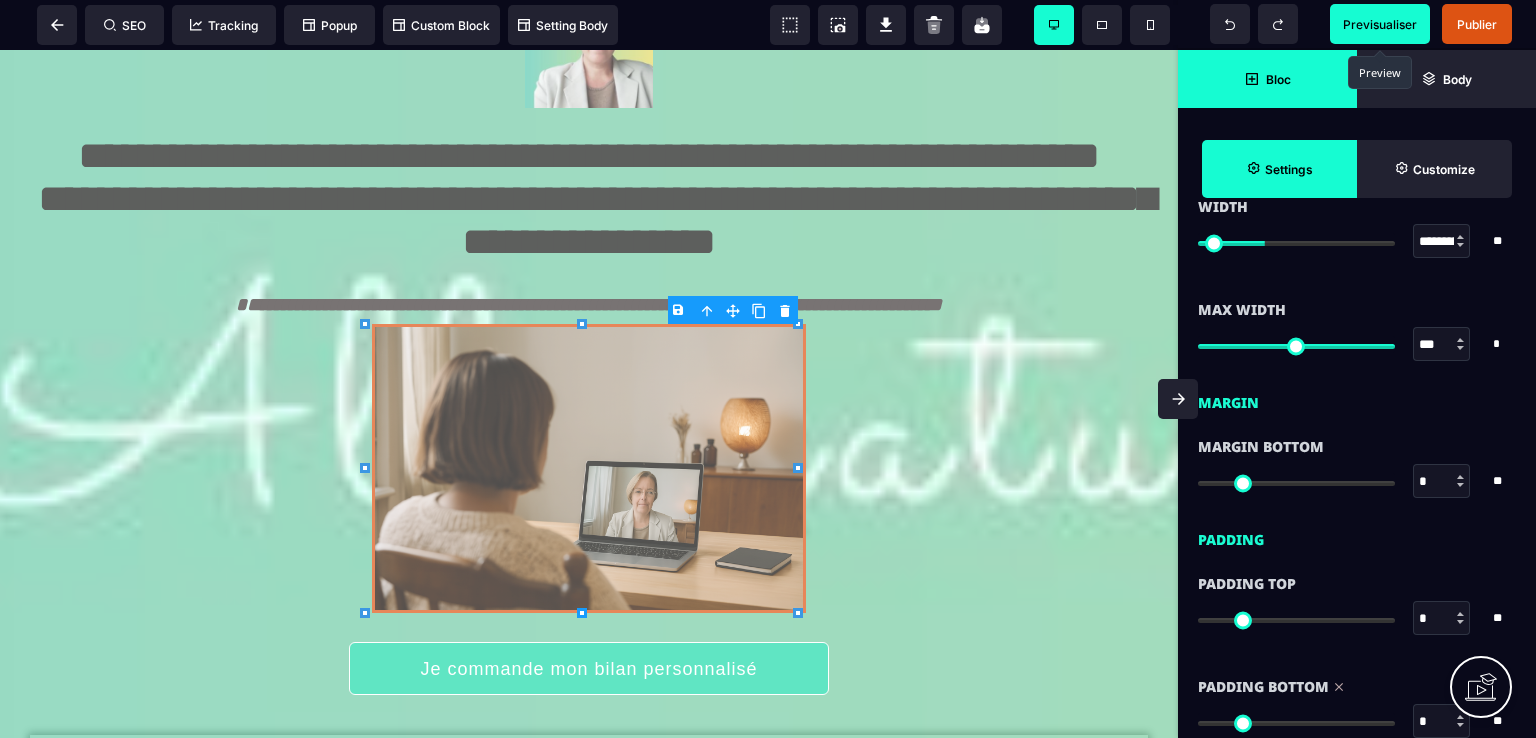 scroll, scrollTop: 884, scrollLeft: 0, axis: vertical 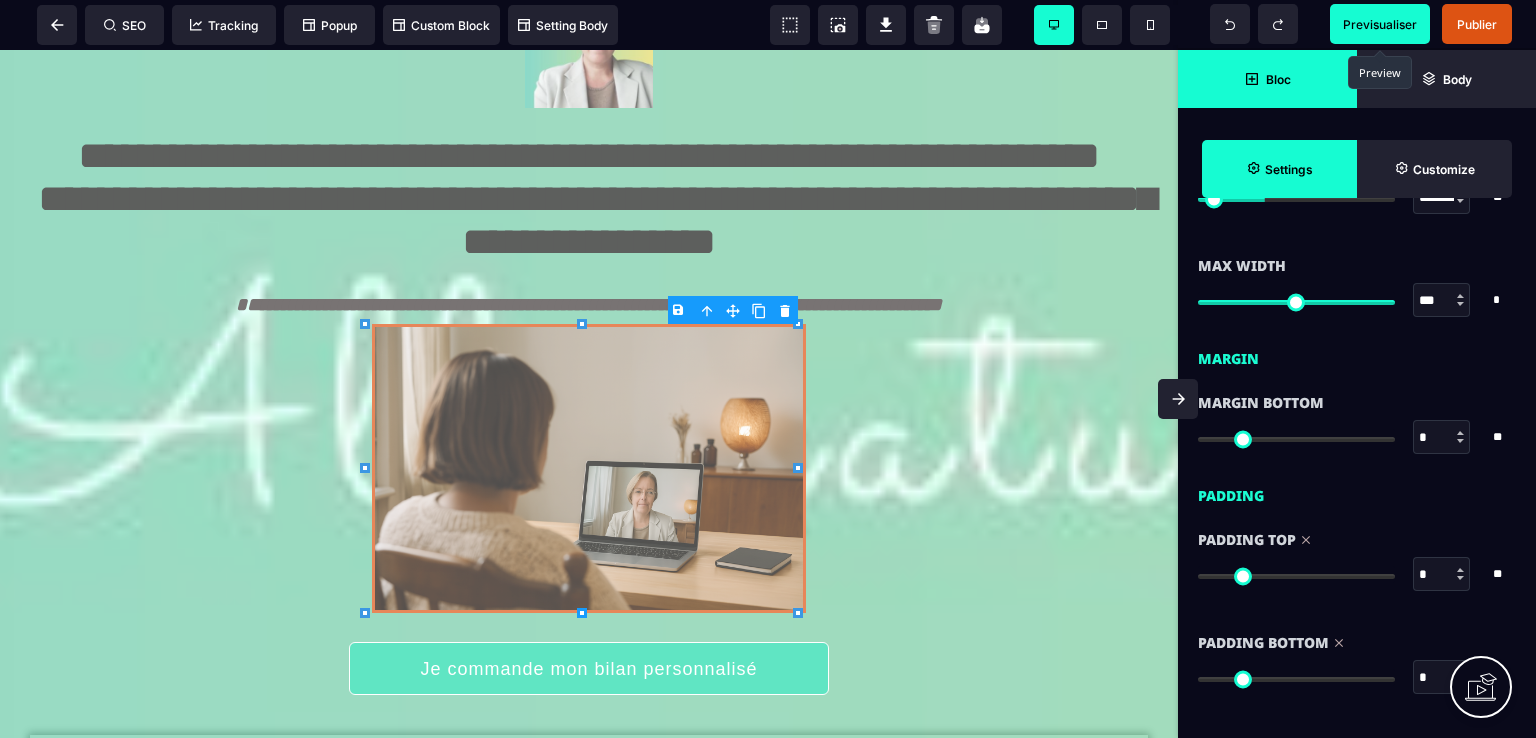 drag, startPoint x: 1205, startPoint y: 568, endPoint x: 1187, endPoint y: 561, distance: 19.313208 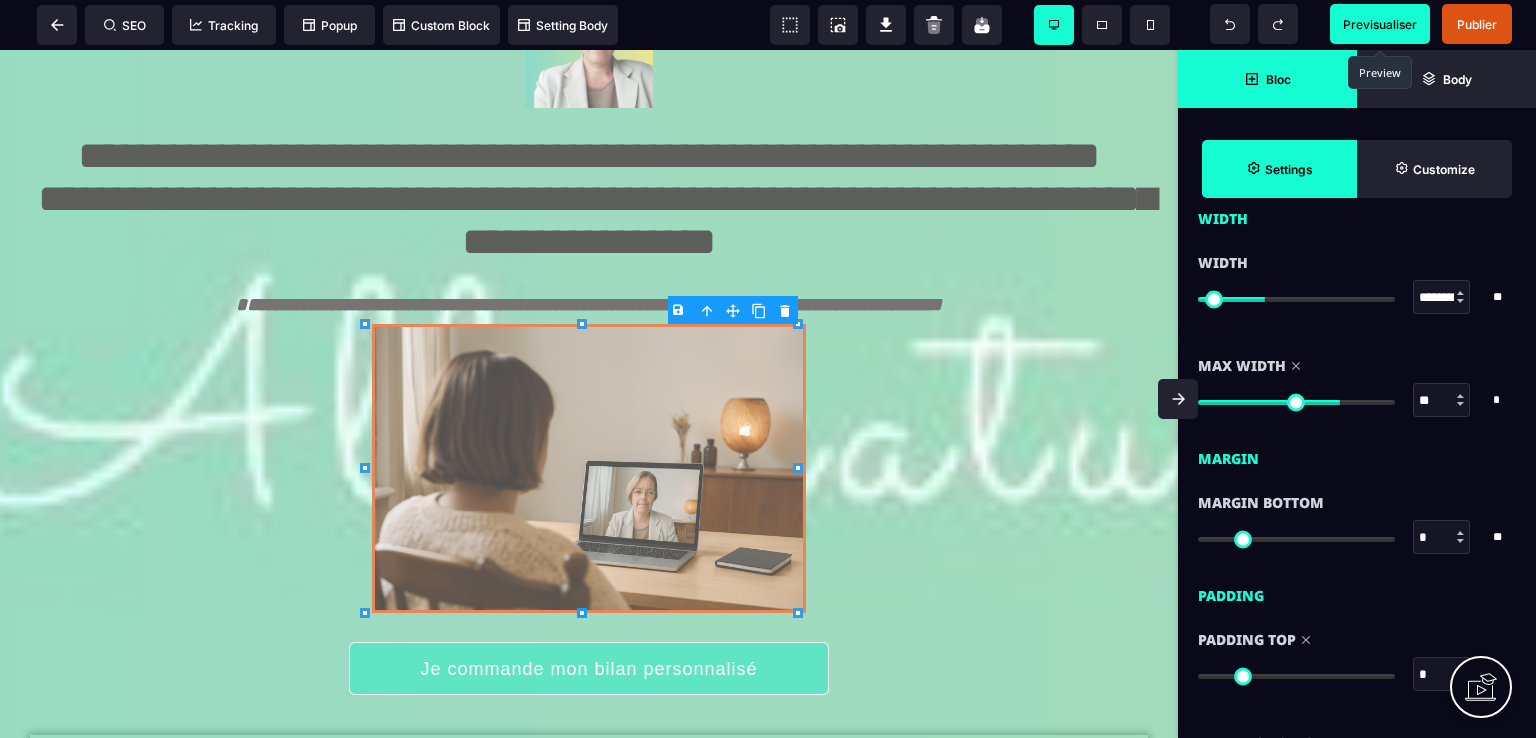 drag, startPoint x: 1379, startPoint y: 397, endPoint x: 1335, endPoint y: 397, distance: 44 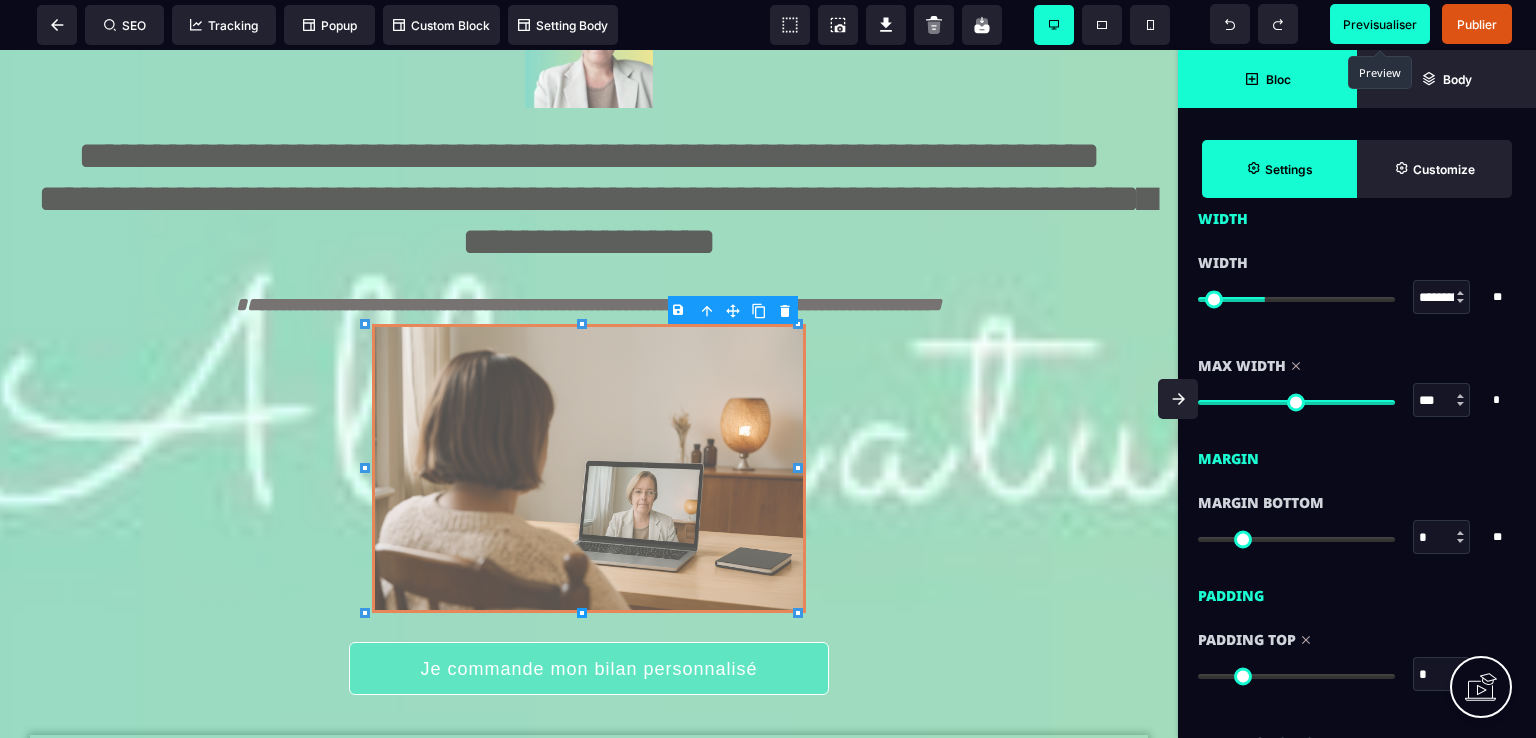 drag, startPoint x: 1339, startPoint y: 397, endPoint x: 1398, endPoint y: 389, distance: 59.5399 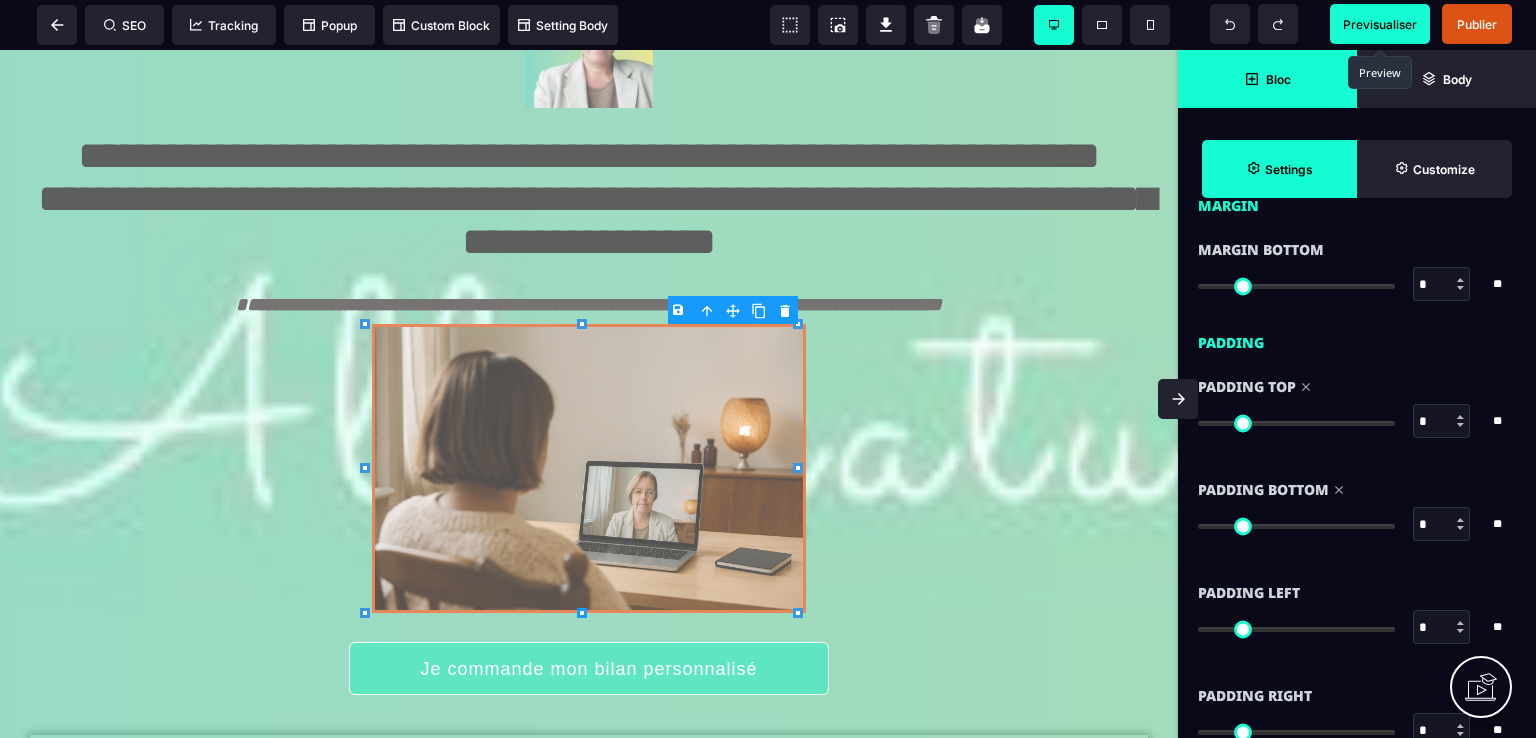 scroll, scrollTop: 1084, scrollLeft: 0, axis: vertical 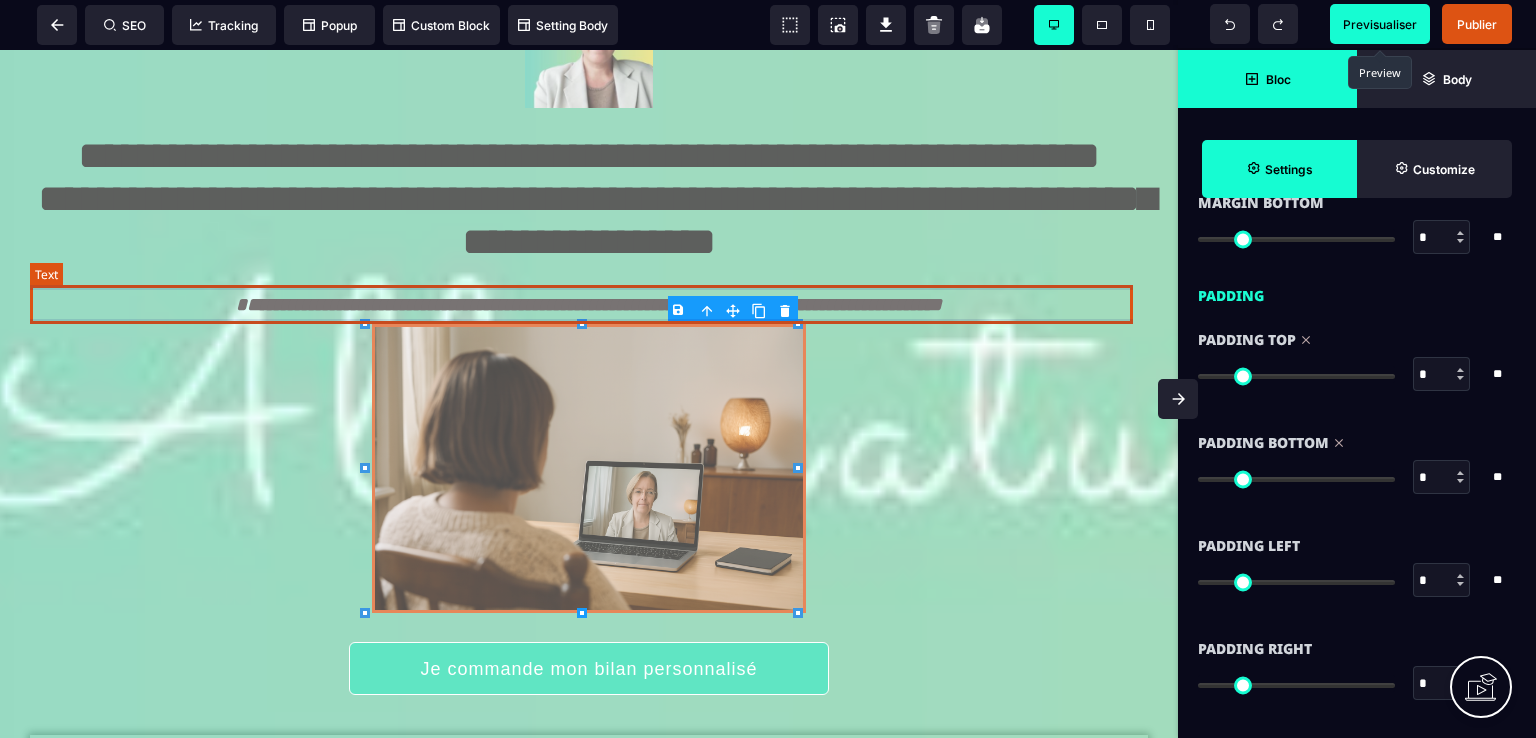 click on "**********" at bounding box center [588, 304] 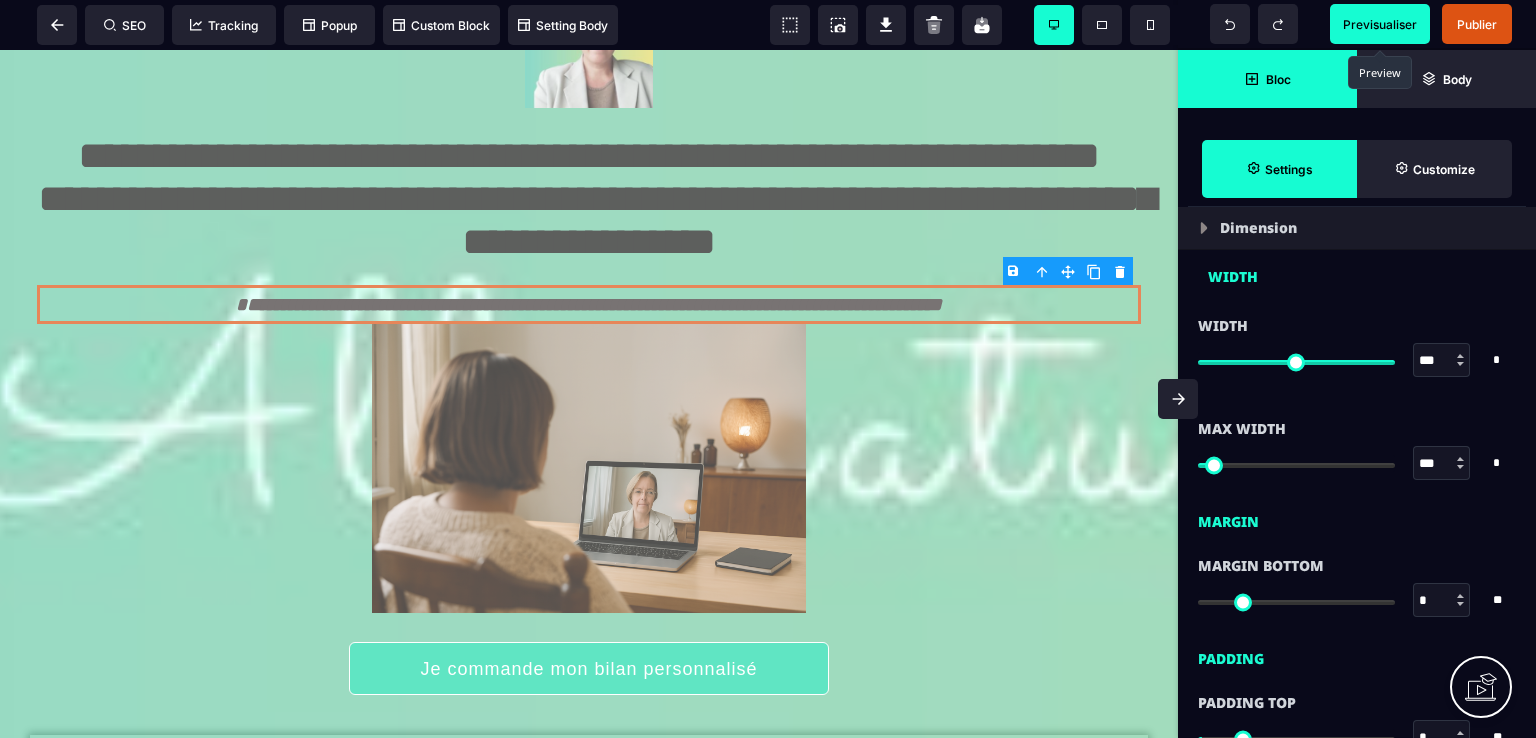 scroll, scrollTop: 1300, scrollLeft: 0, axis: vertical 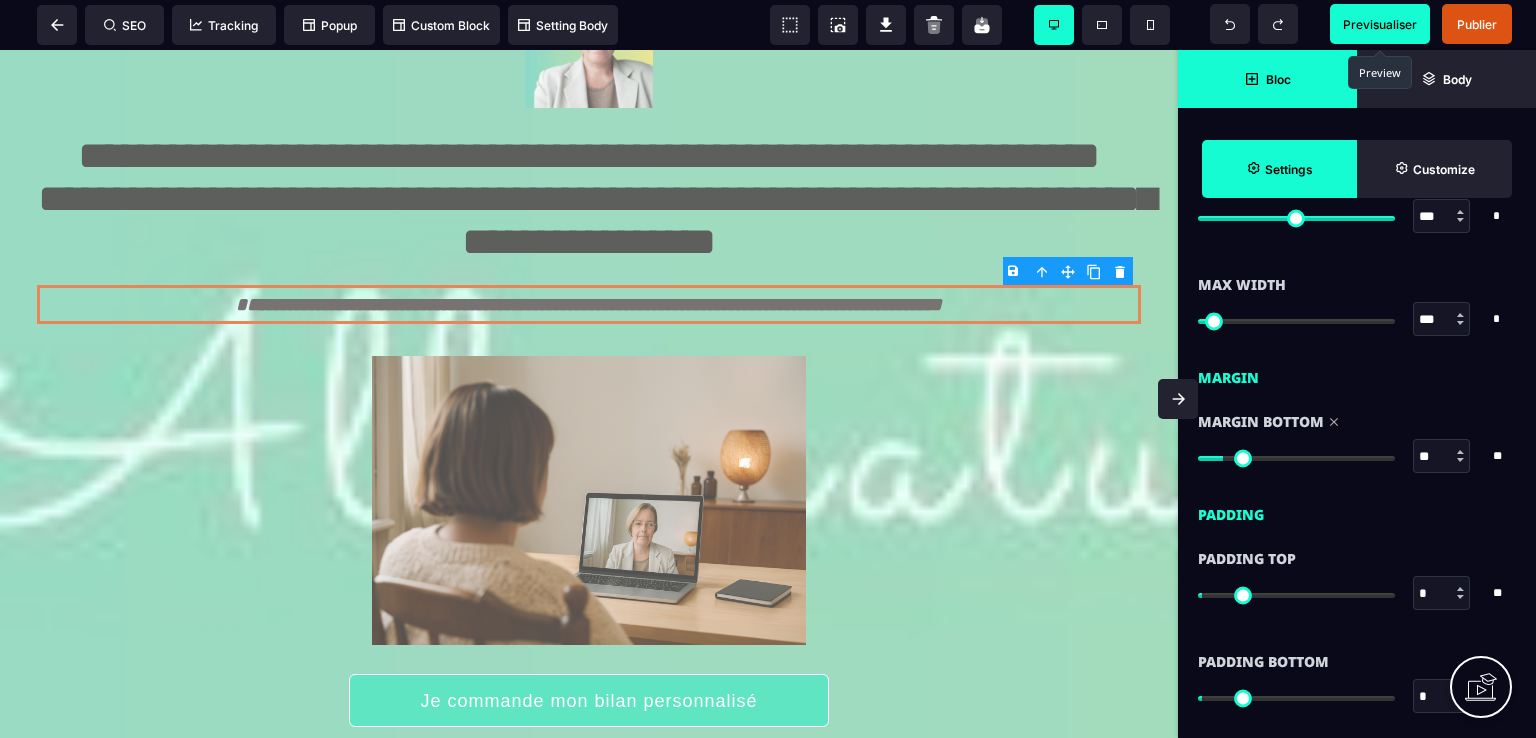 drag, startPoint x: 1212, startPoint y: 454, endPoint x: 1229, endPoint y: 454, distance: 17 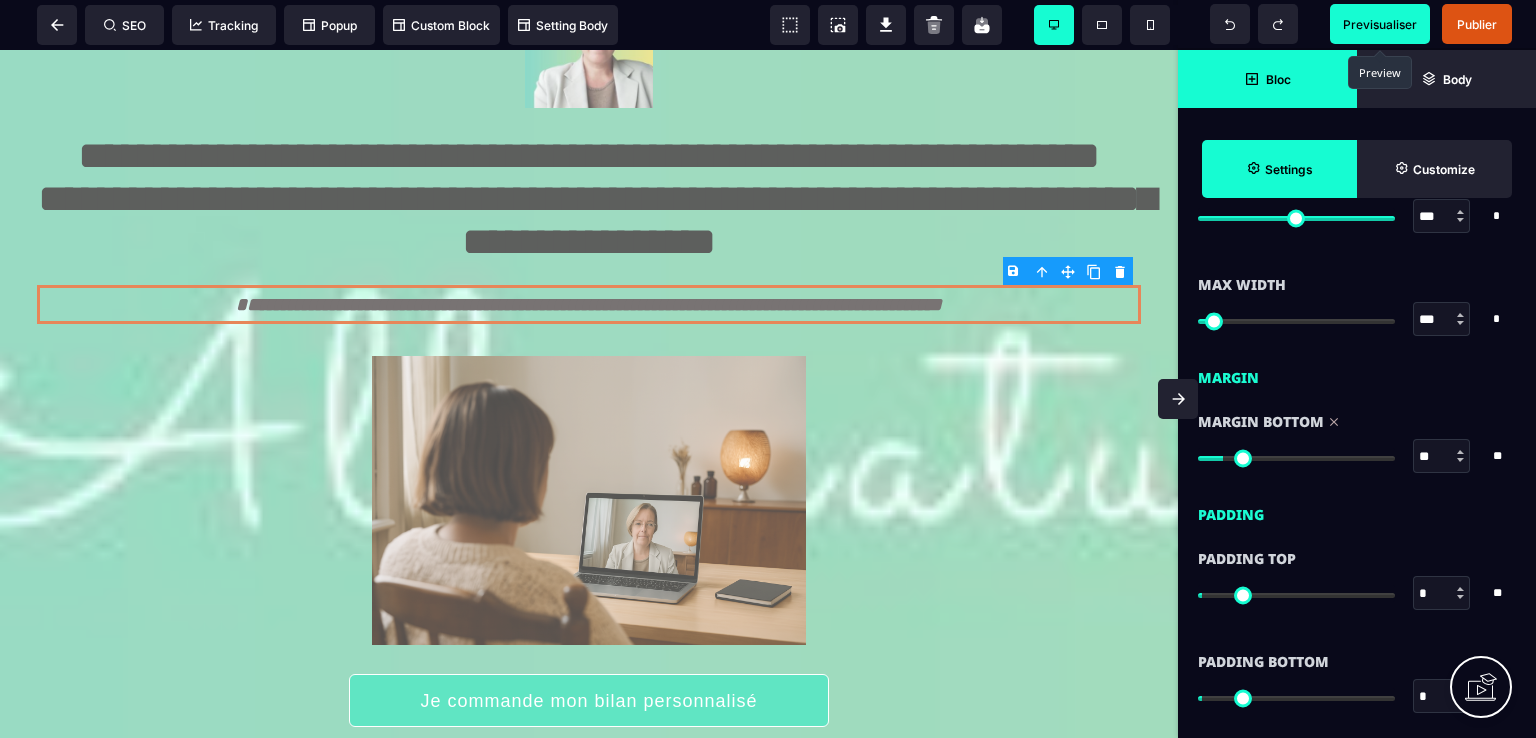 click at bounding box center [1296, 458] 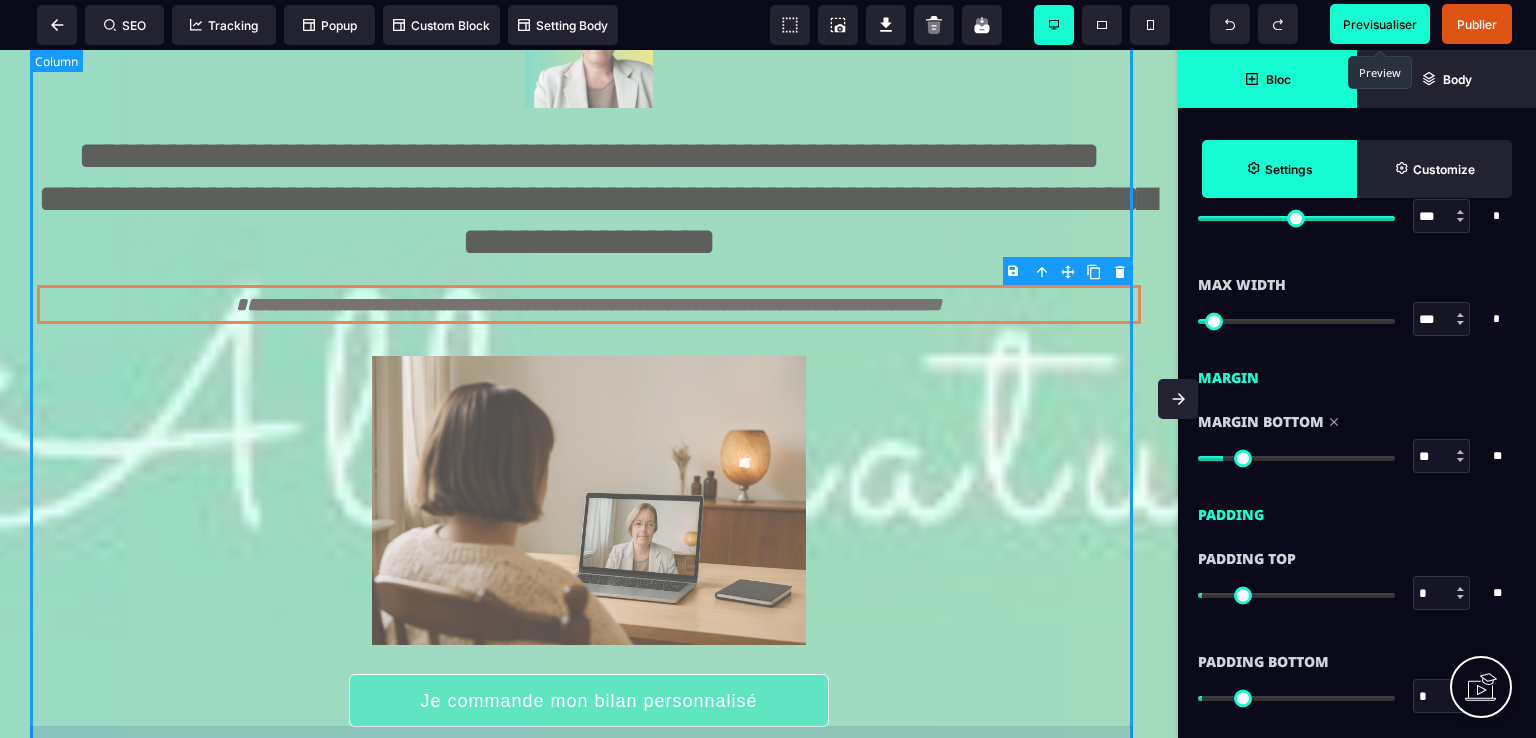click on "**********" at bounding box center (589, 373) 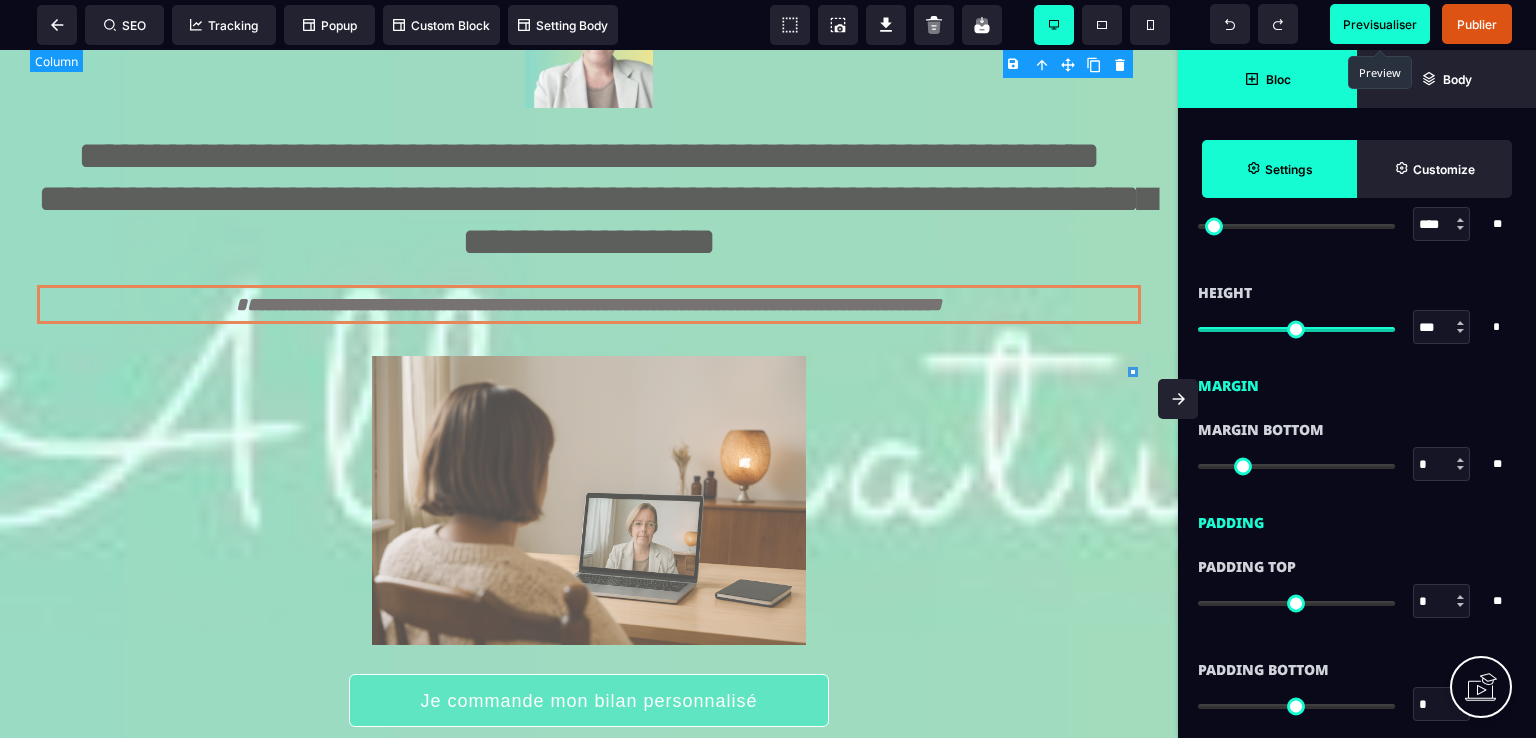 scroll, scrollTop: 0, scrollLeft: 0, axis: both 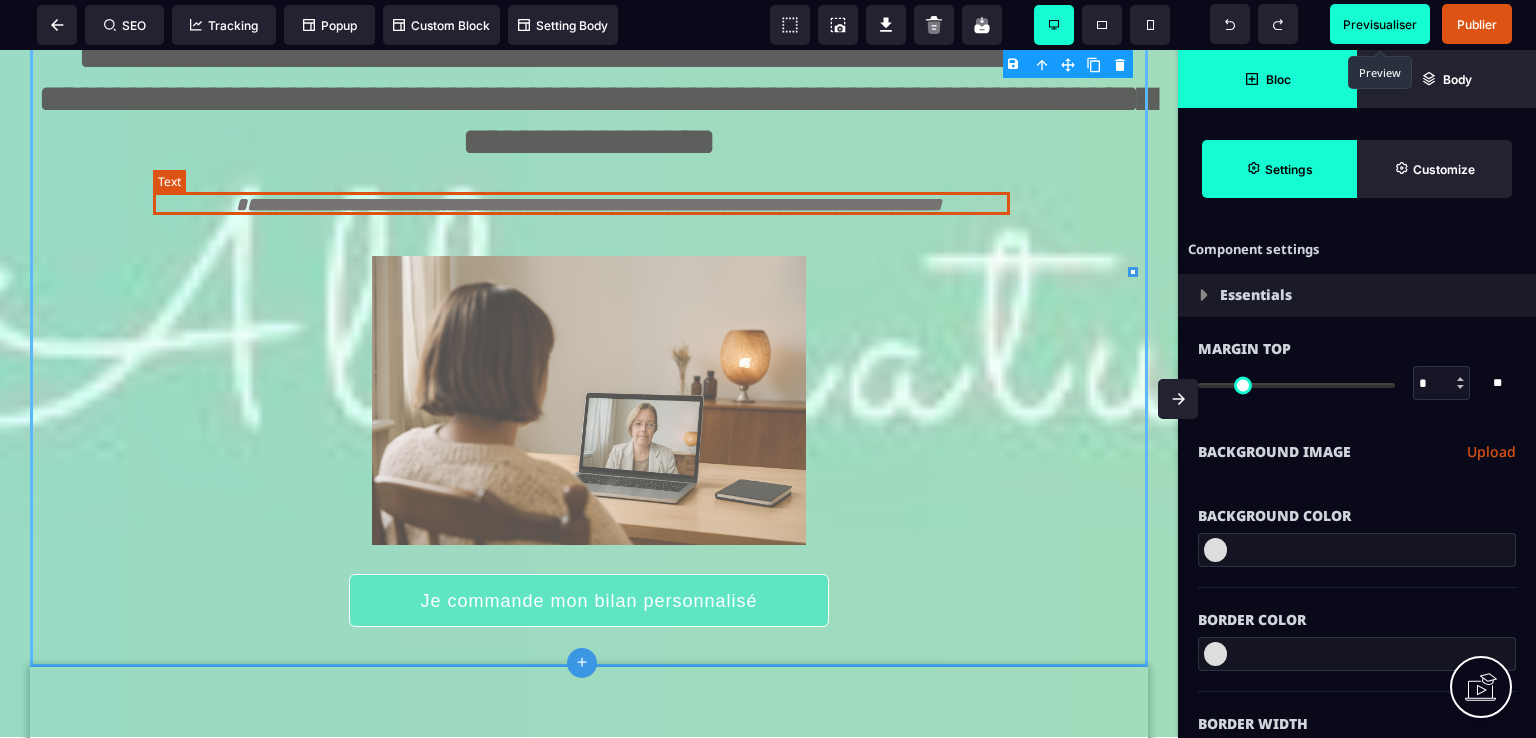 click on "**********" at bounding box center (589, 204) 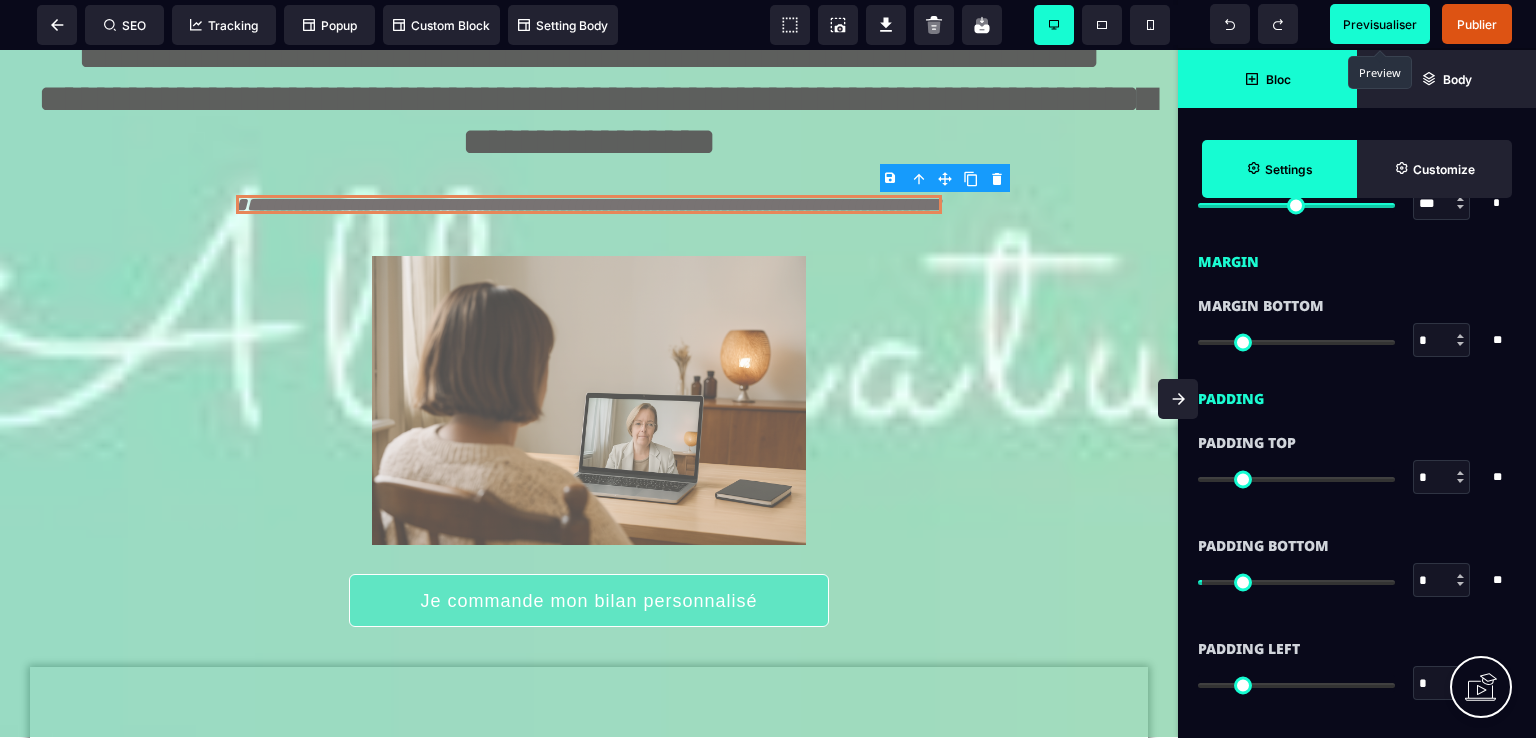 scroll, scrollTop: 1500, scrollLeft: 0, axis: vertical 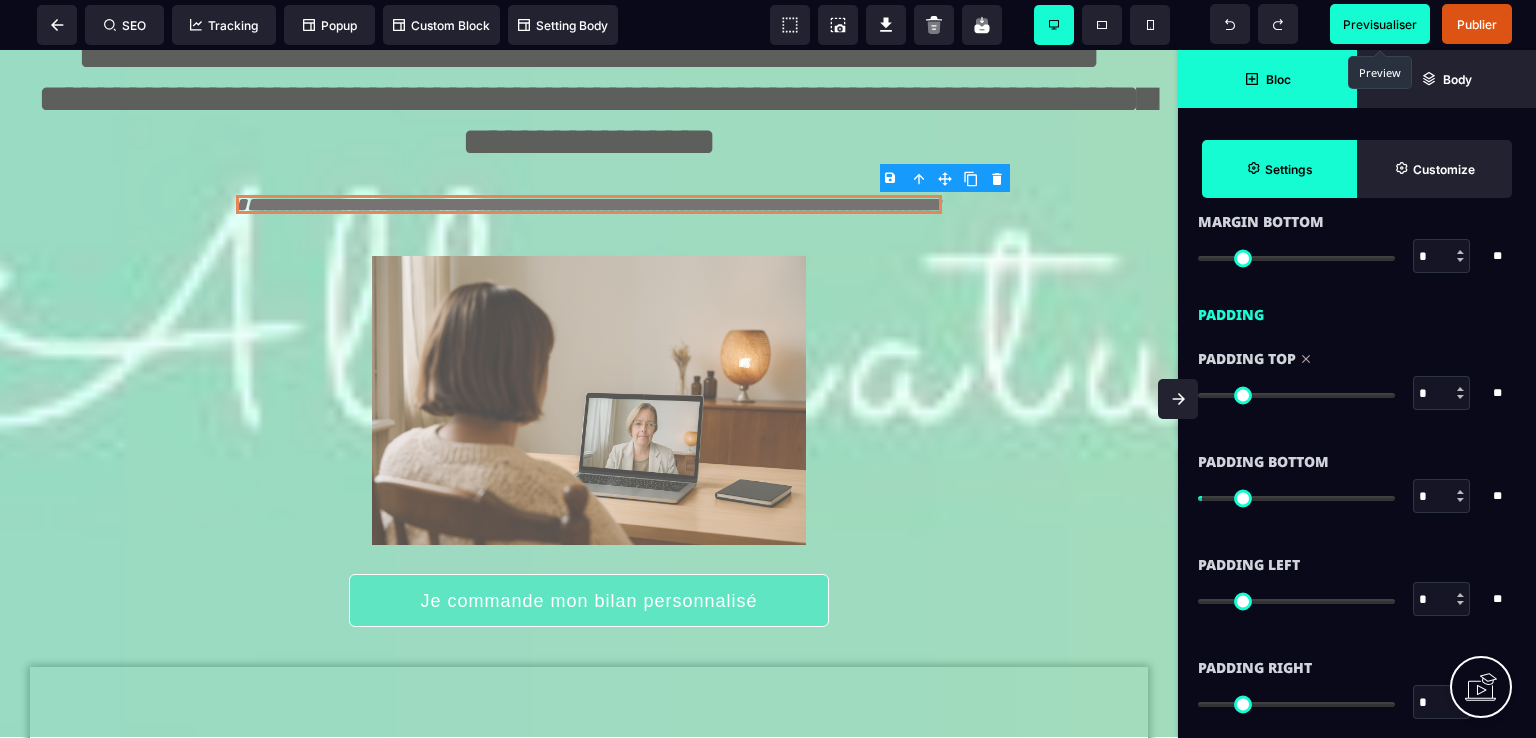 click at bounding box center [1296, 395] 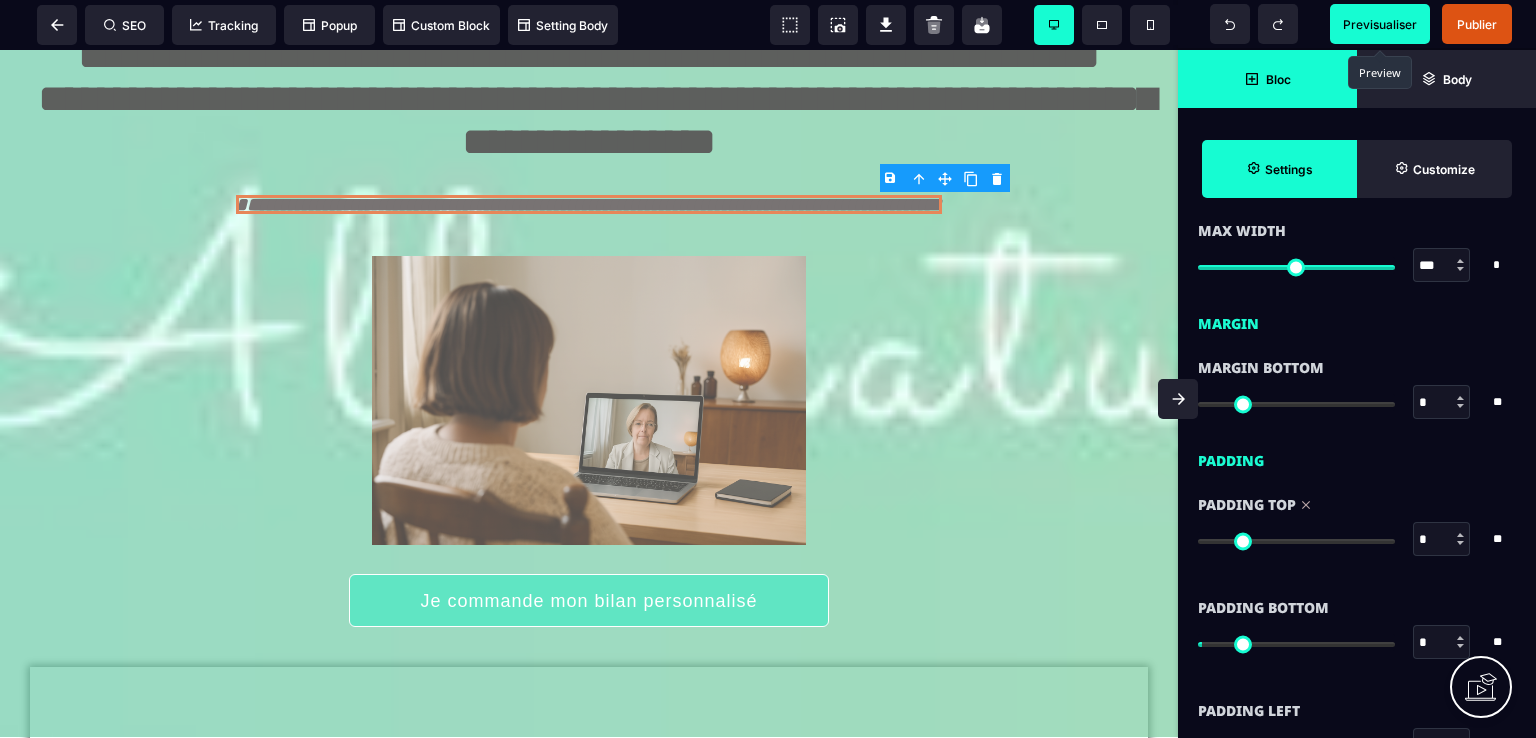 scroll, scrollTop: 1486, scrollLeft: 0, axis: vertical 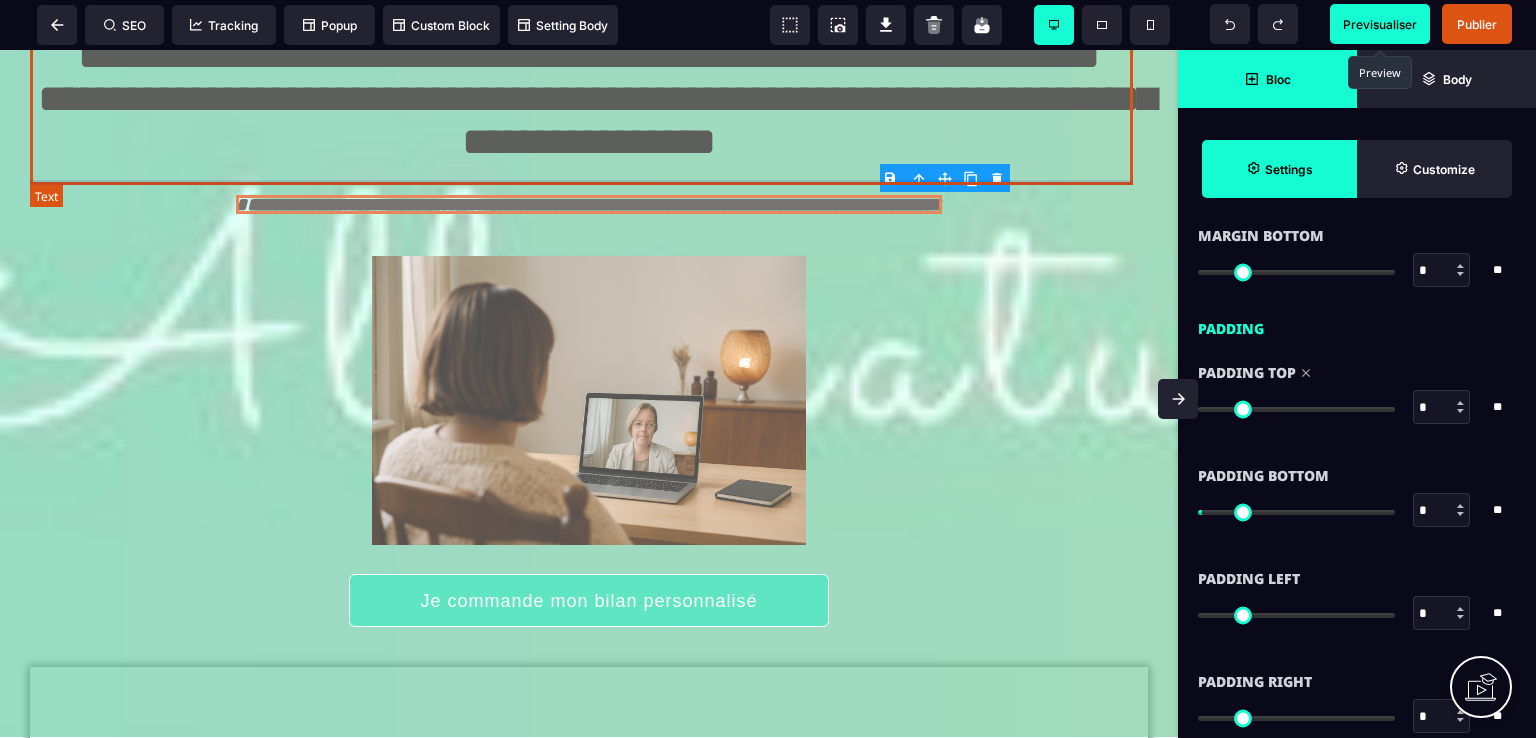 click on "**********" at bounding box center (588, 107) 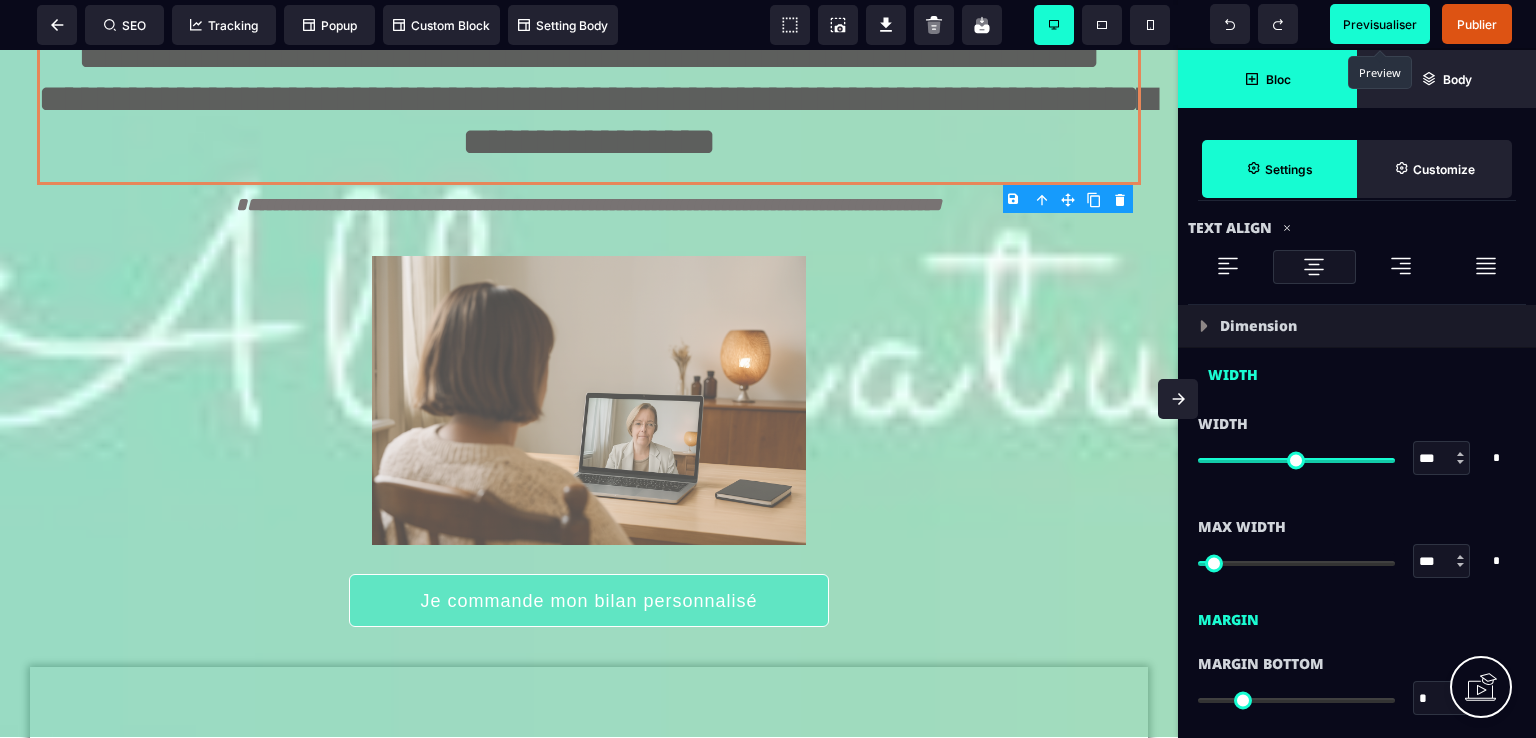 scroll, scrollTop: 1200, scrollLeft: 0, axis: vertical 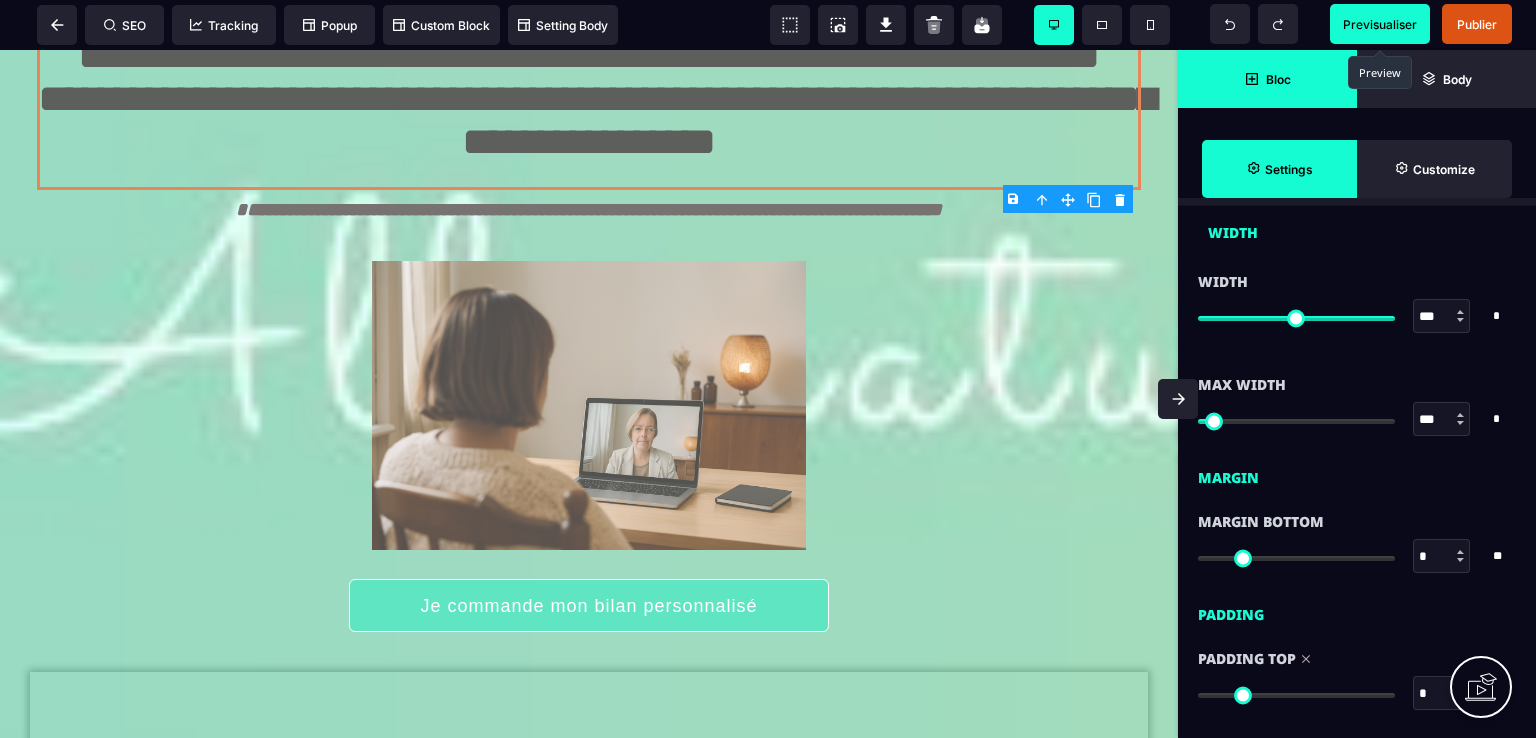 drag, startPoint x: 1215, startPoint y: 691, endPoint x: 1179, endPoint y: 692, distance: 36.013885 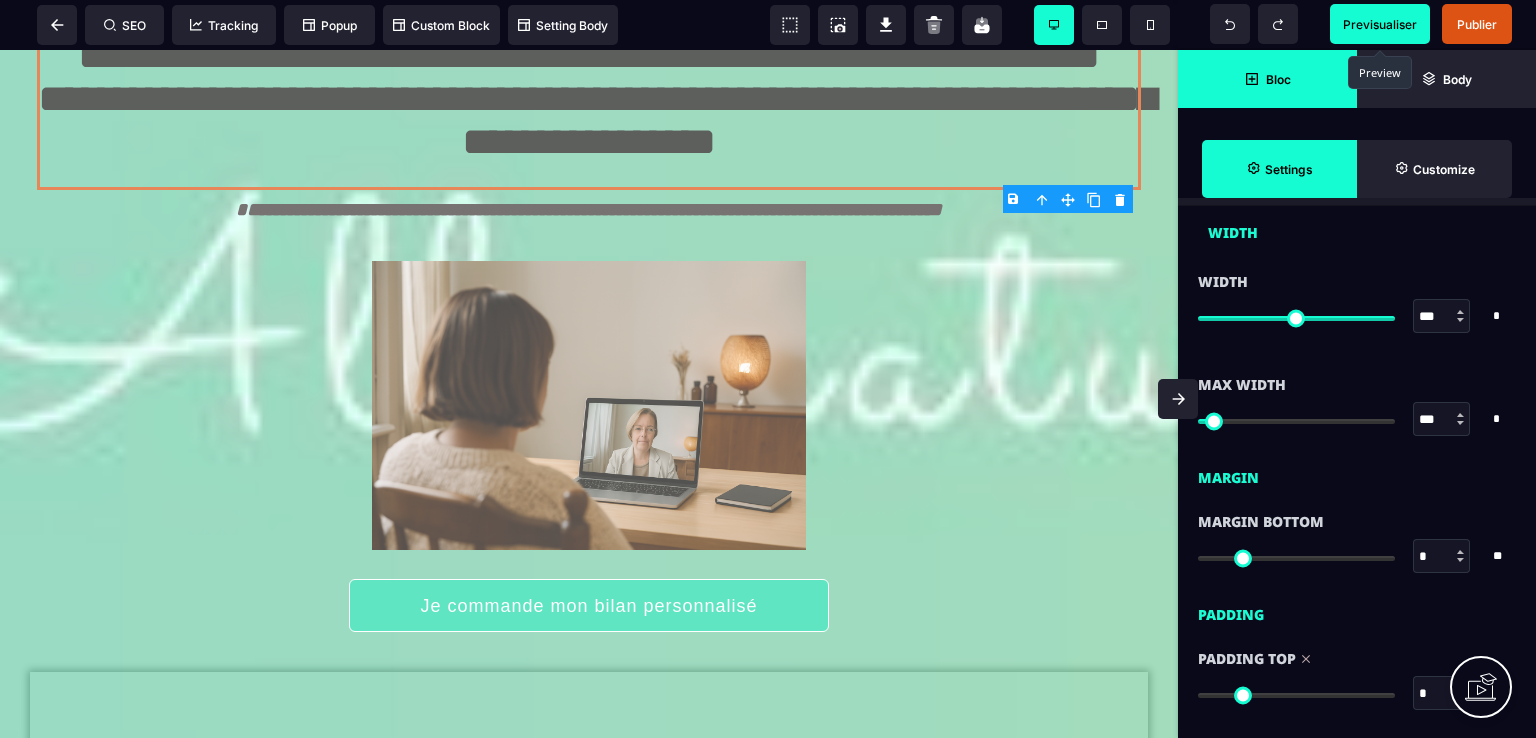 click at bounding box center (1296, 695) 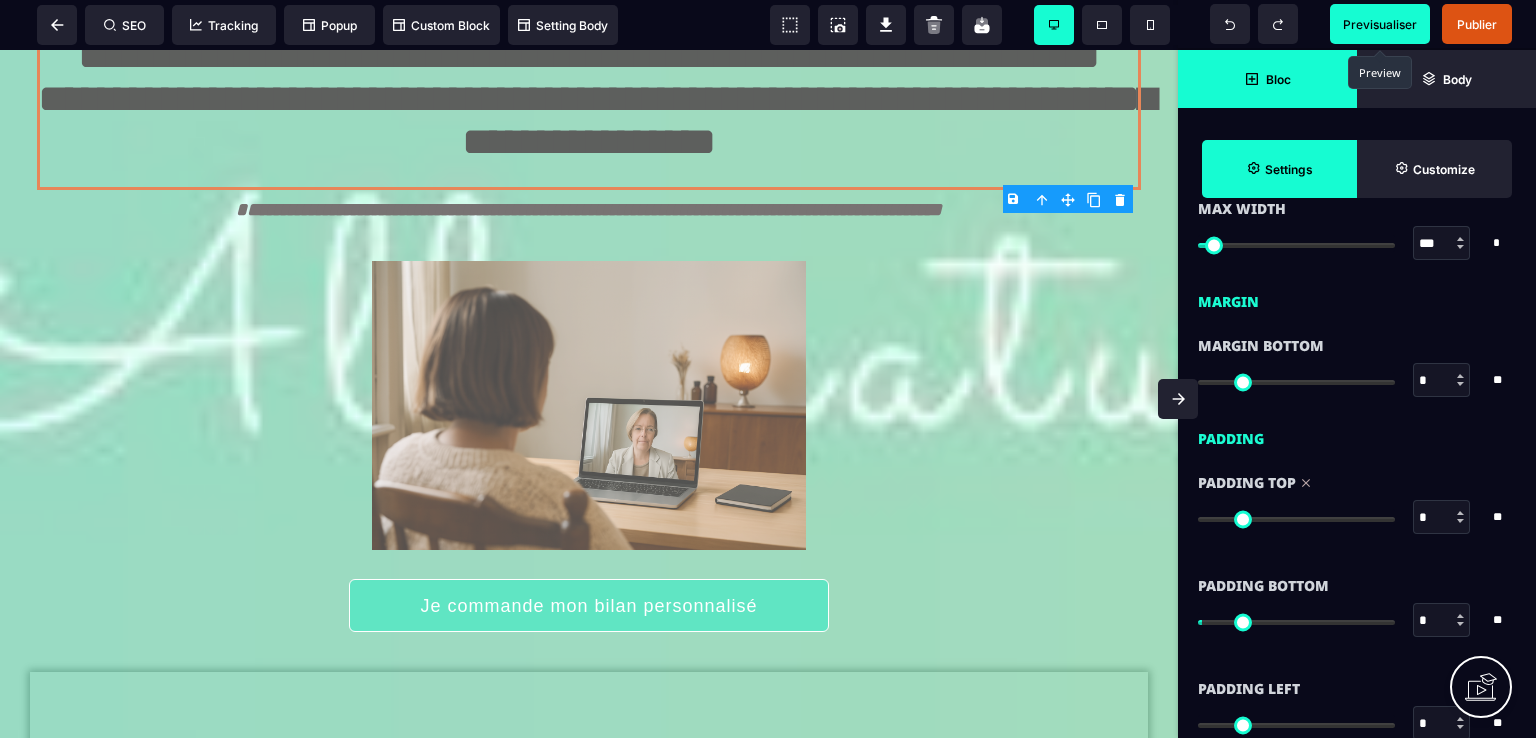 scroll, scrollTop: 1400, scrollLeft: 0, axis: vertical 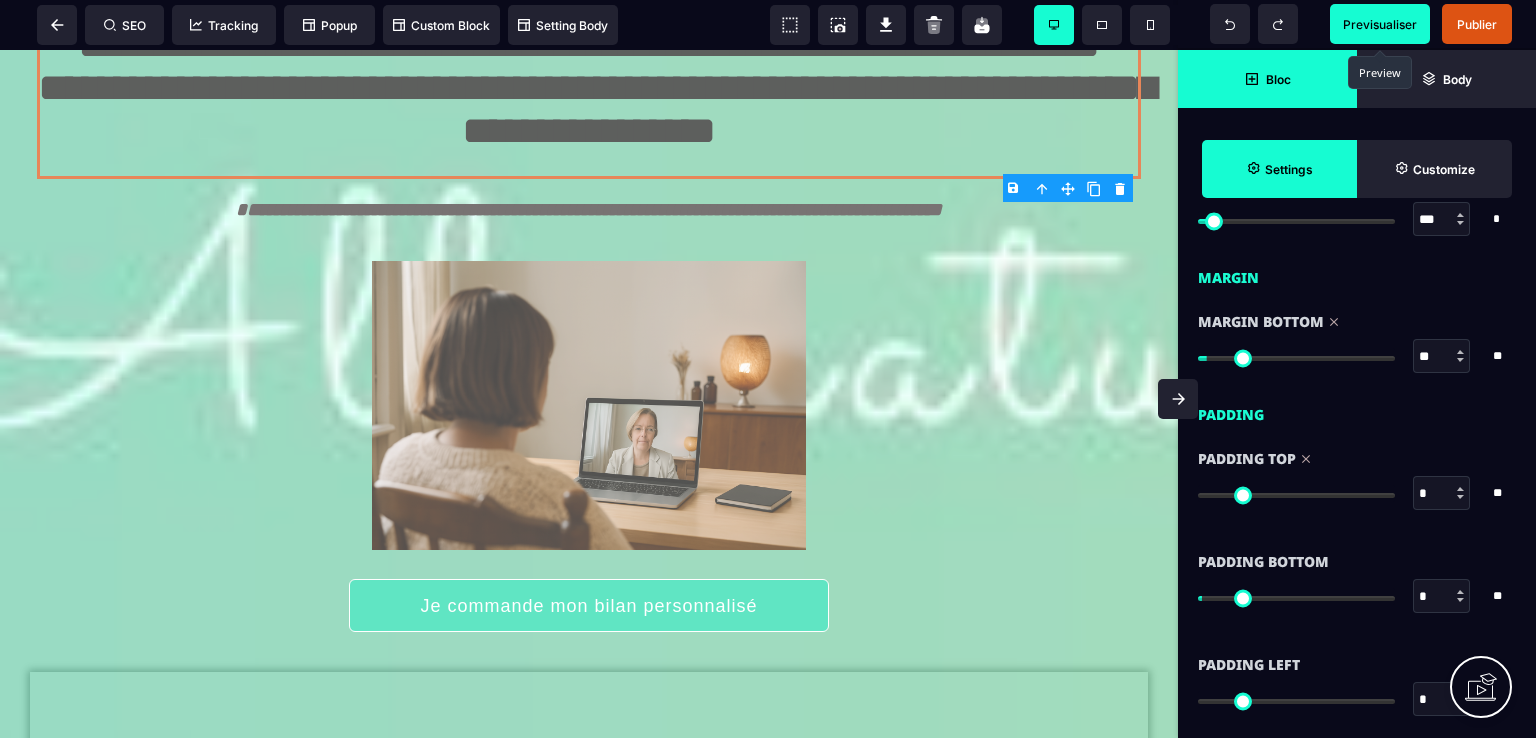 click at bounding box center [1296, 358] 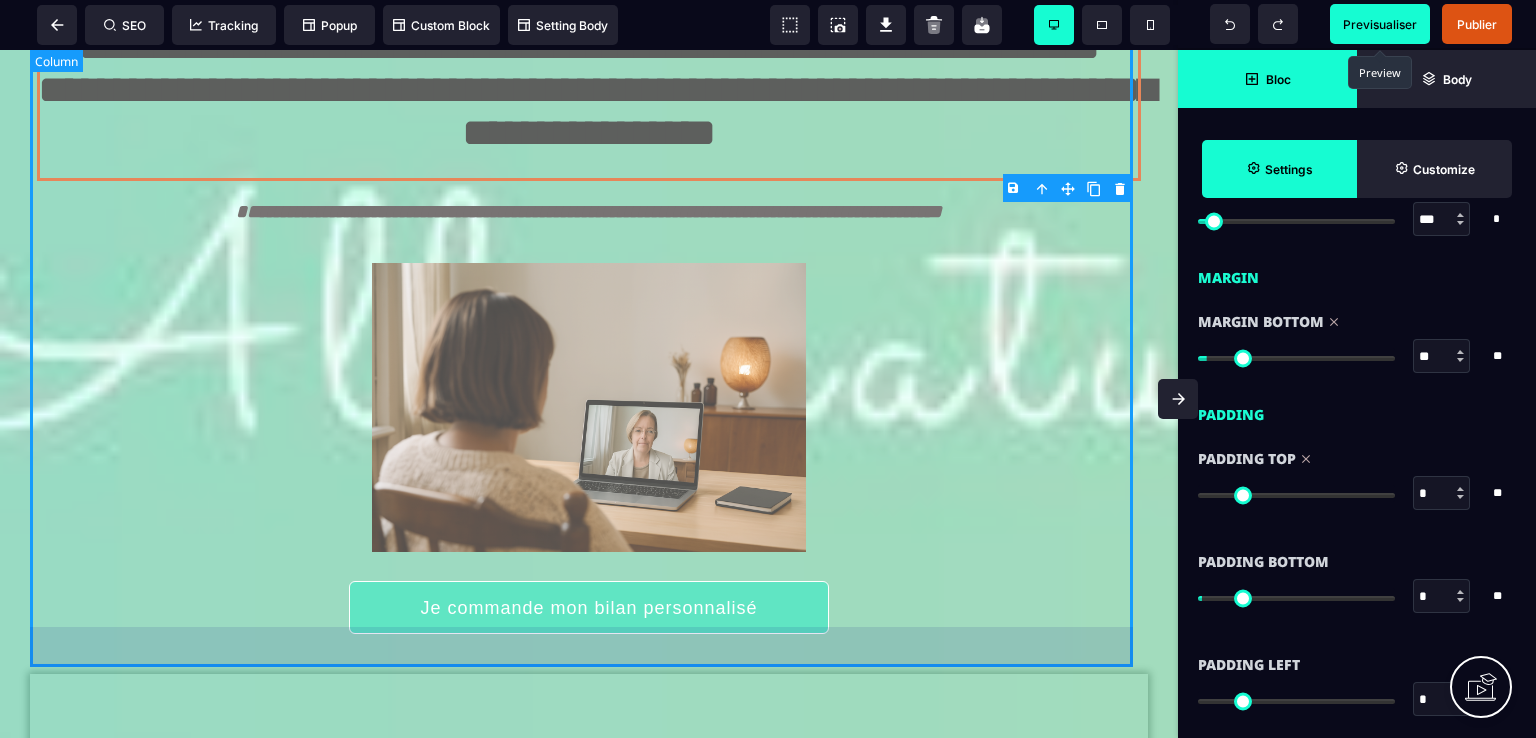 scroll, scrollTop: 207, scrollLeft: 0, axis: vertical 